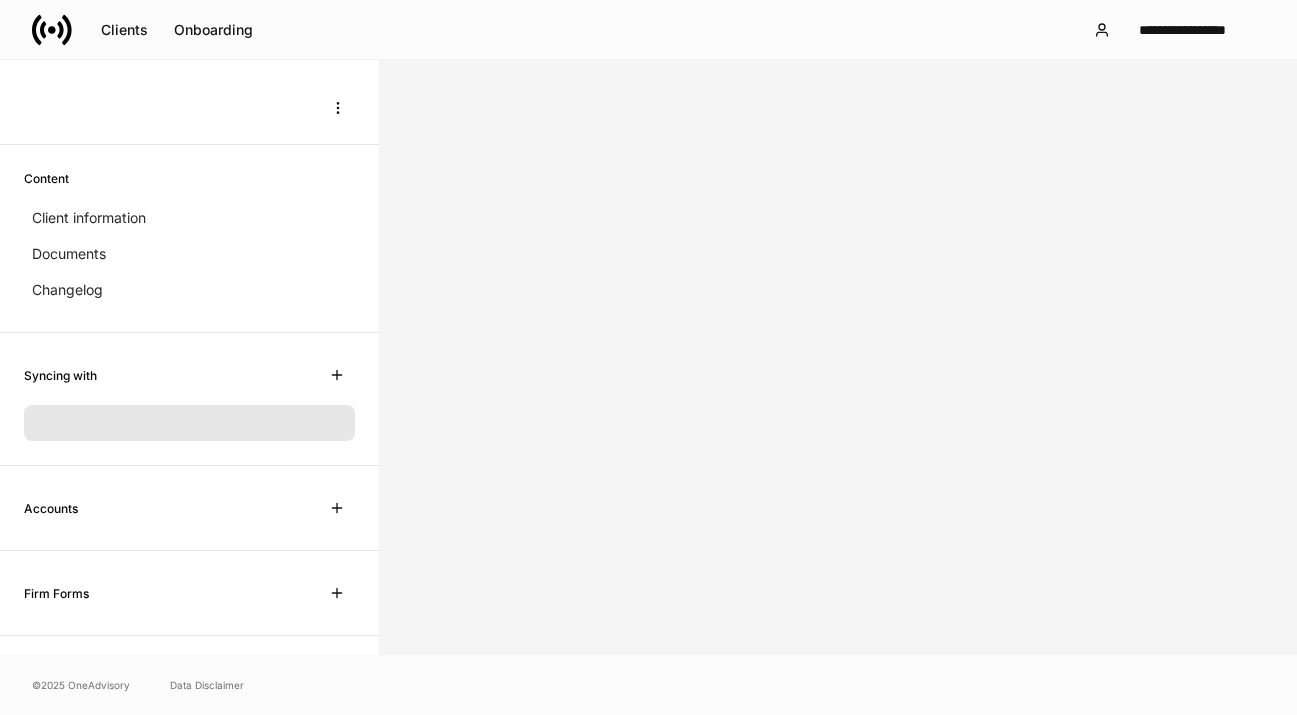 scroll, scrollTop: 0, scrollLeft: 0, axis: both 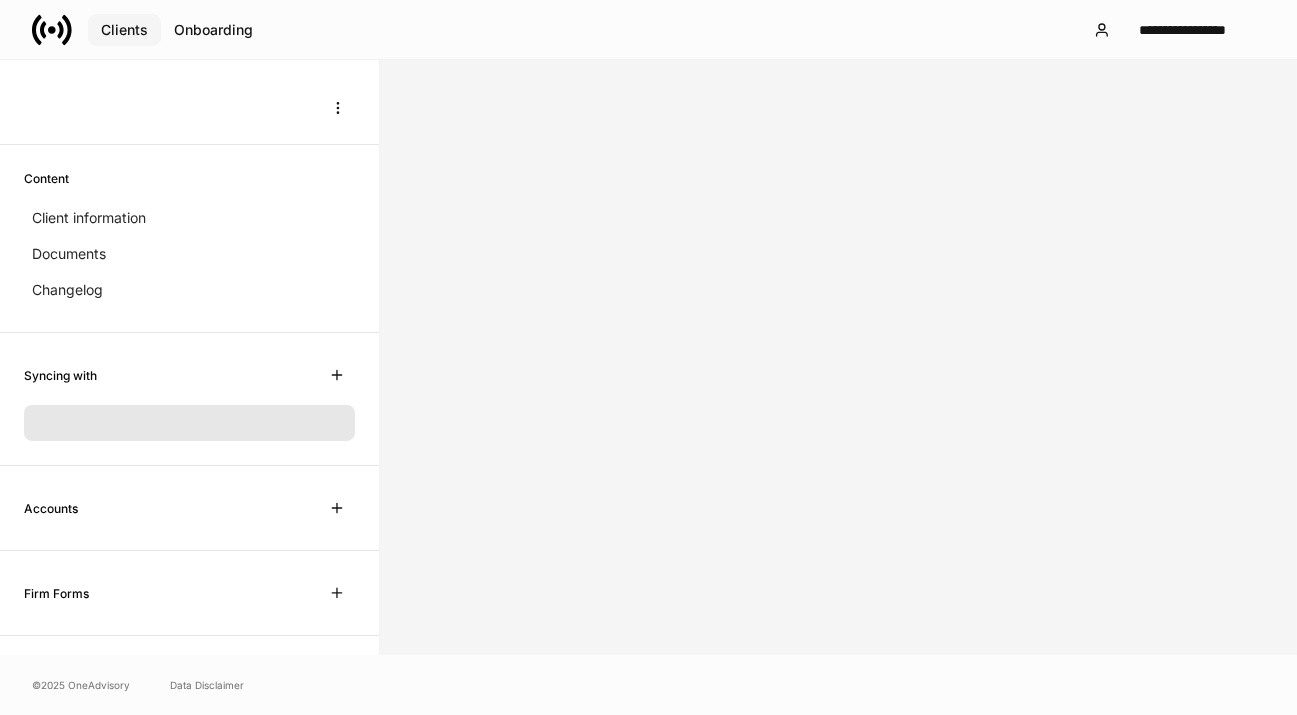 click on "Clients" at bounding box center [124, 30] 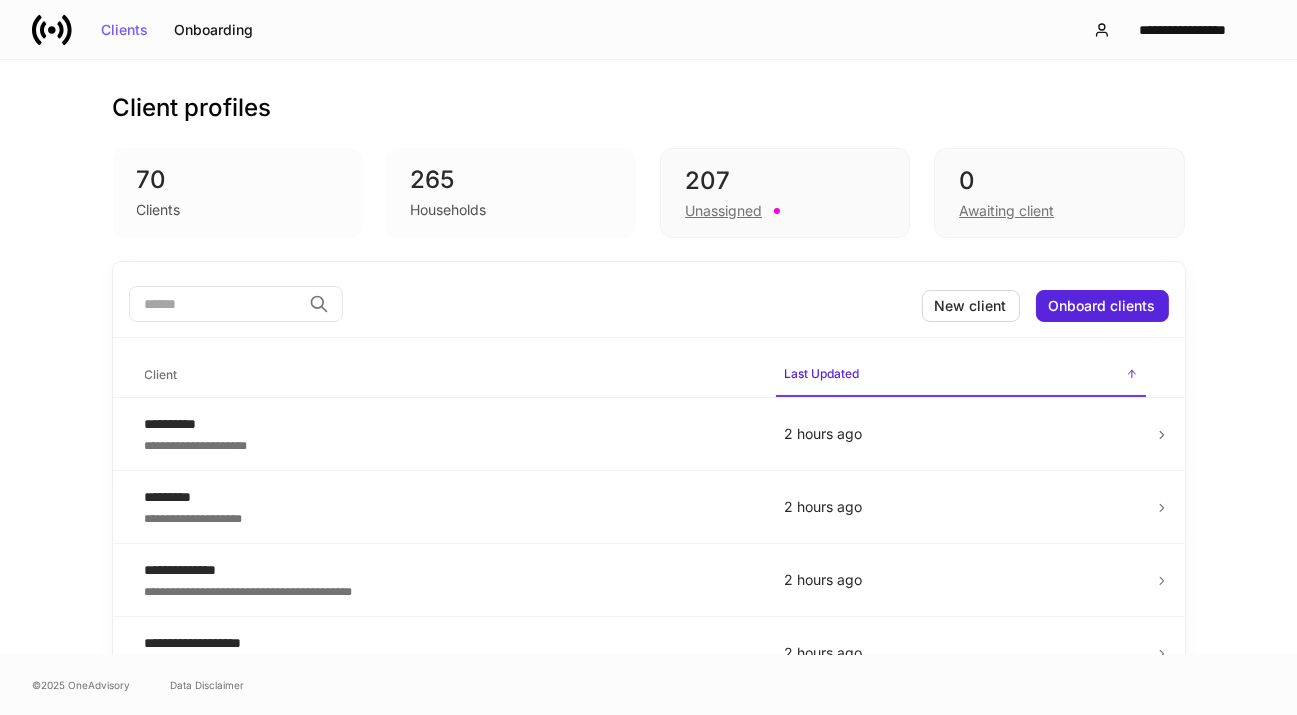 click at bounding box center (215, 304) 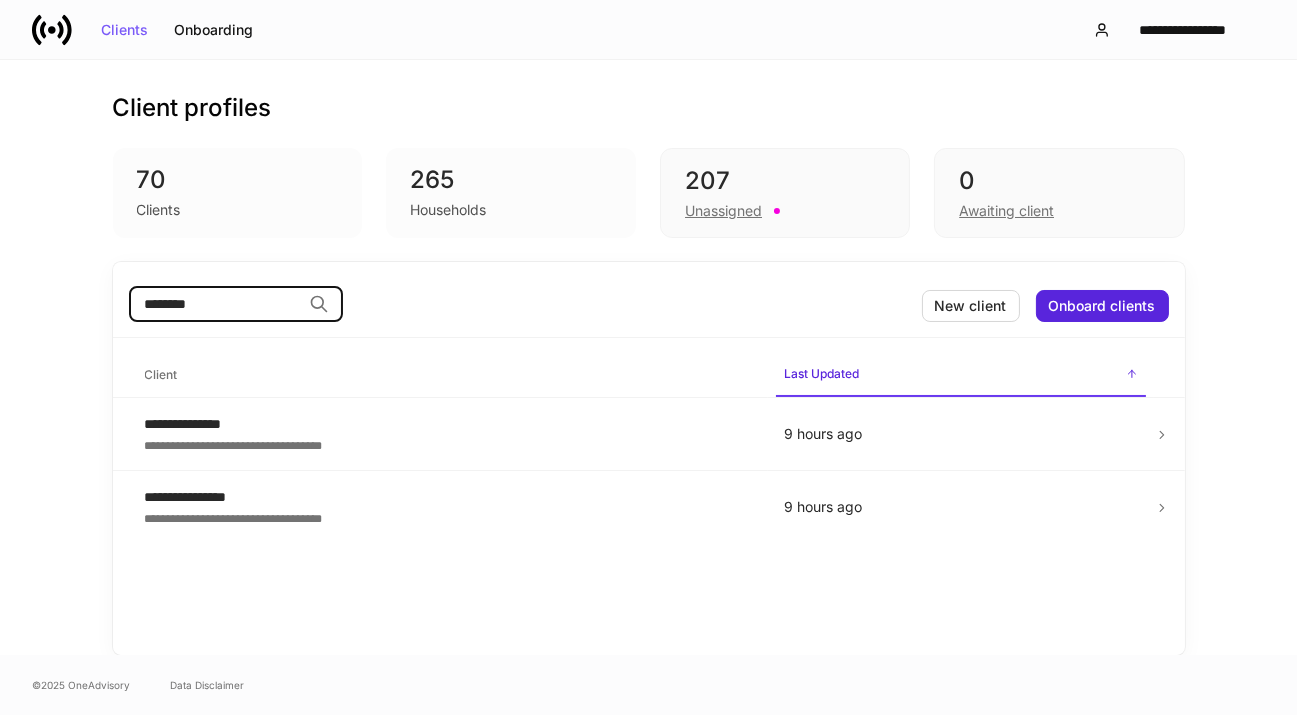 type on "********" 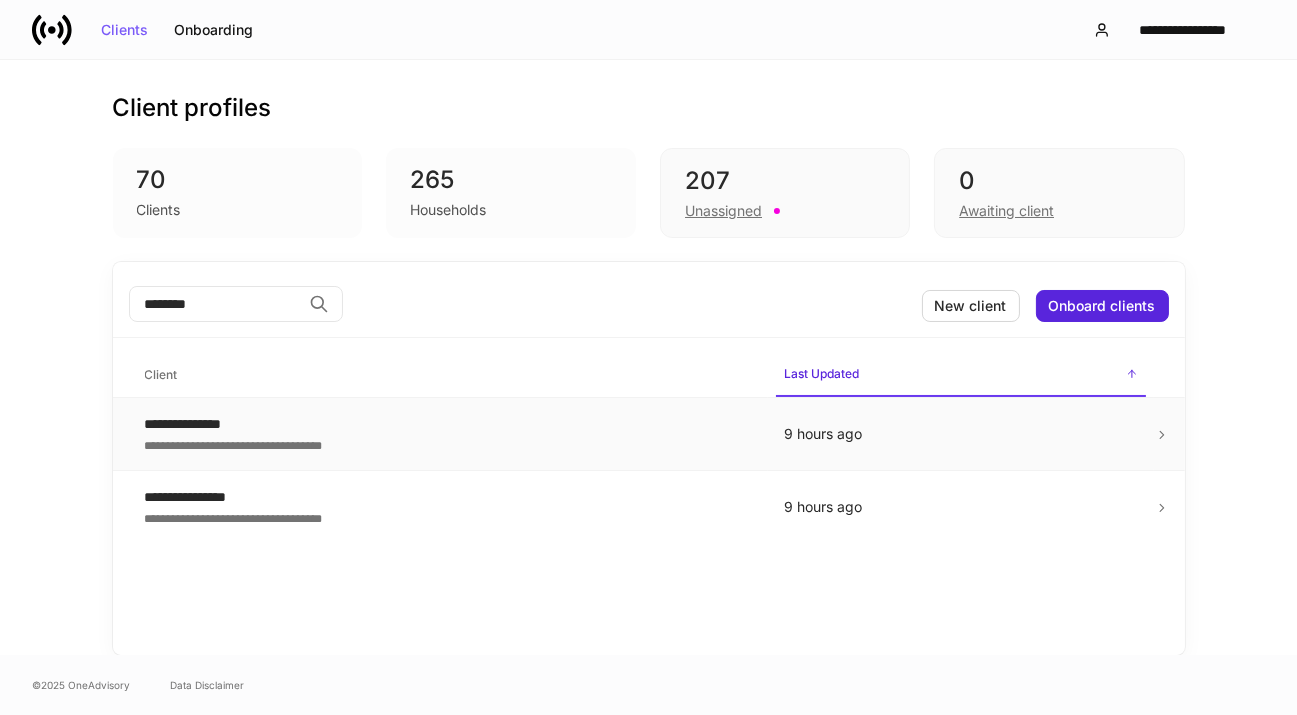 click on "**********" at bounding box center [448, 424] 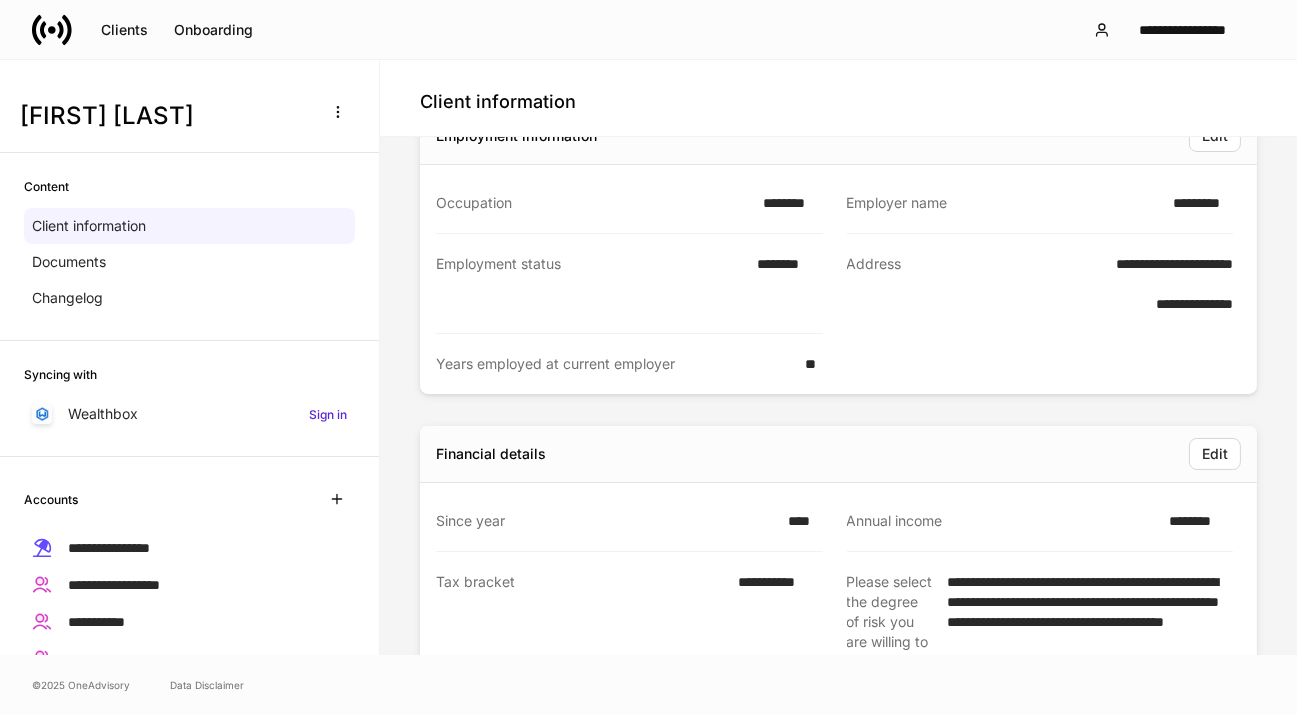 scroll, scrollTop: 591, scrollLeft: 0, axis: vertical 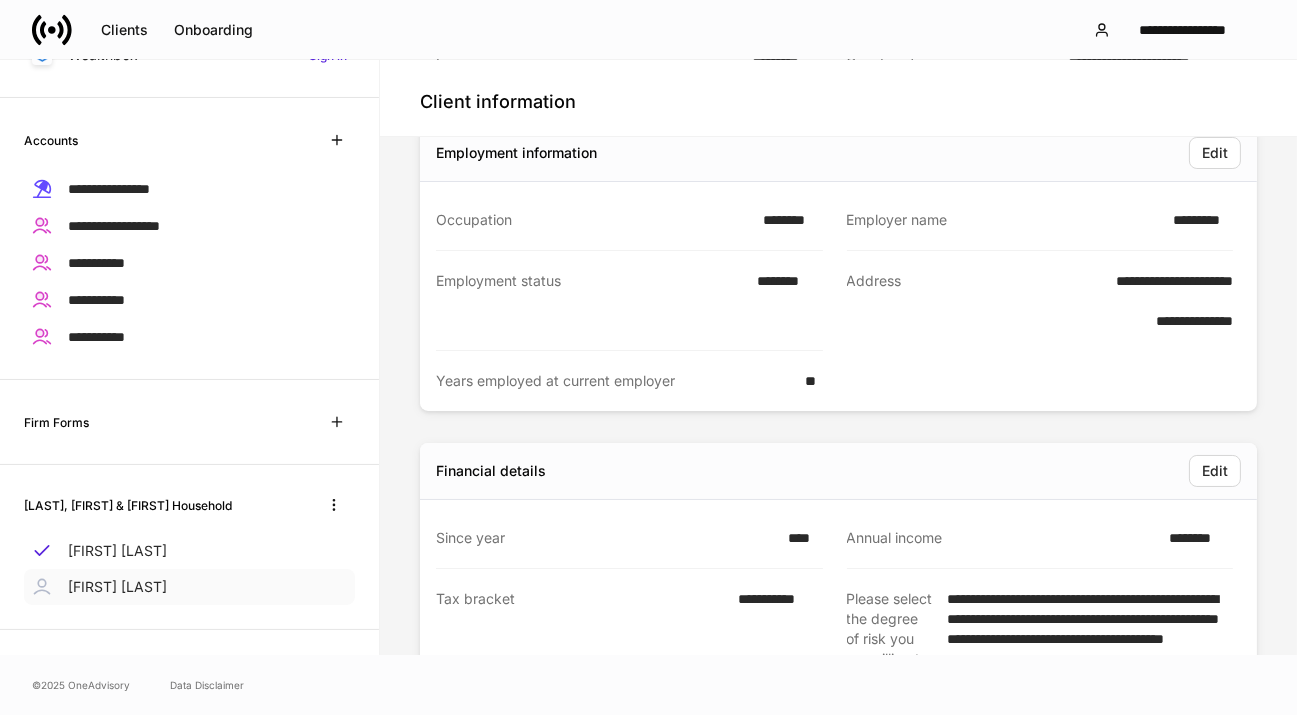 click on "[FIRST] [LAST]" at bounding box center [189, 587] 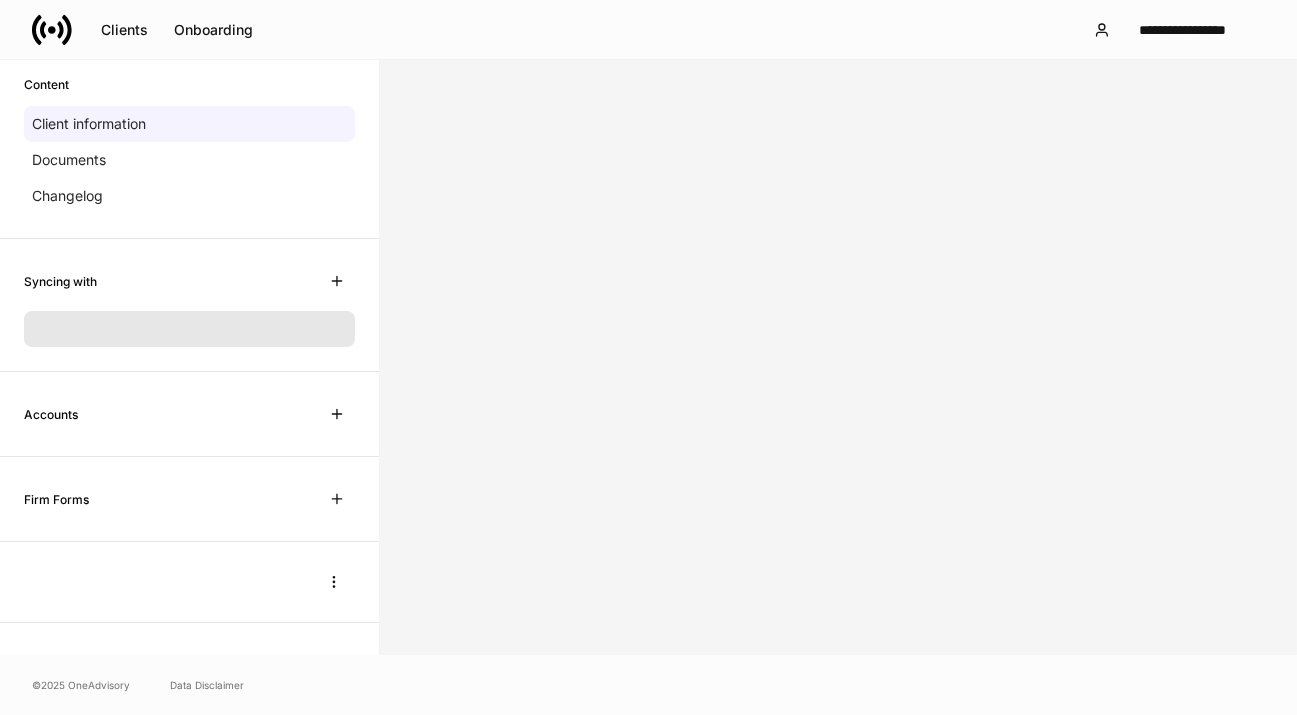scroll, scrollTop: 0, scrollLeft: 0, axis: both 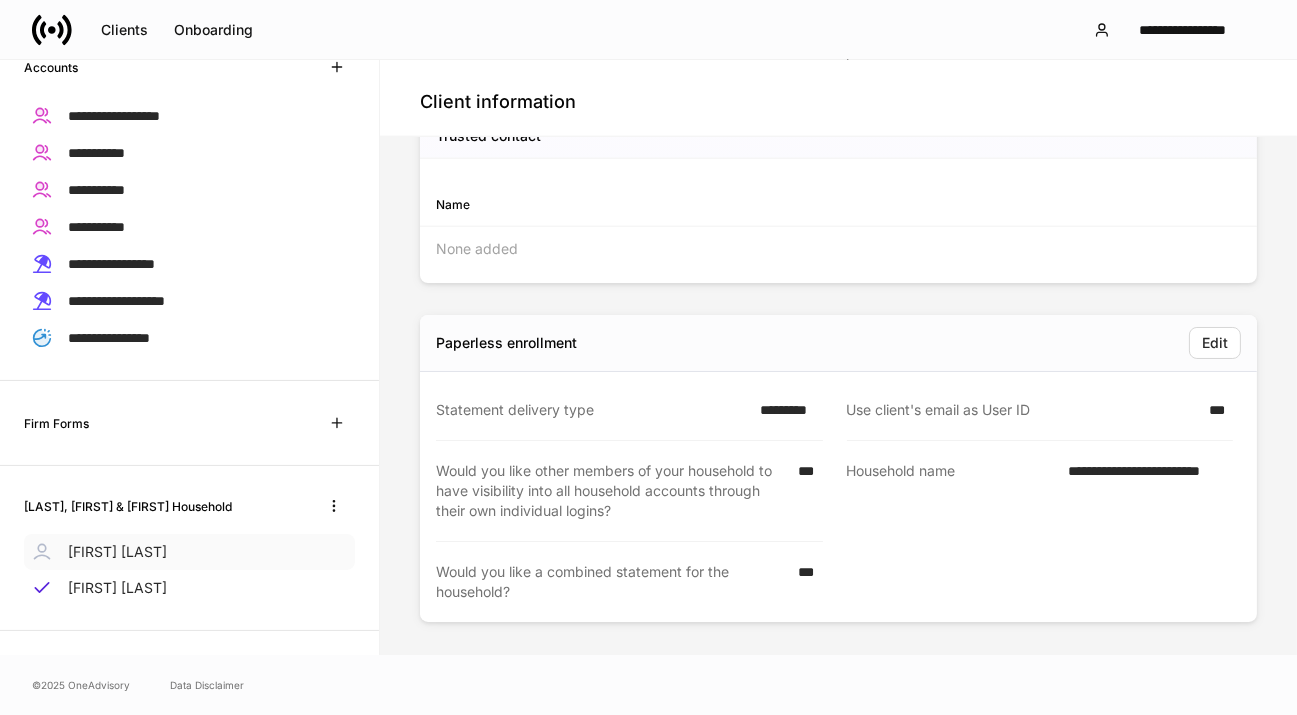 click on "[FIRST] [LAST]" at bounding box center (117, 552) 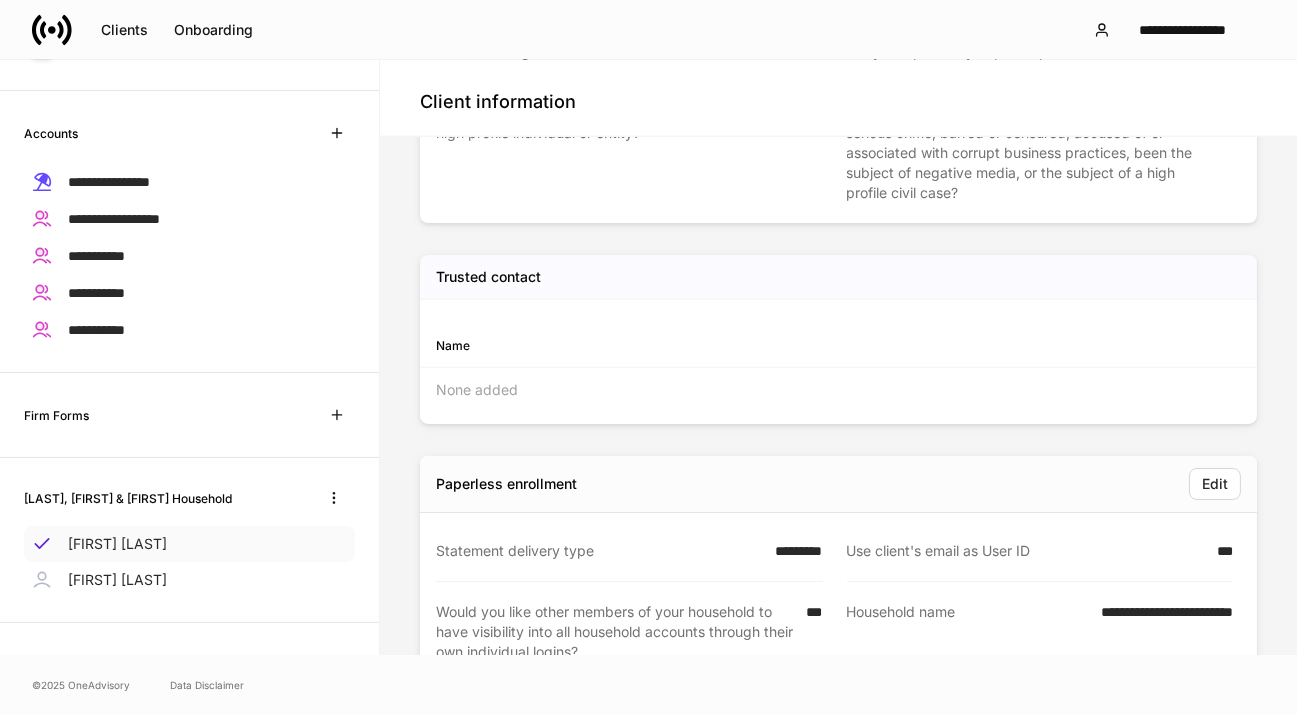 scroll, scrollTop: 0, scrollLeft: 0, axis: both 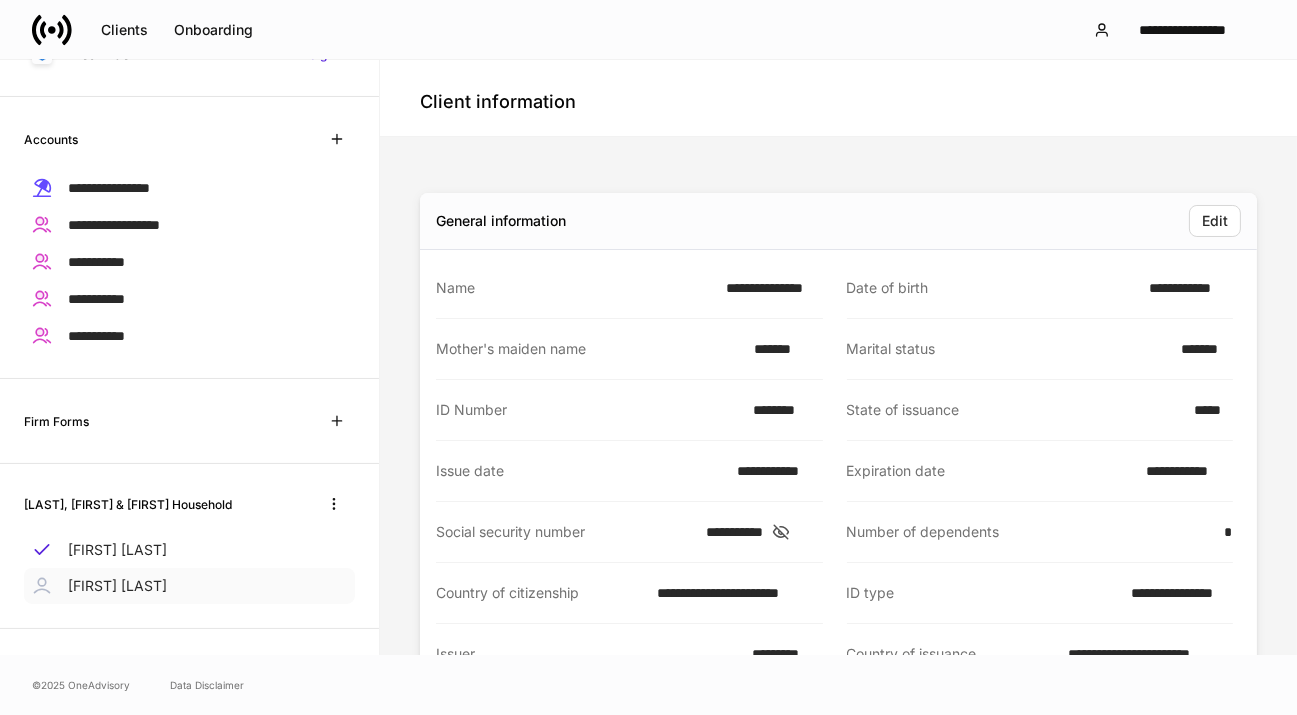 click on "[FIRST] [LAST]" at bounding box center (189, 586) 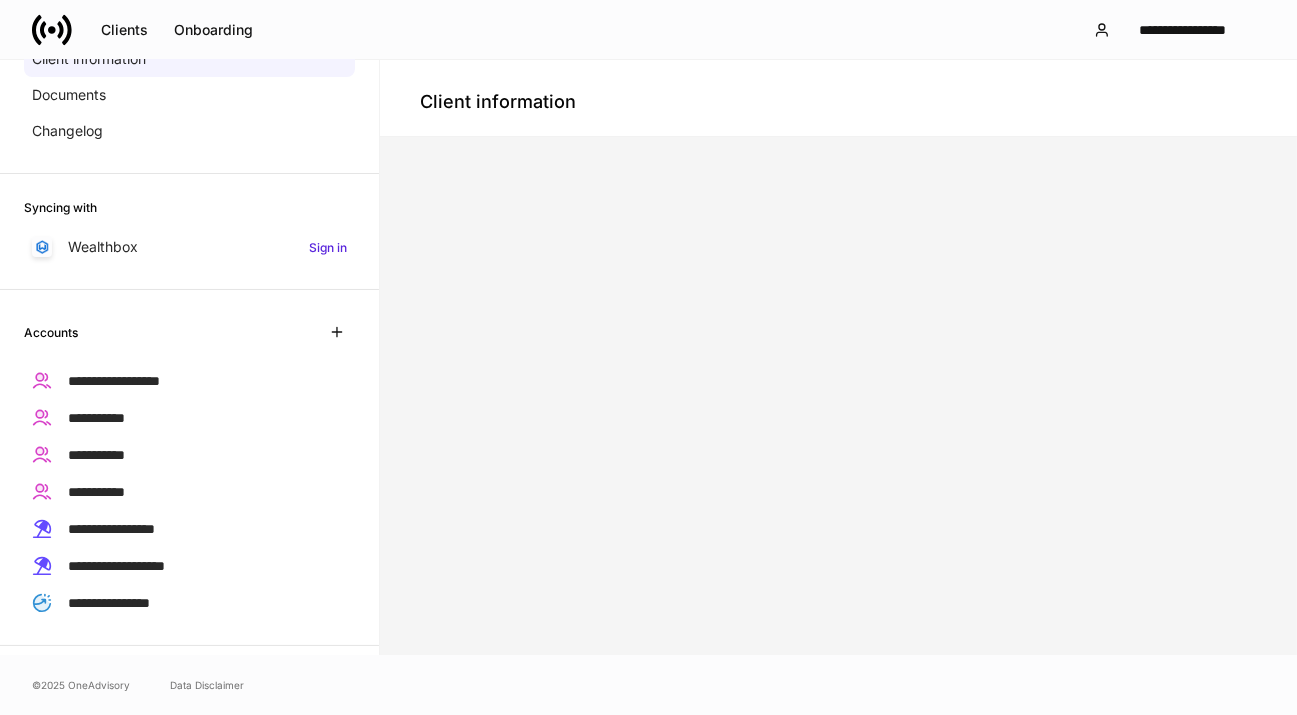 scroll, scrollTop: 360, scrollLeft: 0, axis: vertical 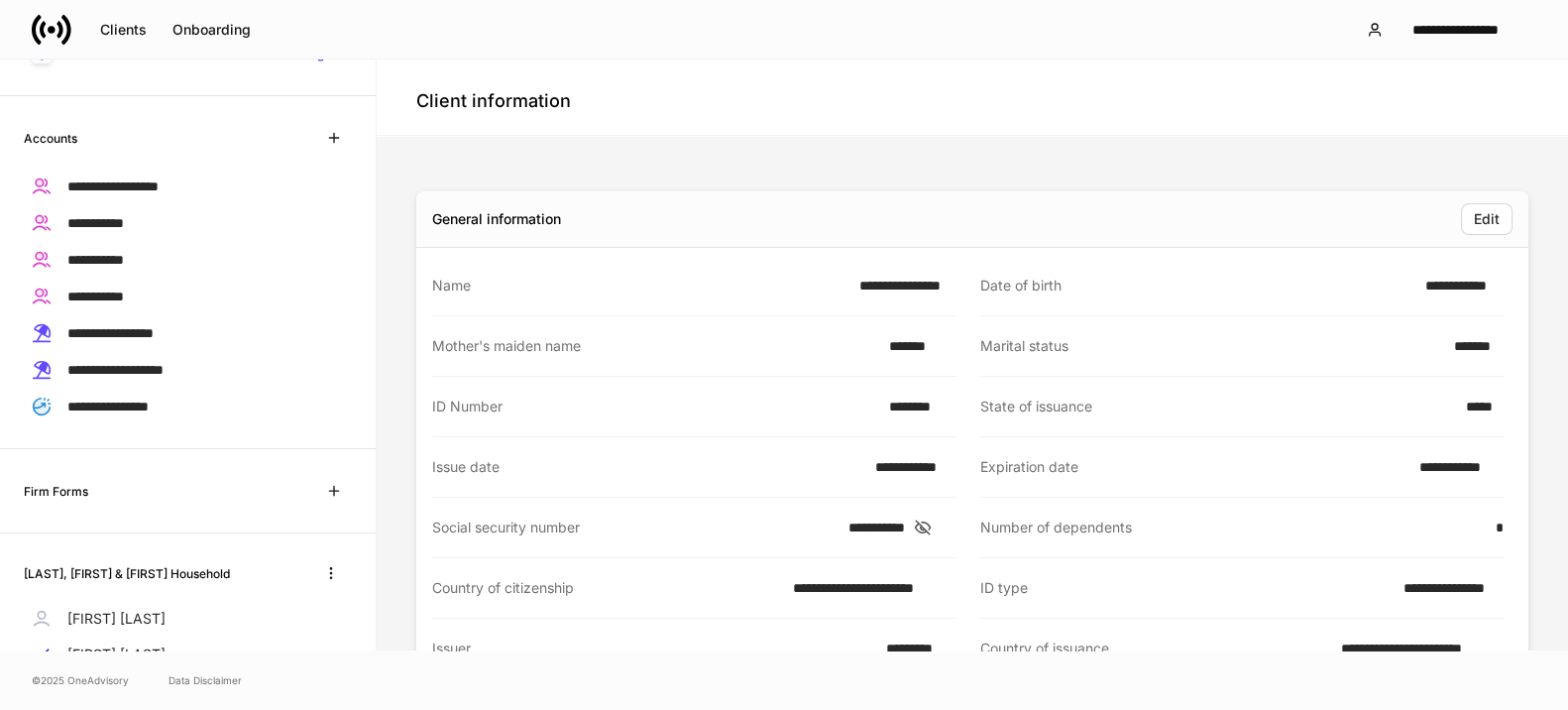 click on "[FIRST] [LAST]" at bounding box center [116, 619] 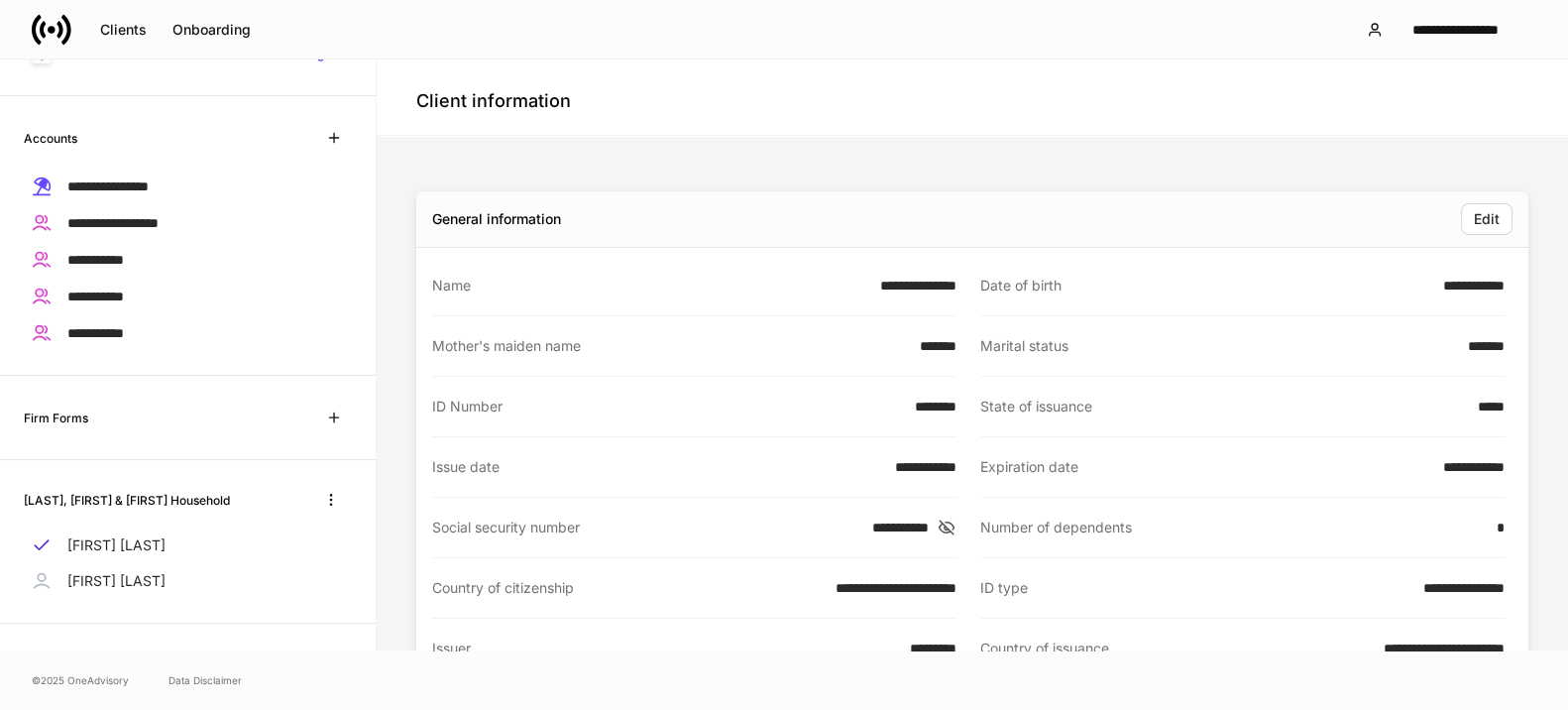 scroll, scrollTop: 356, scrollLeft: 0, axis: vertical 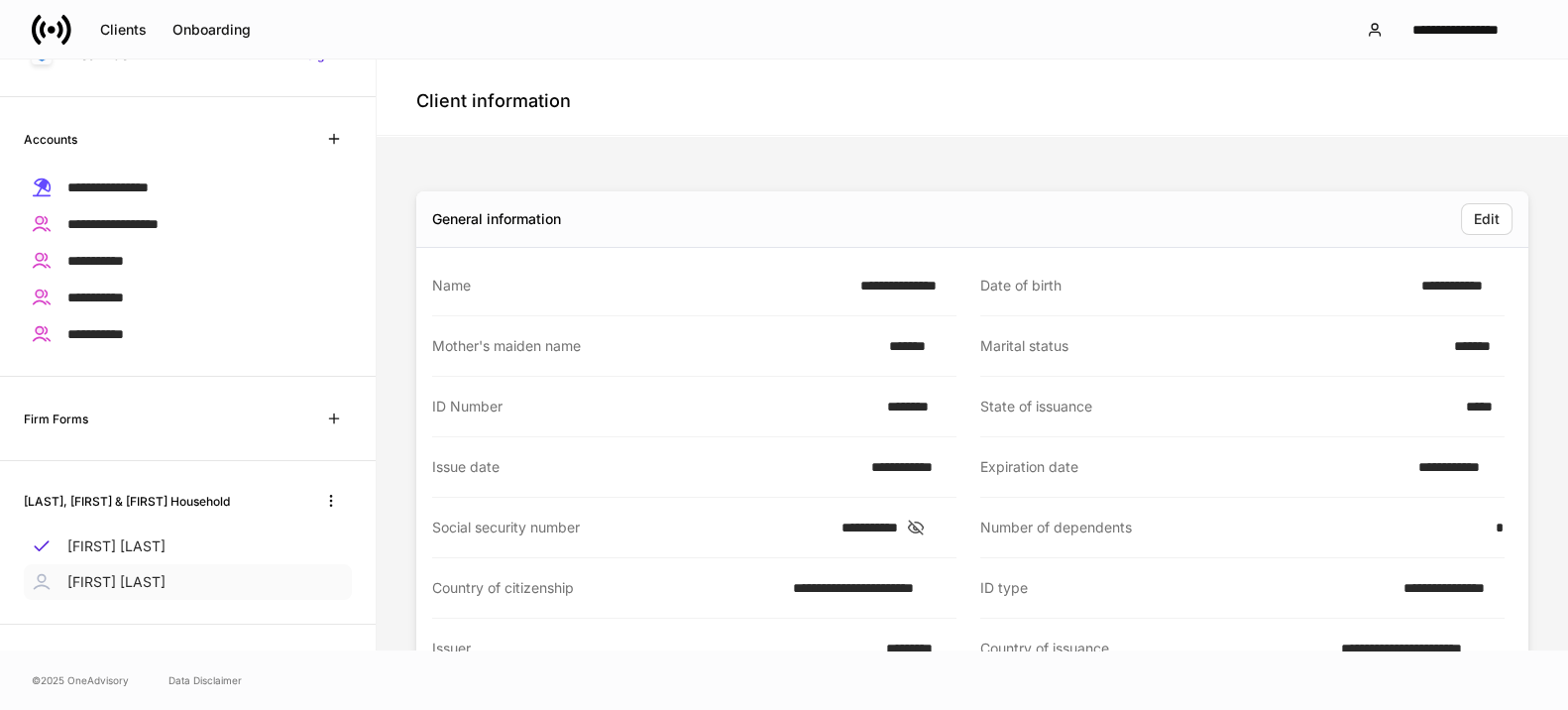 click on "[FIRST] [LAST]" at bounding box center (116, 582) 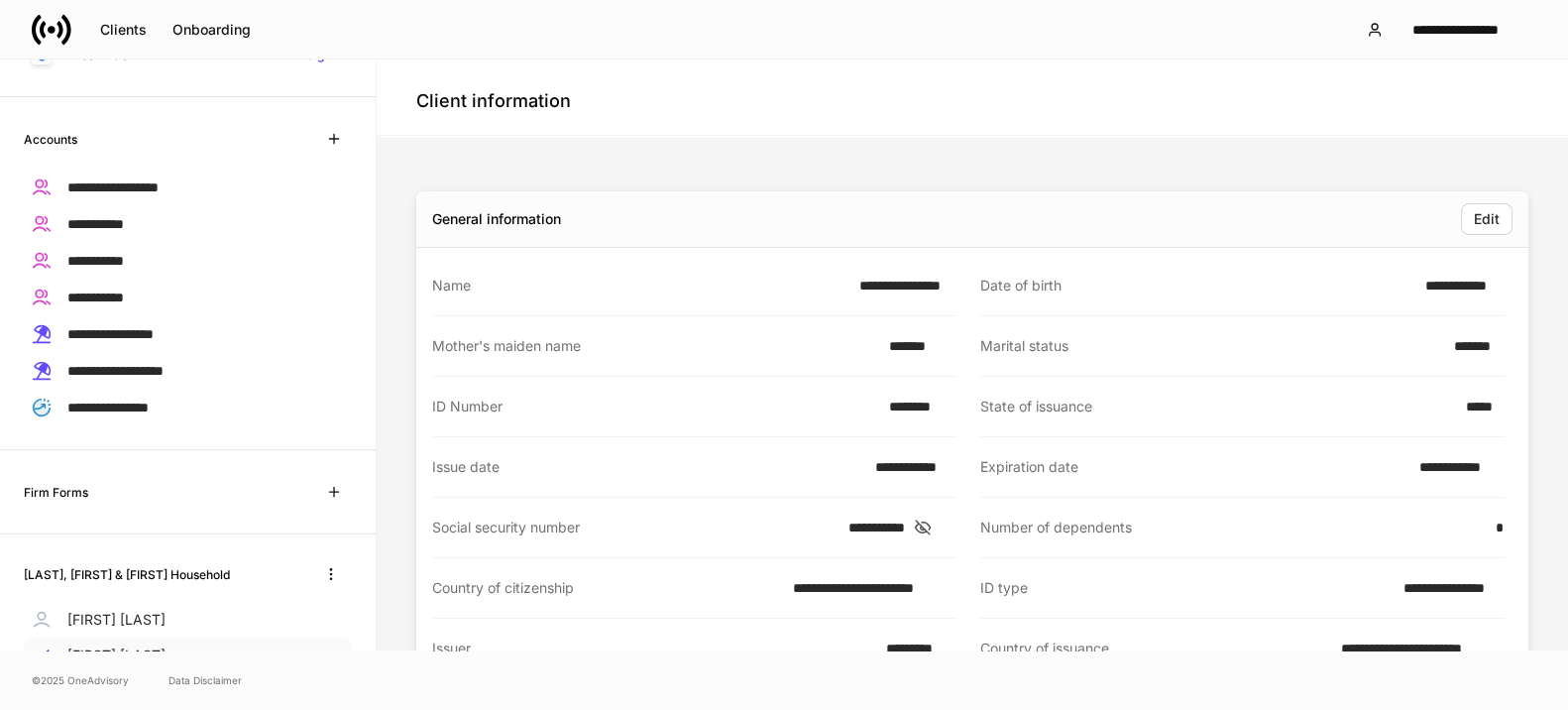 click on "[FIRST] [LAST]" at bounding box center (116, 655) 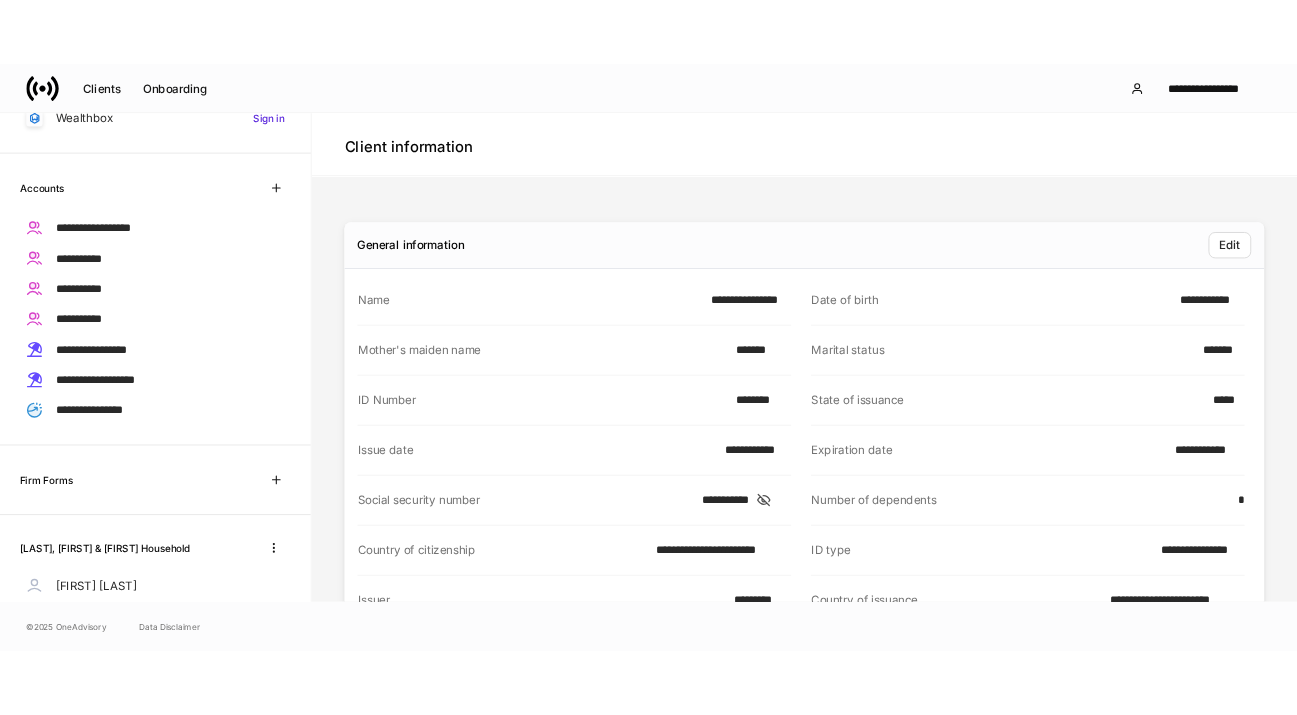 scroll, scrollTop: 340, scrollLeft: 0, axis: vertical 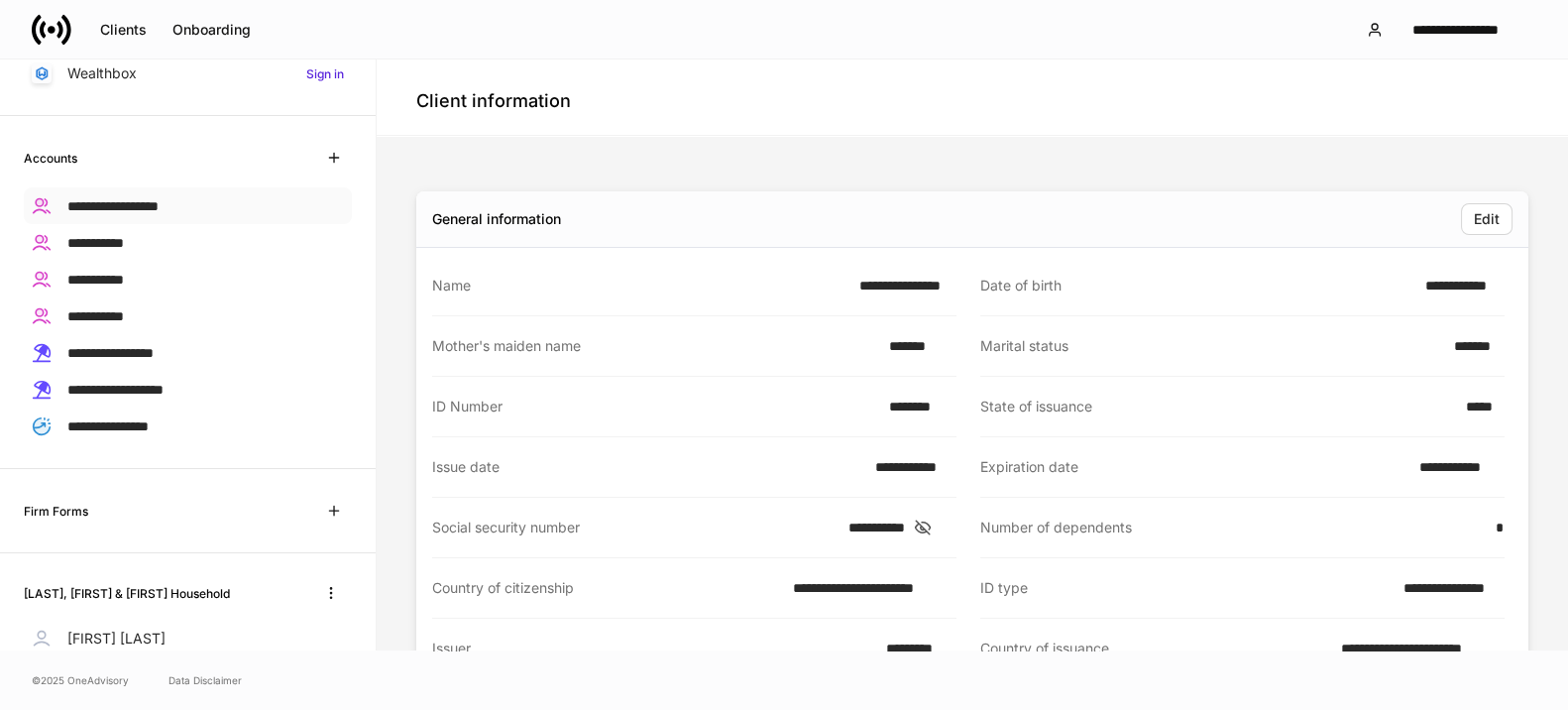 click on "**********" at bounding box center (113, 206) 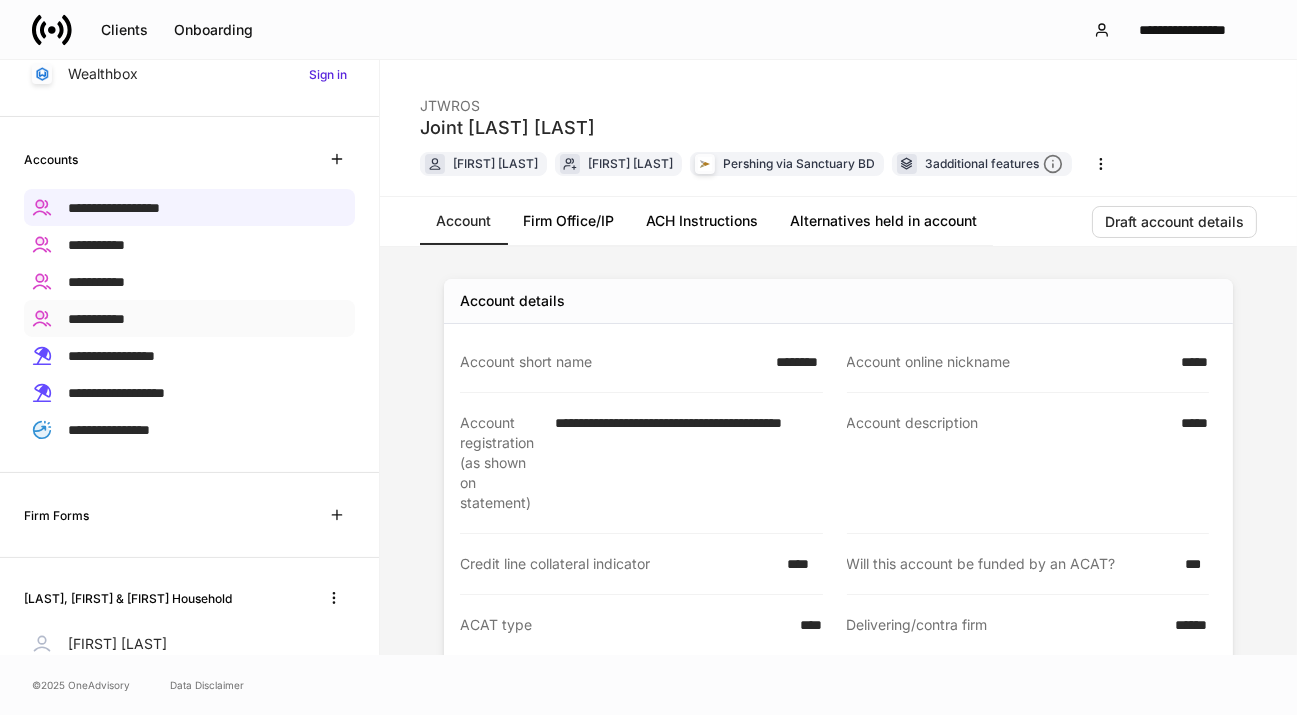 click on "**********" at bounding box center [96, 318] 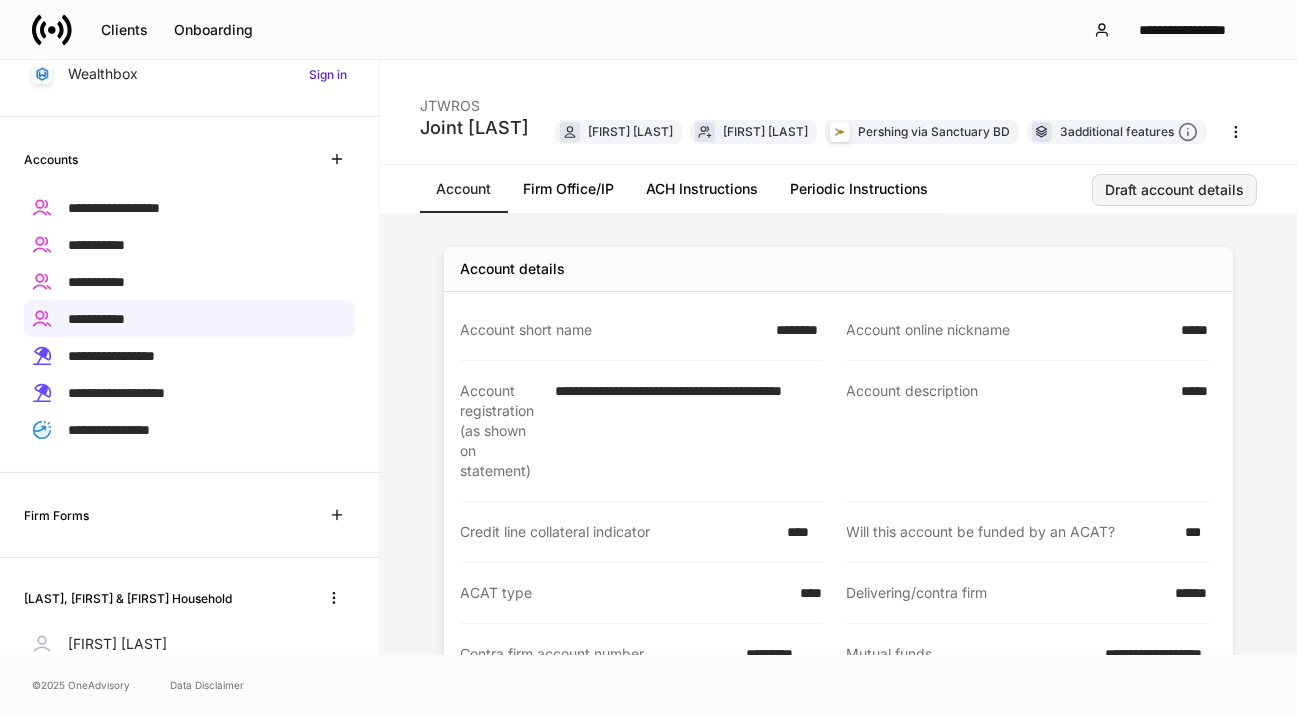 click on "Draft account details" at bounding box center (1174, 190) 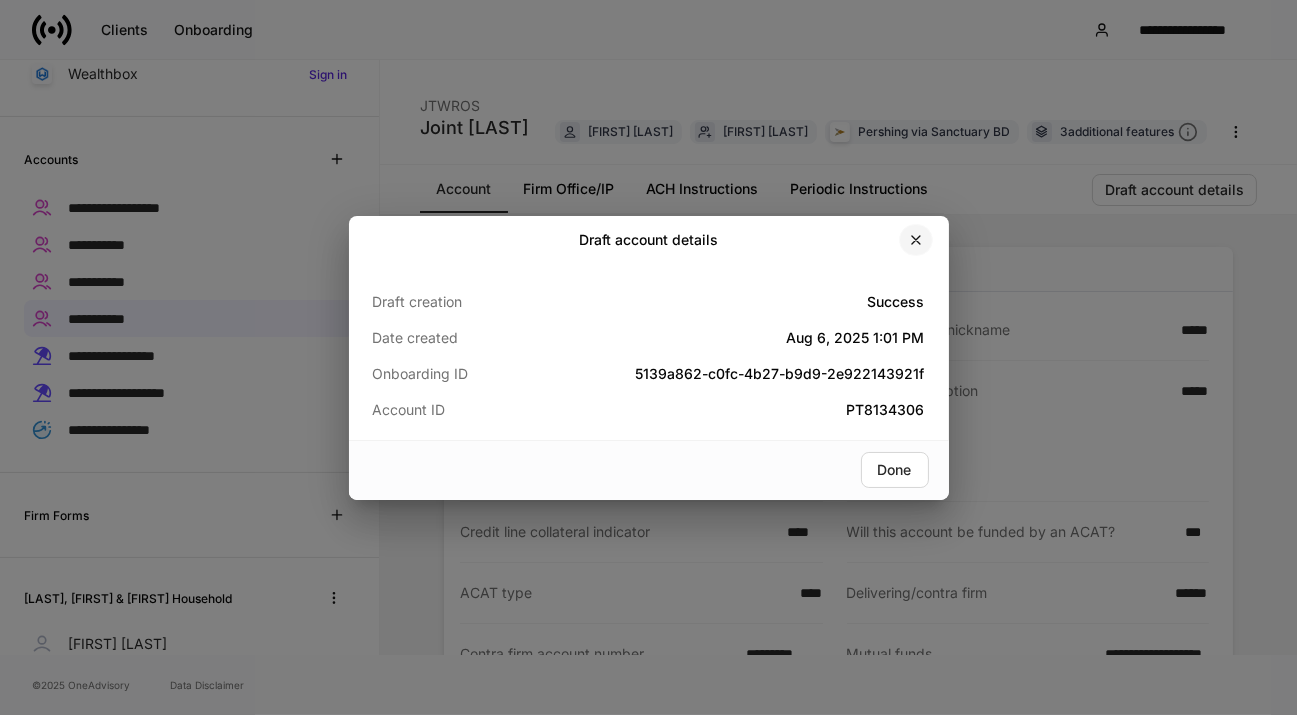 click 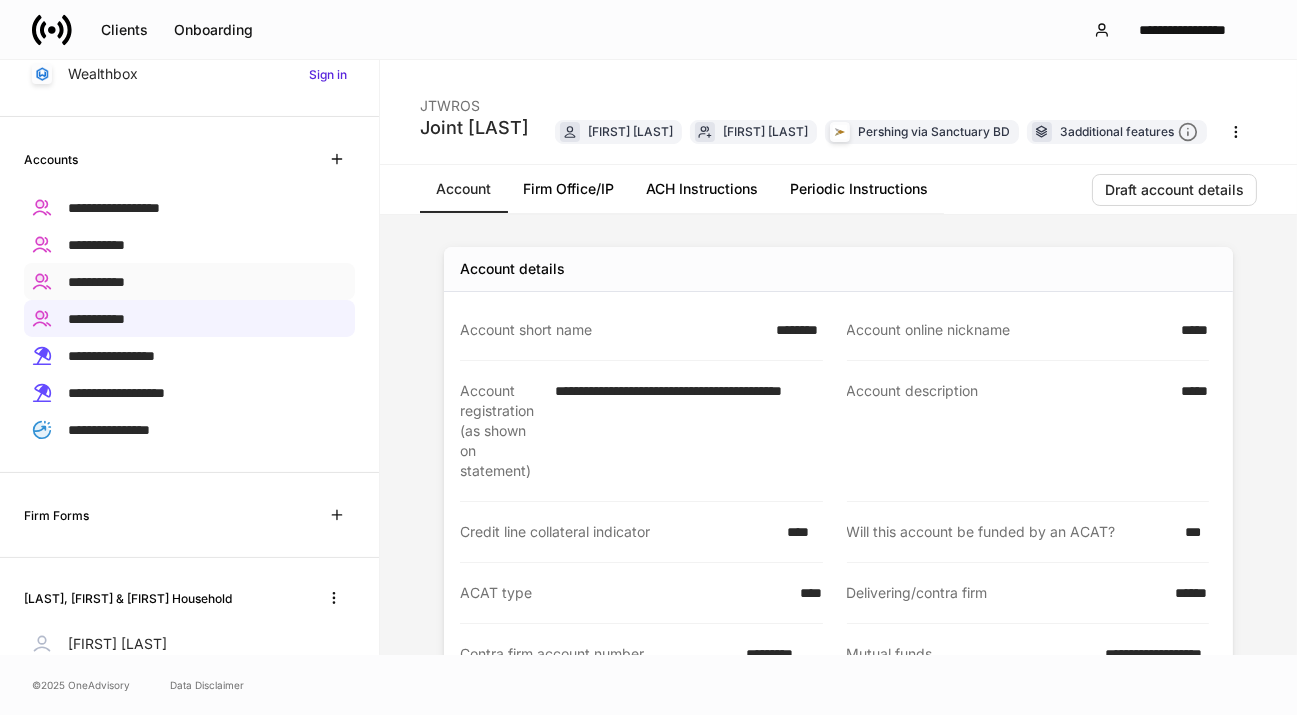 drag, startPoint x: 119, startPoint y: 279, endPoint x: 133, endPoint y: 271, distance: 16.124516 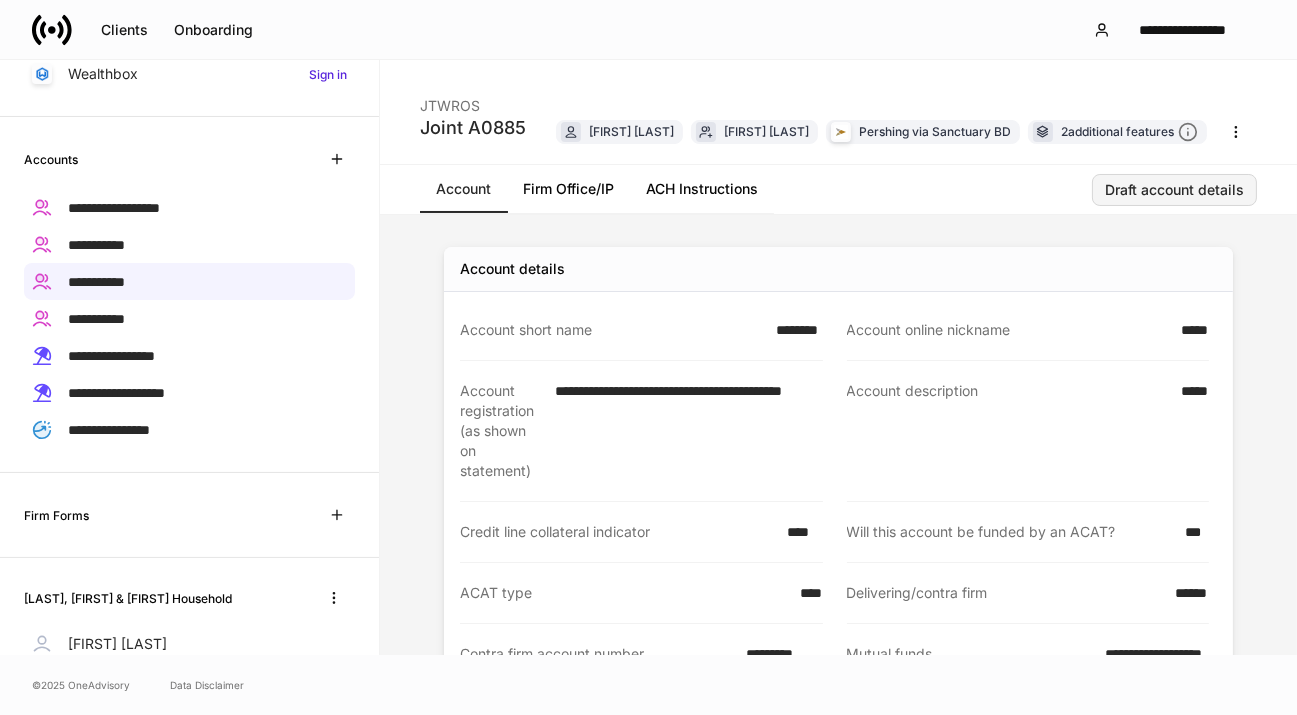 click on "Draft account details" at bounding box center (1174, 190) 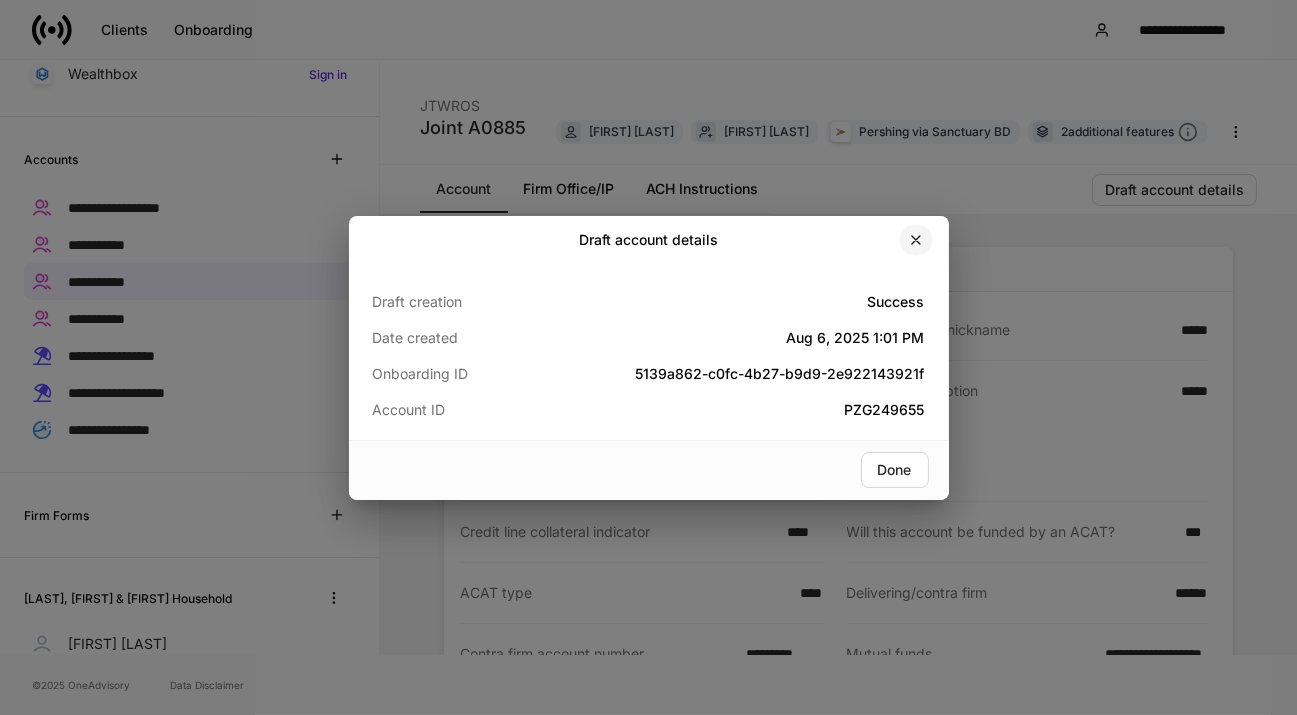 click 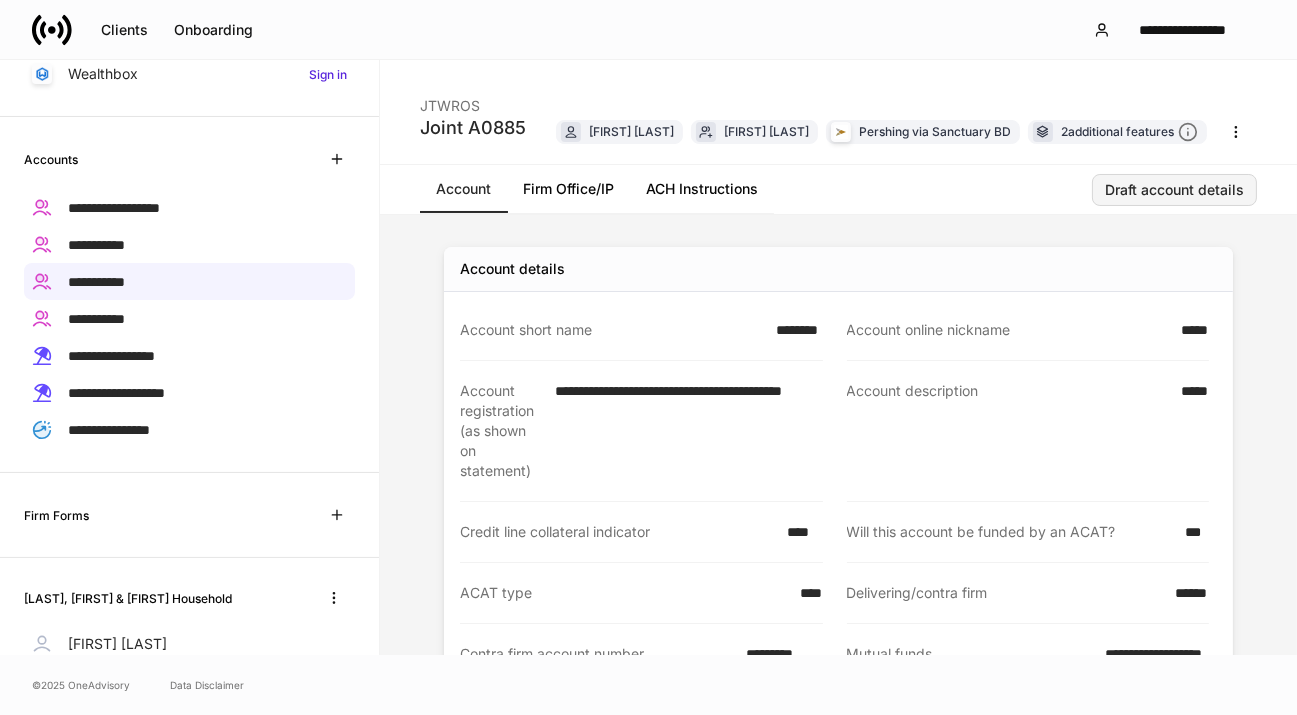 click on "Draft account details" at bounding box center [1174, 190] 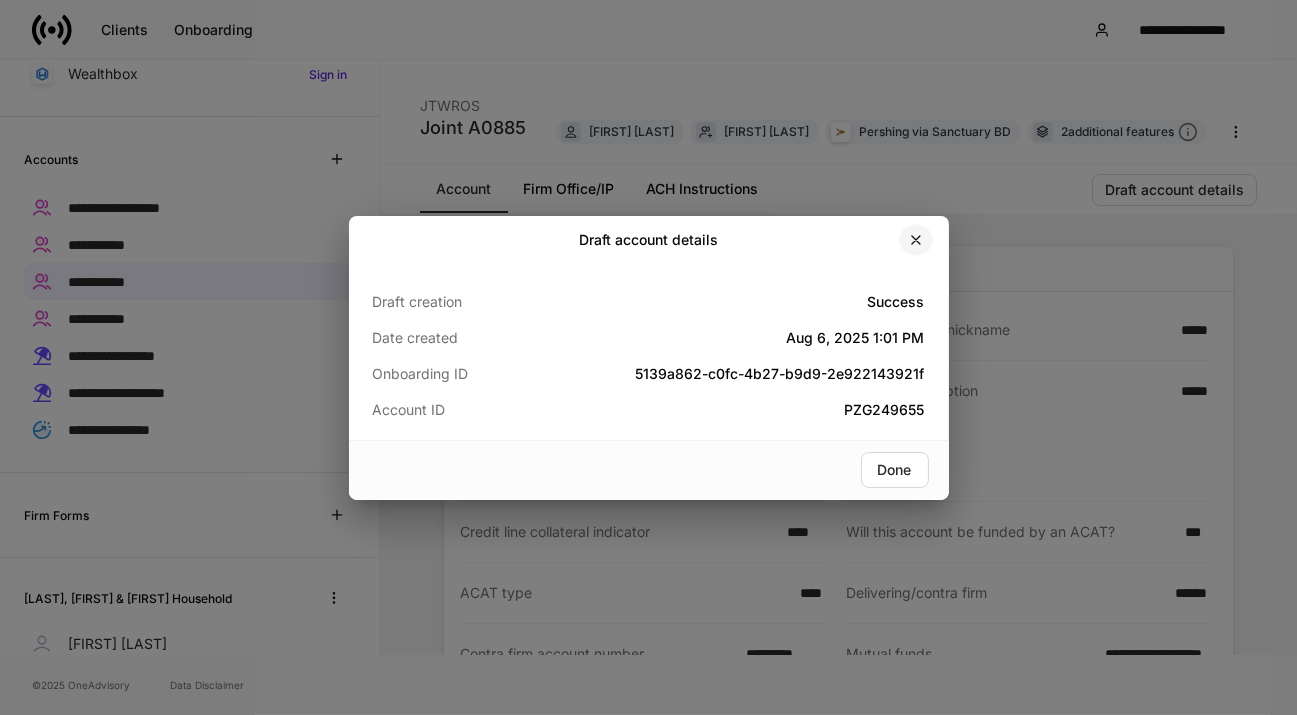 click at bounding box center [916, 240] 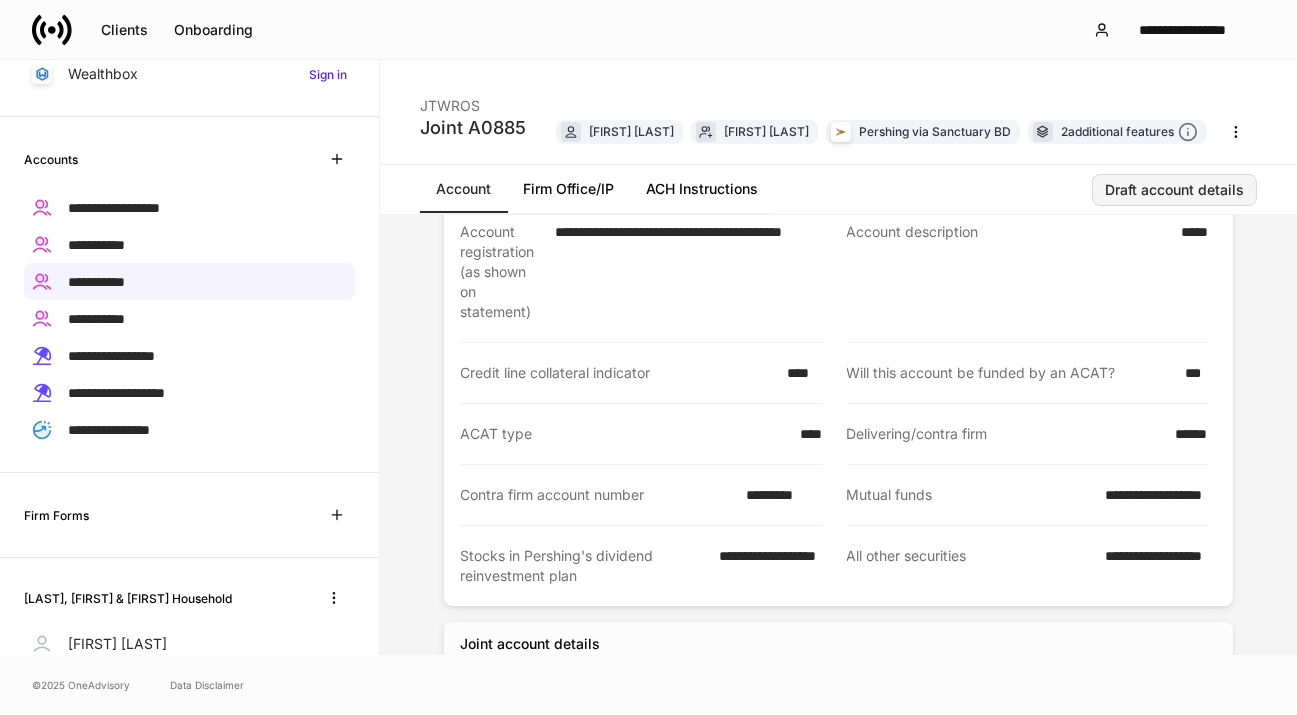 scroll, scrollTop: 149, scrollLeft: 0, axis: vertical 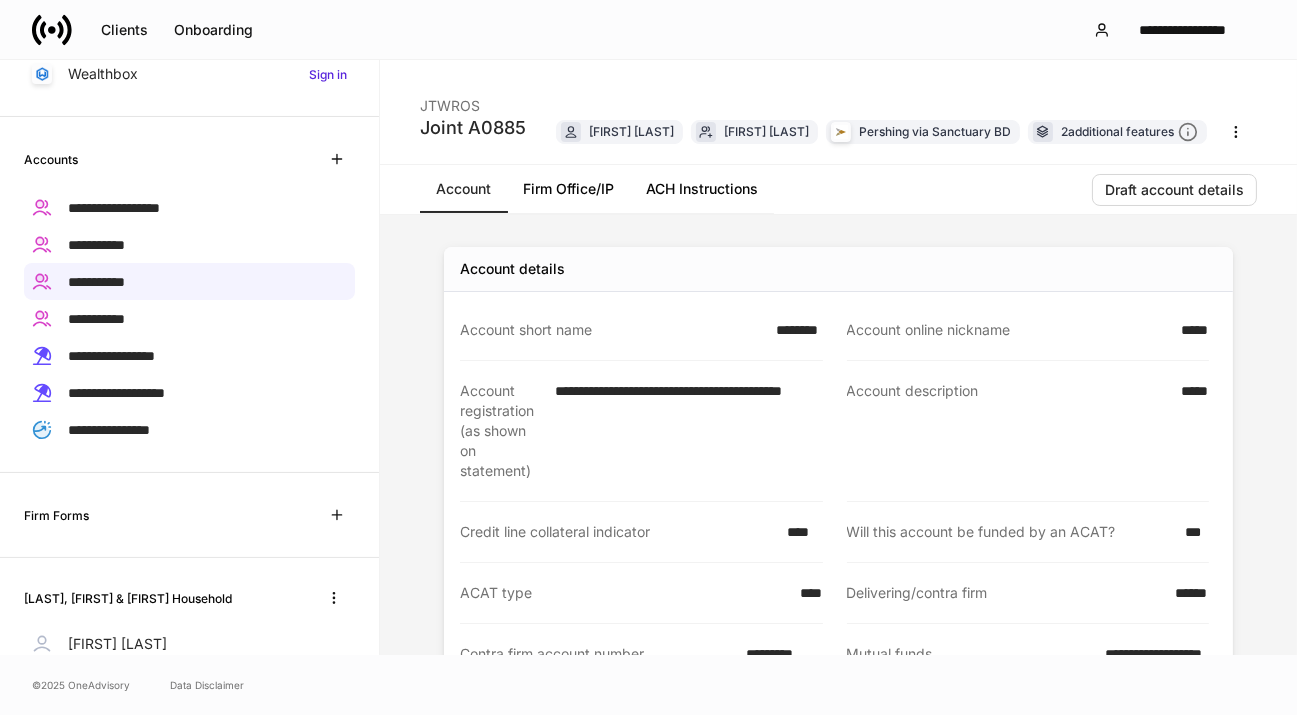 click on "Firm Office/IP" at bounding box center [568, 189] 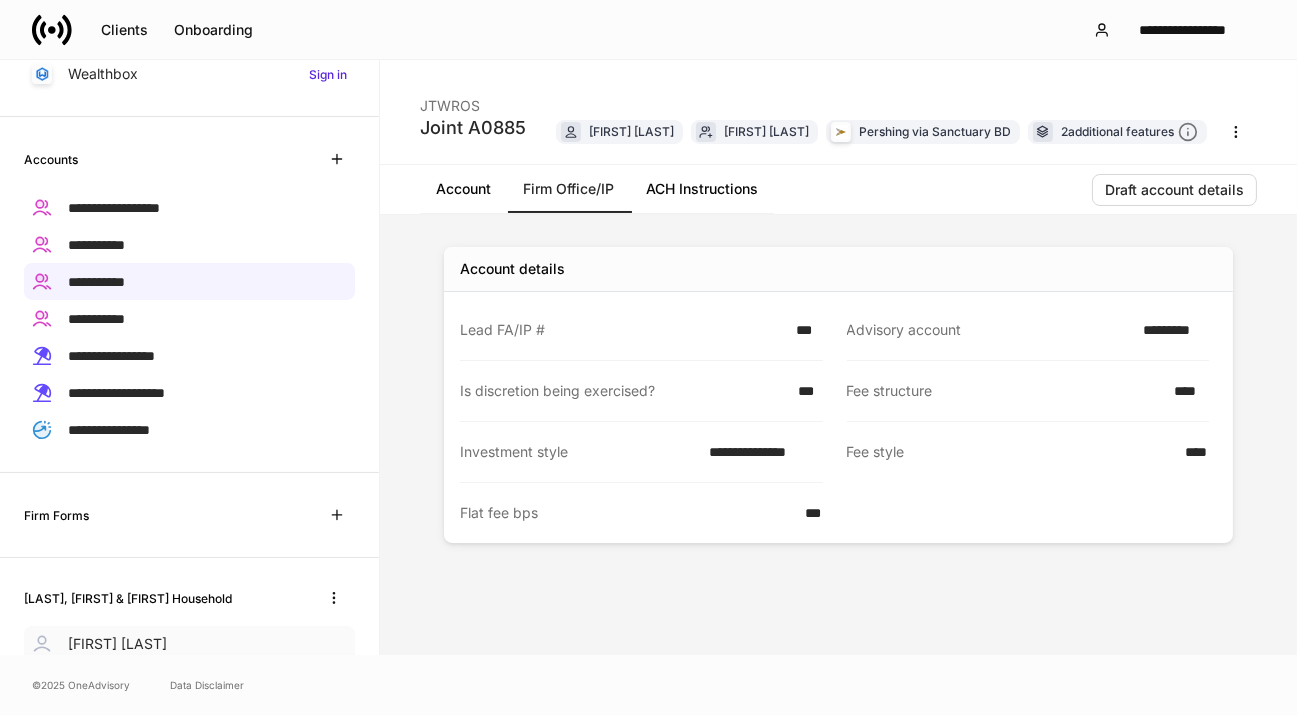 click on "[FIRST] [LAST]" at bounding box center [189, 644] 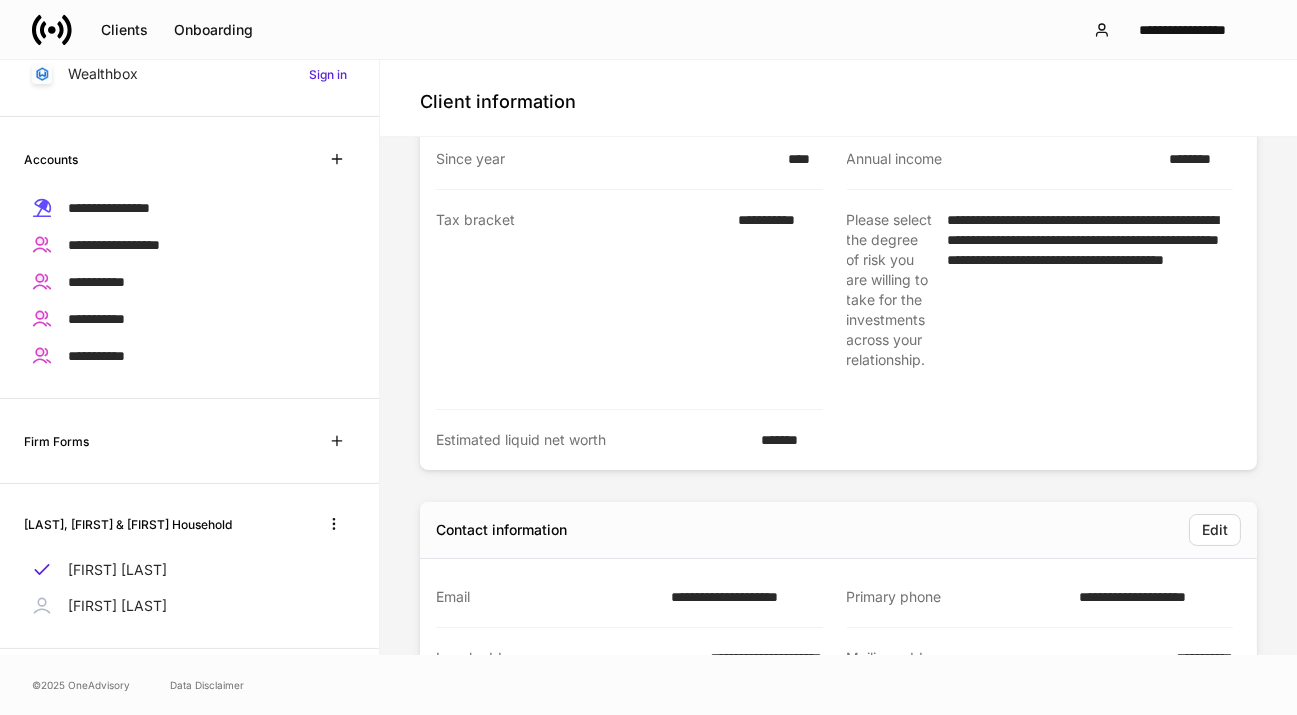 scroll, scrollTop: 1041, scrollLeft: 0, axis: vertical 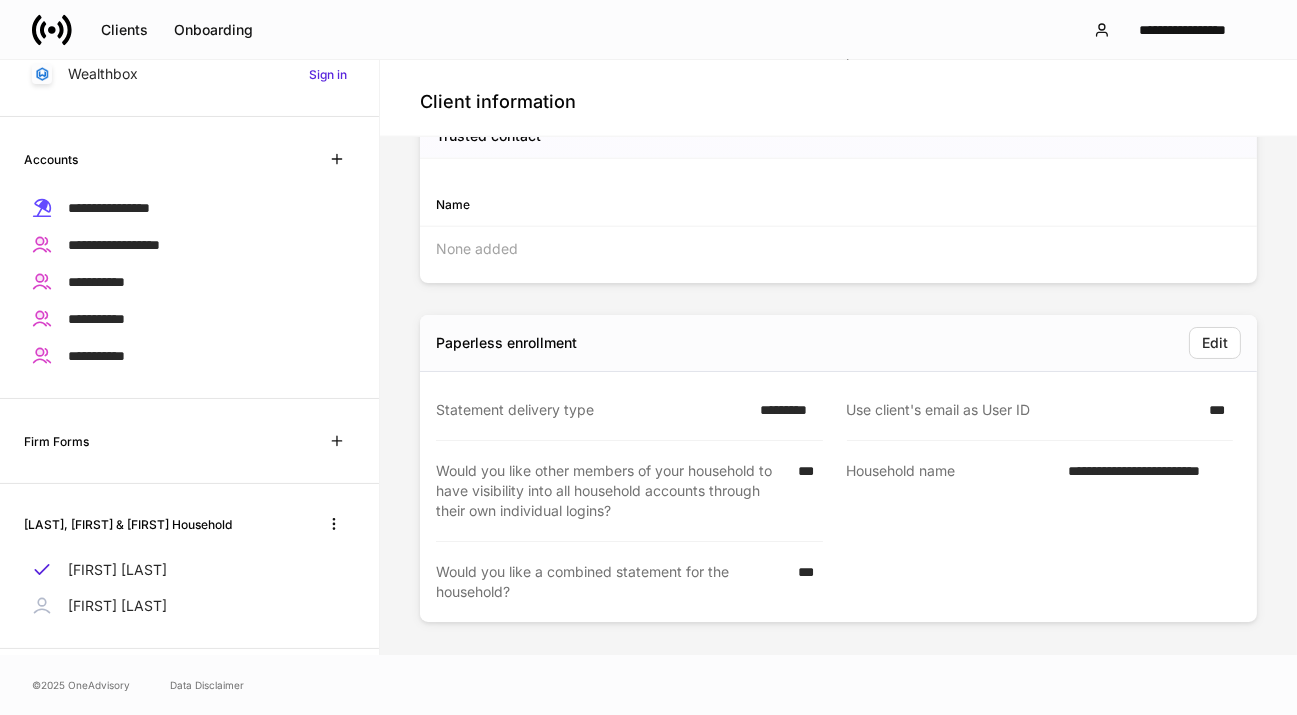 click on "**********" at bounding box center (1144, 491) 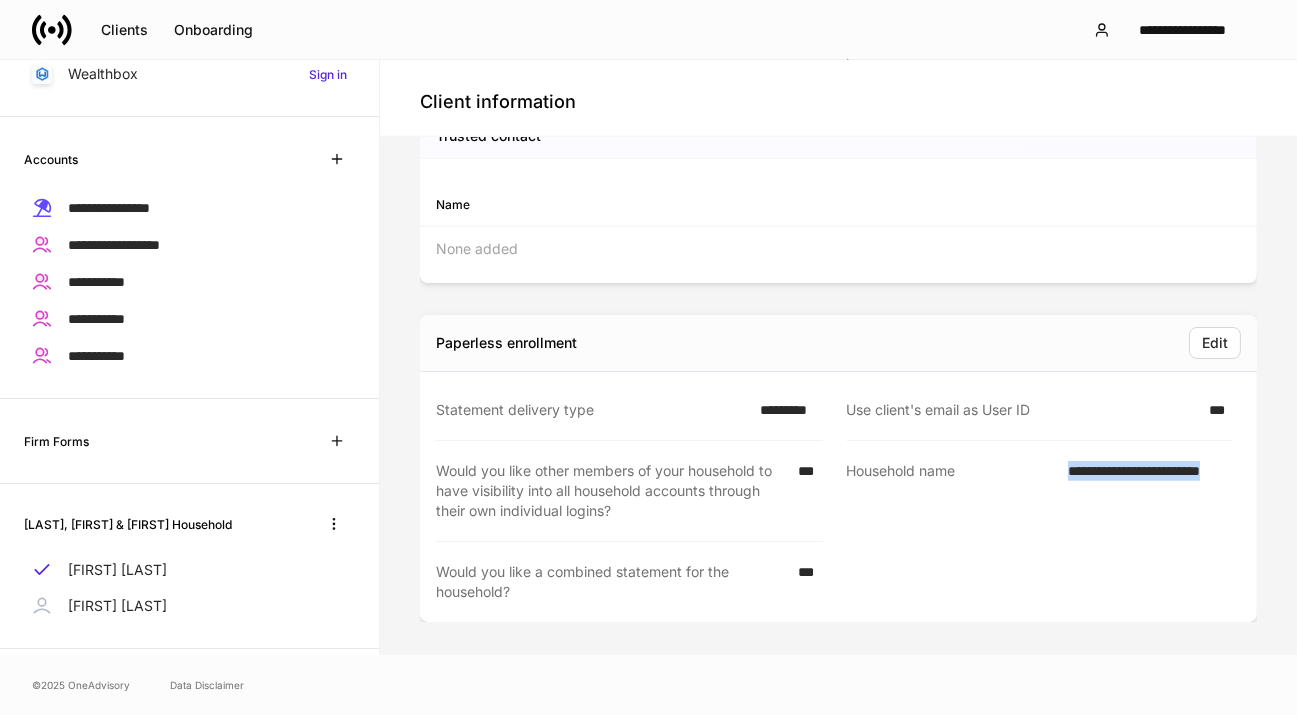 click on "**********" at bounding box center [1144, 491] 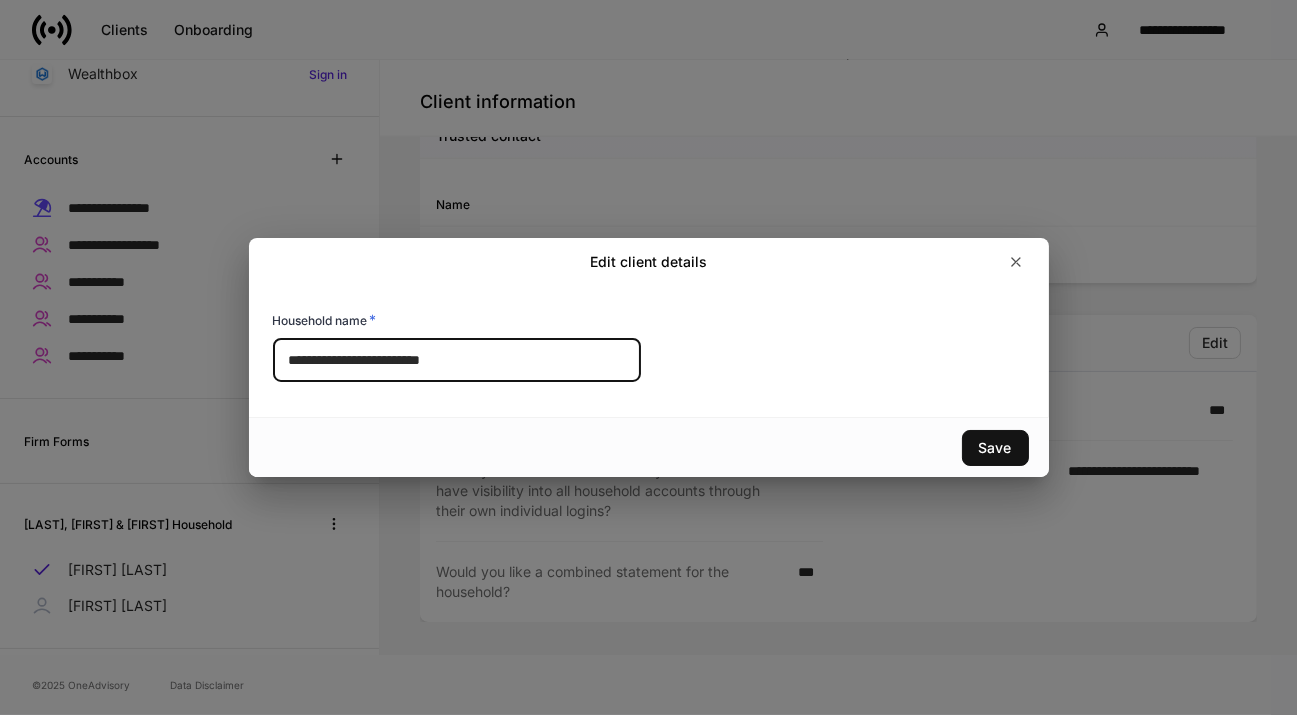 drag, startPoint x: 479, startPoint y: 362, endPoint x: 213, endPoint y: 367, distance: 266.047 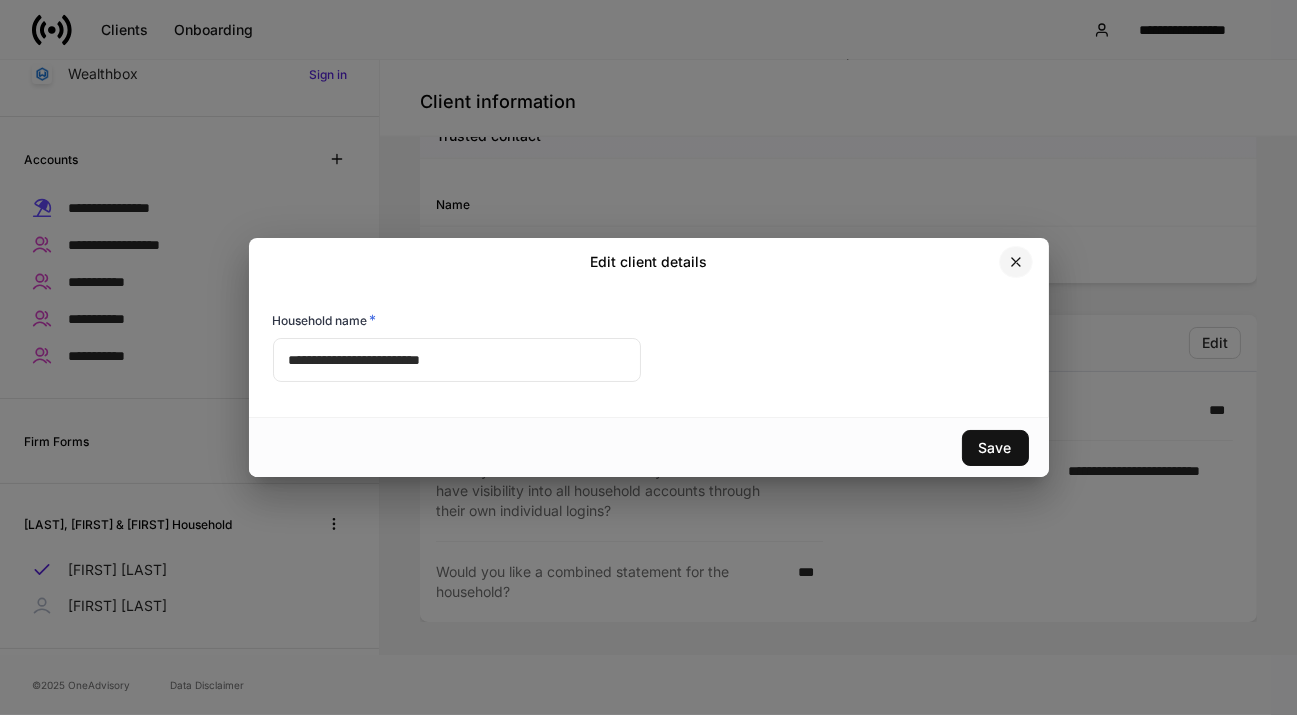 click 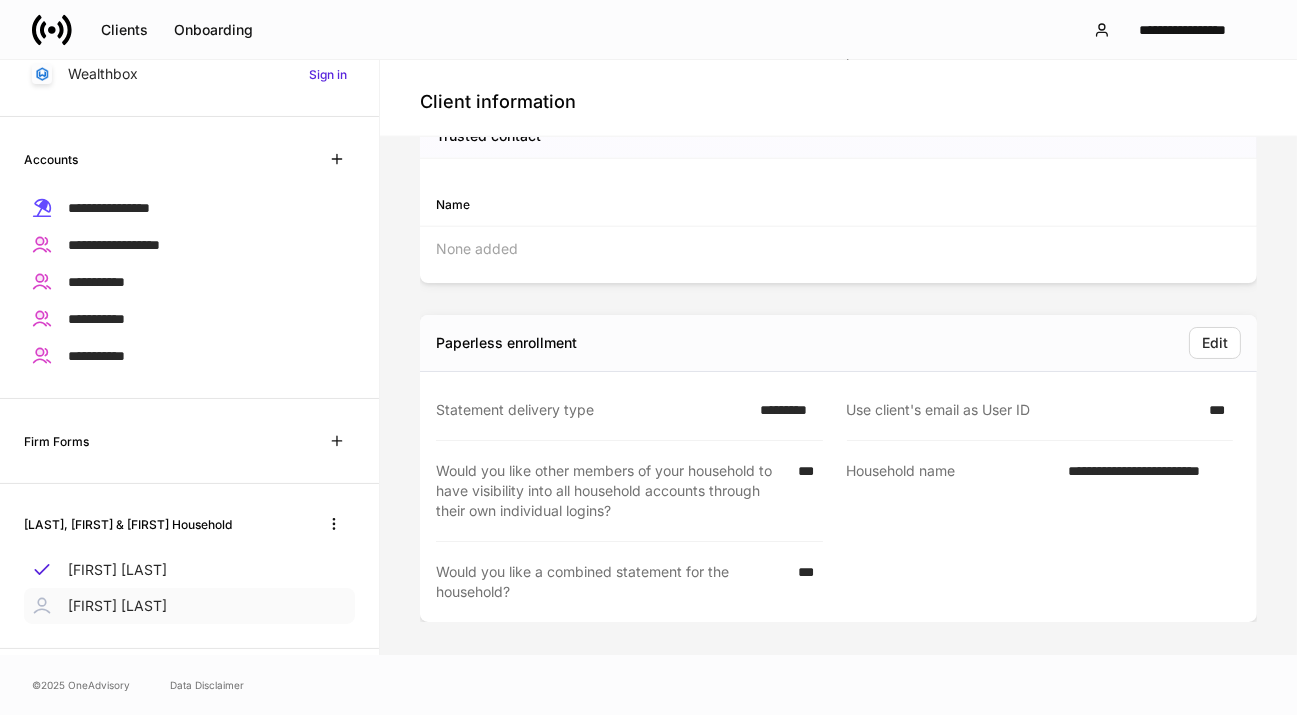 click on "[FIRST] [LAST]" at bounding box center [117, 606] 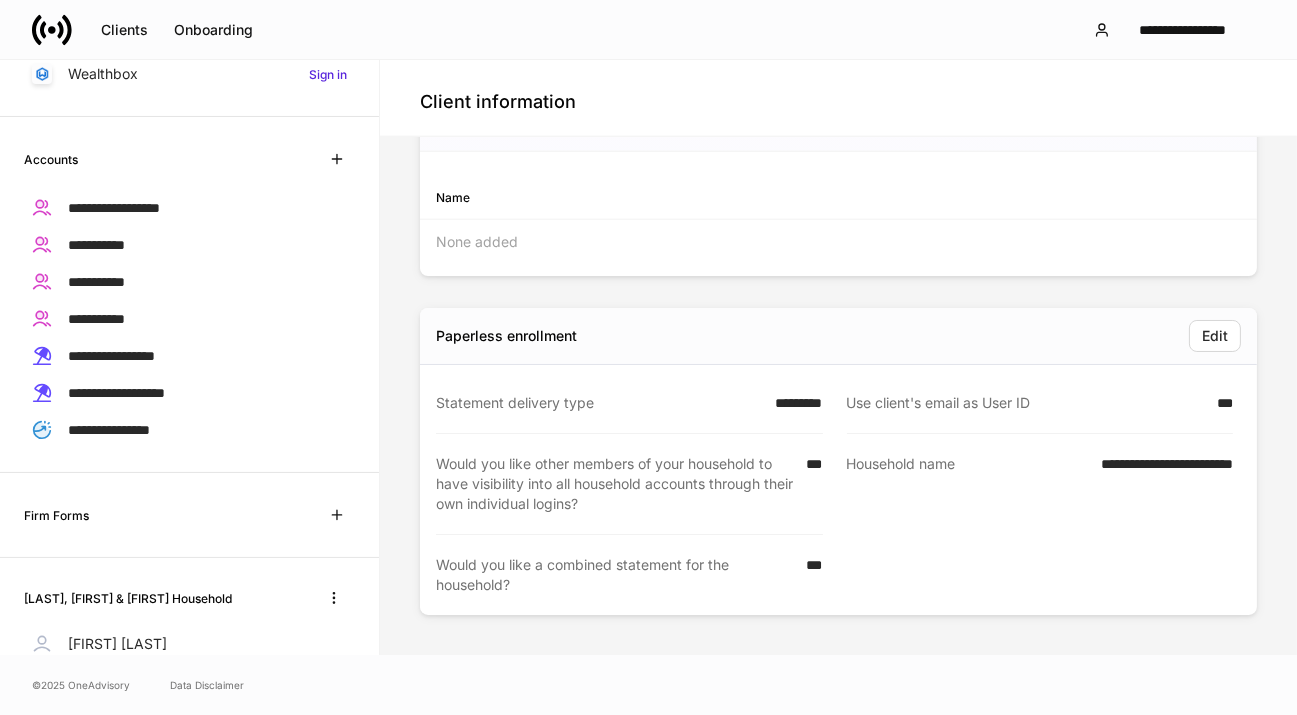 scroll, scrollTop: 0, scrollLeft: 0, axis: both 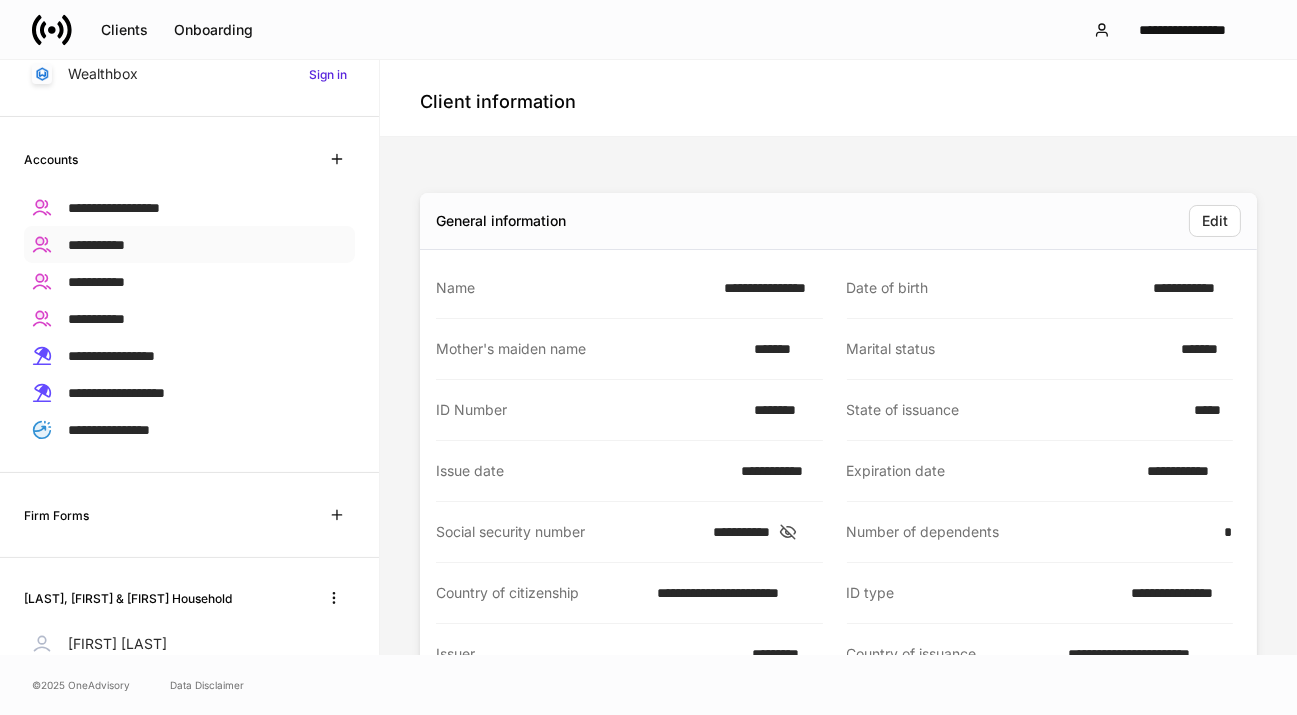 click on "**********" at bounding box center (96, 245) 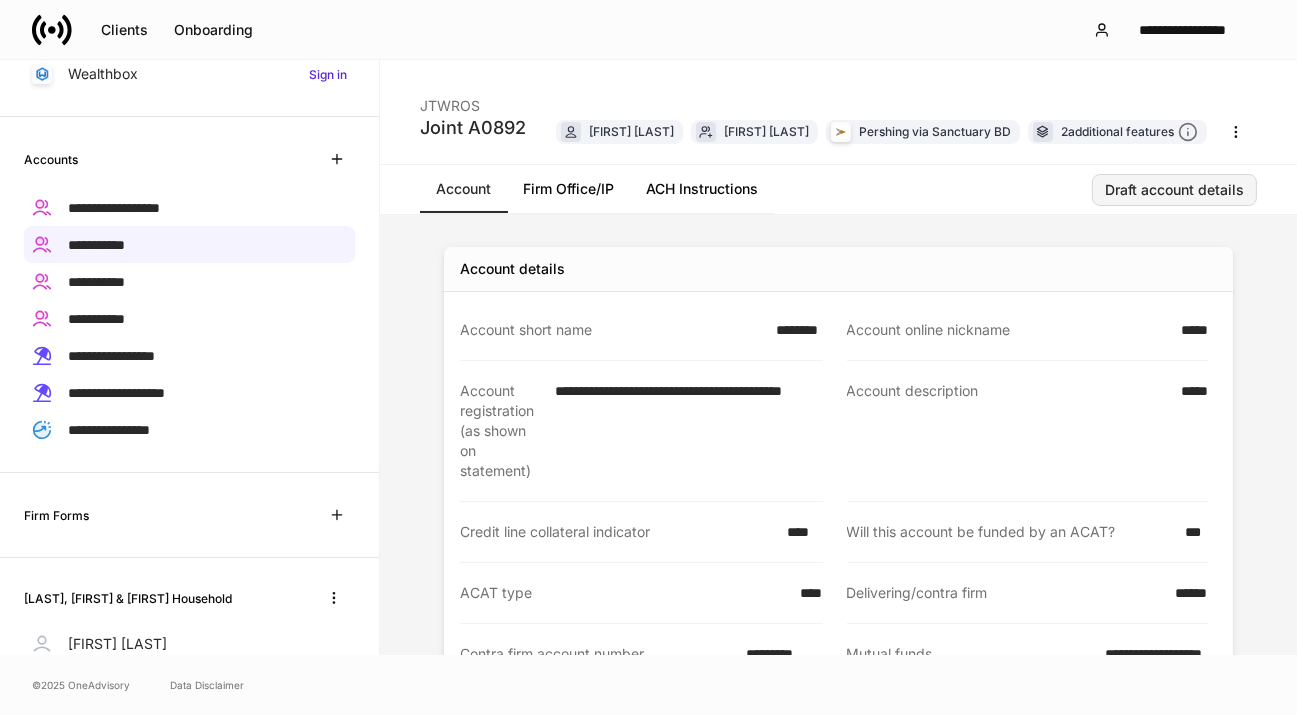 click on "Draft account details" at bounding box center (1174, 190) 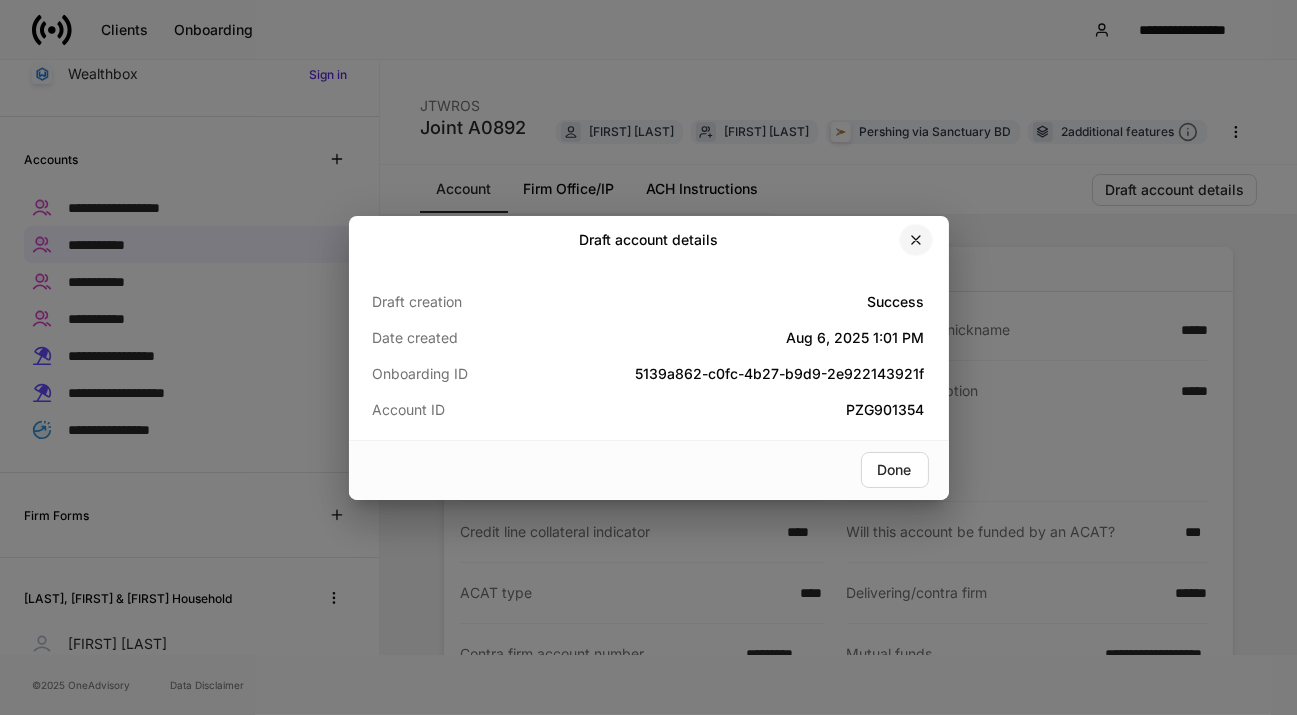 click at bounding box center [916, 240] 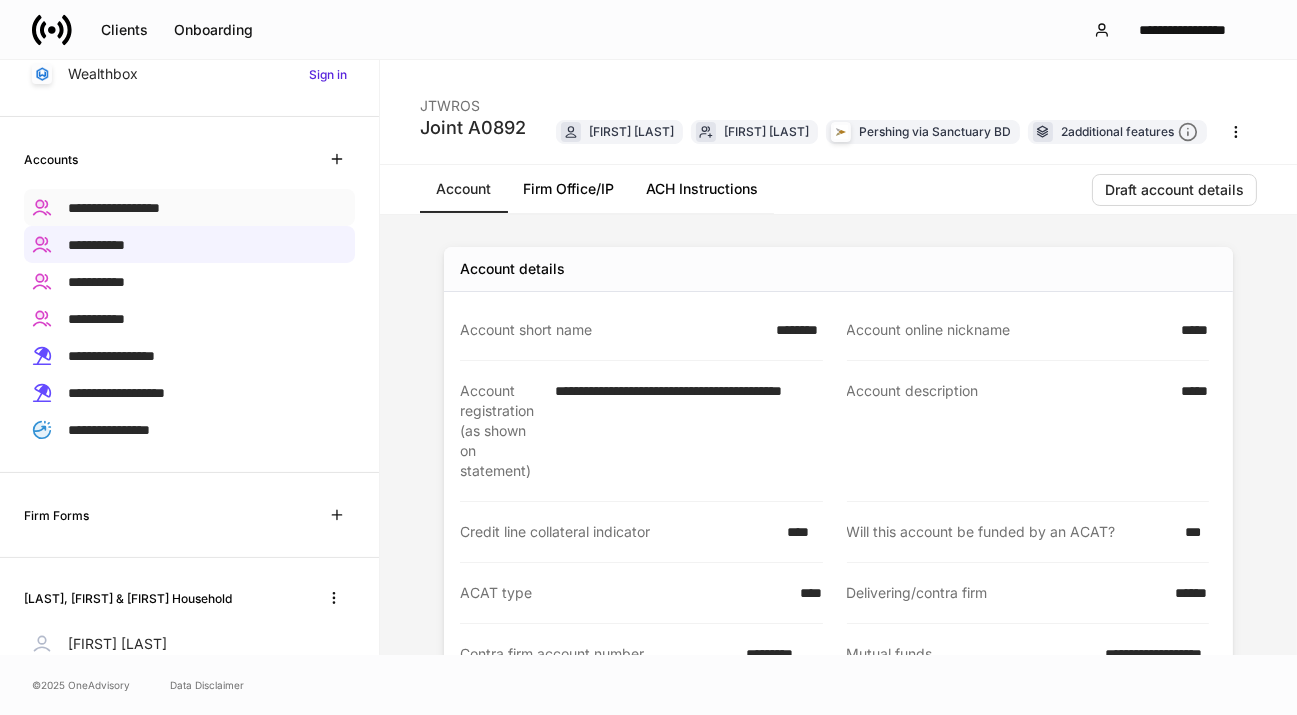 click on "**********" at bounding box center (114, 208) 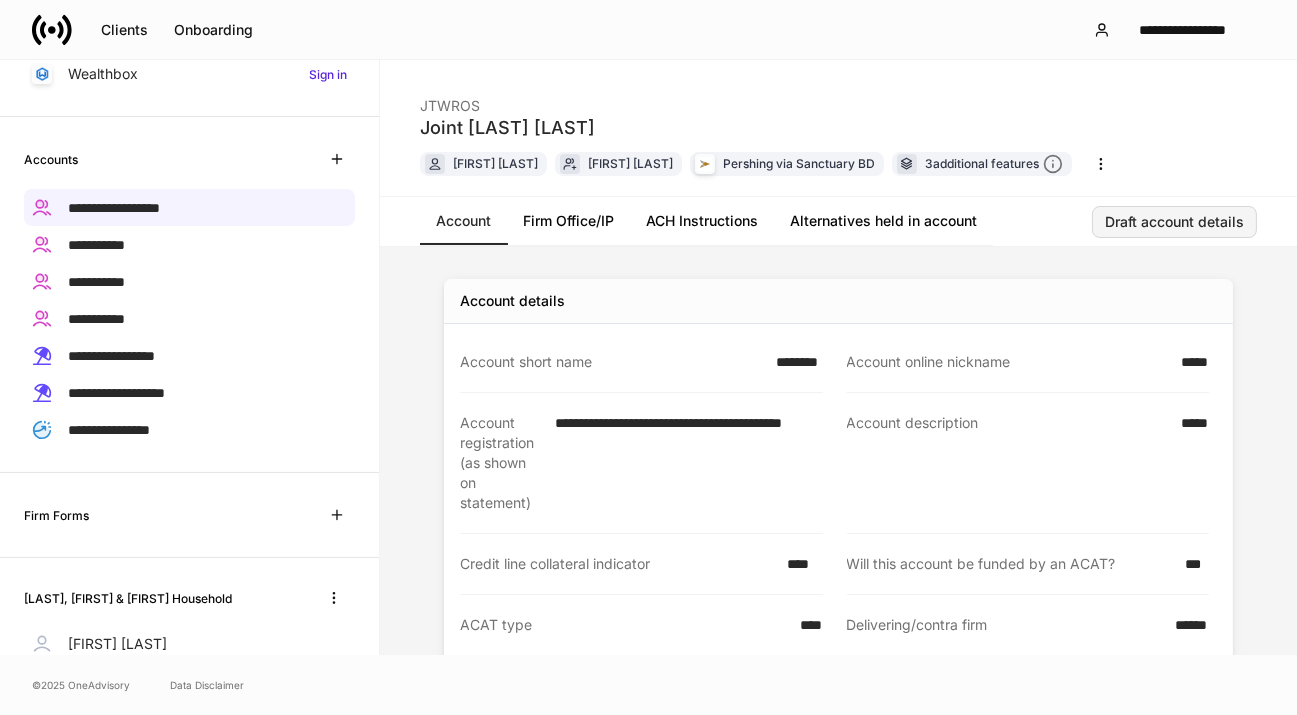click on "Draft account details" at bounding box center (1174, 222) 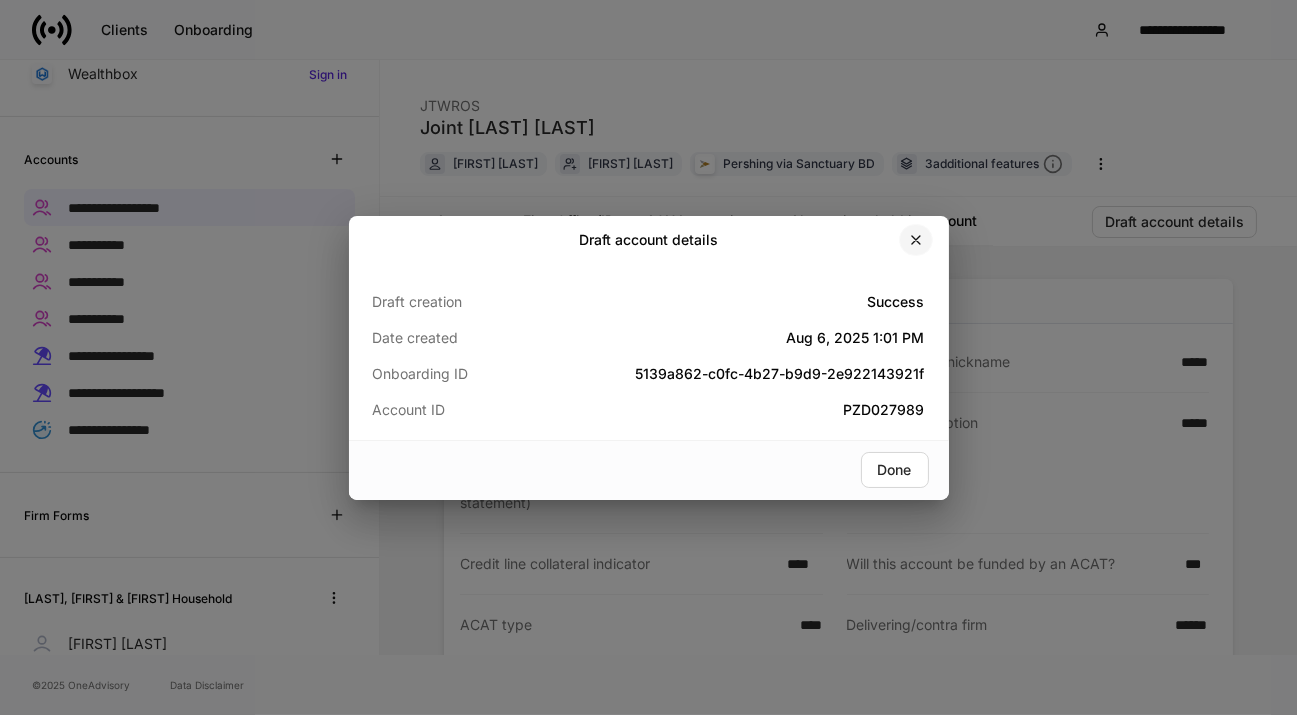 click at bounding box center [916, 240] 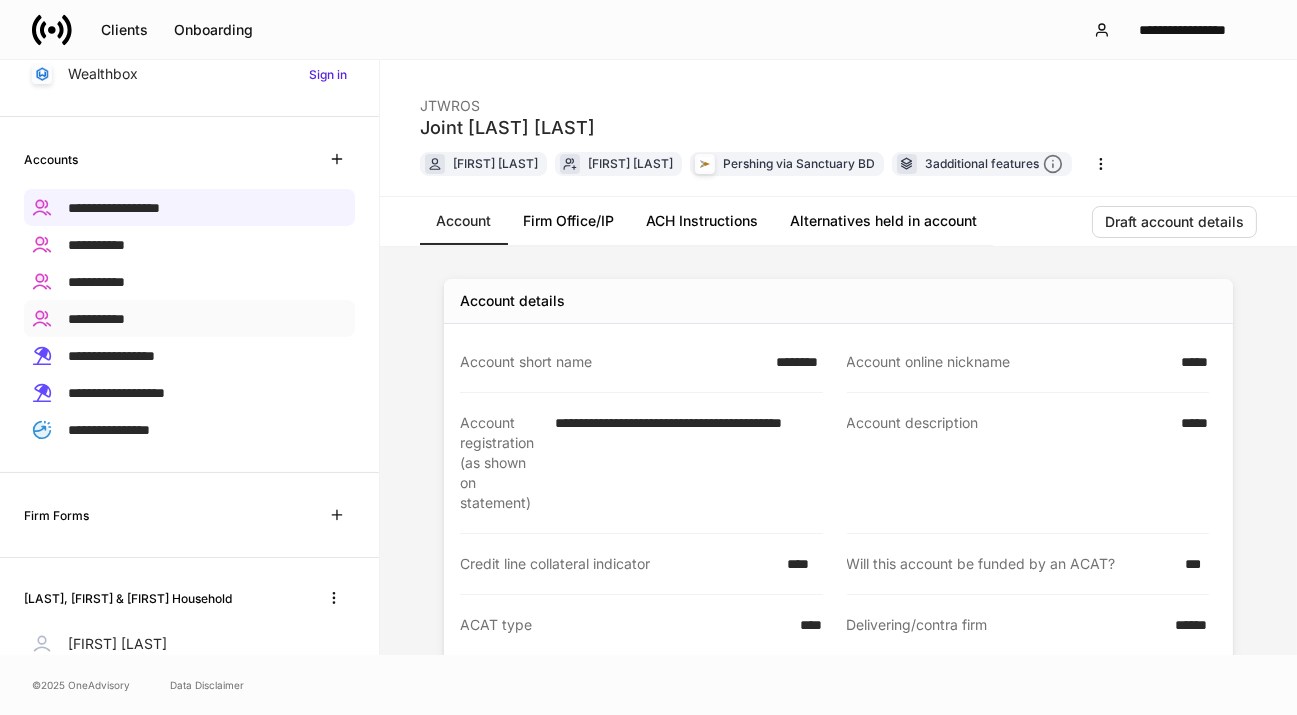 click on "**********" at bounding box center (96, 319) 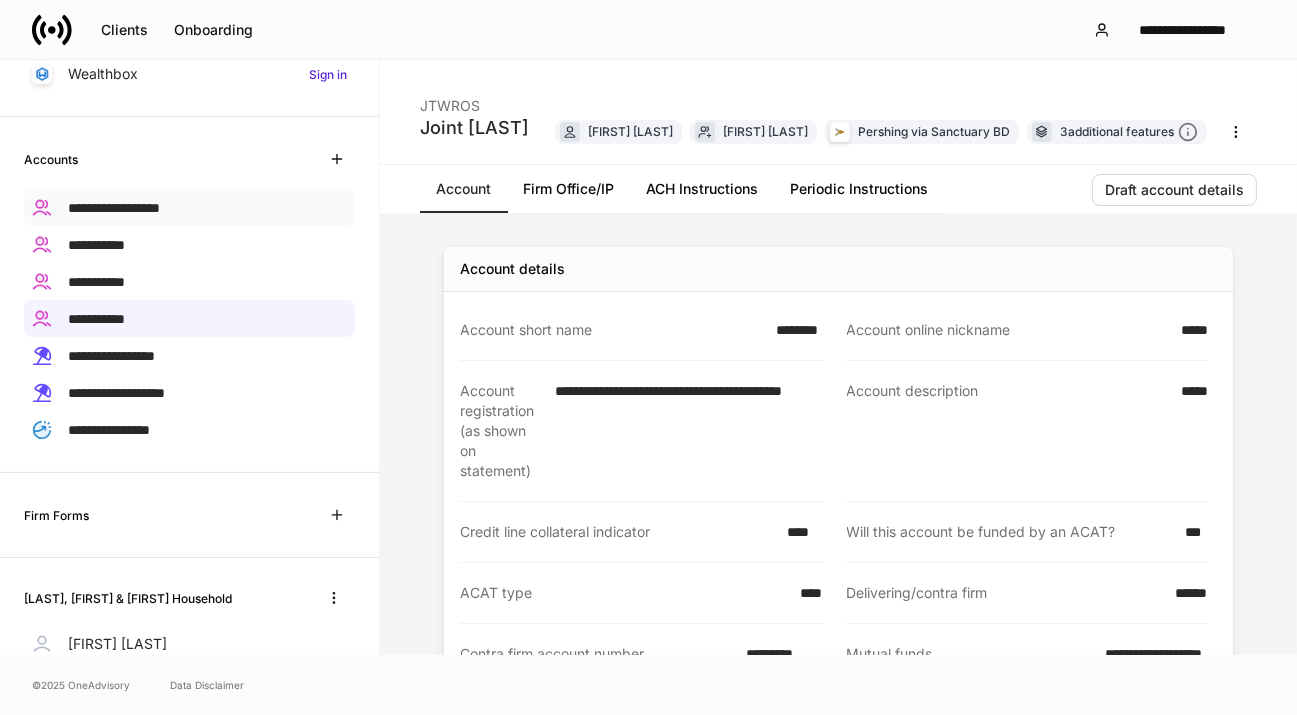click on "**********" at bounding box center [114, 208] 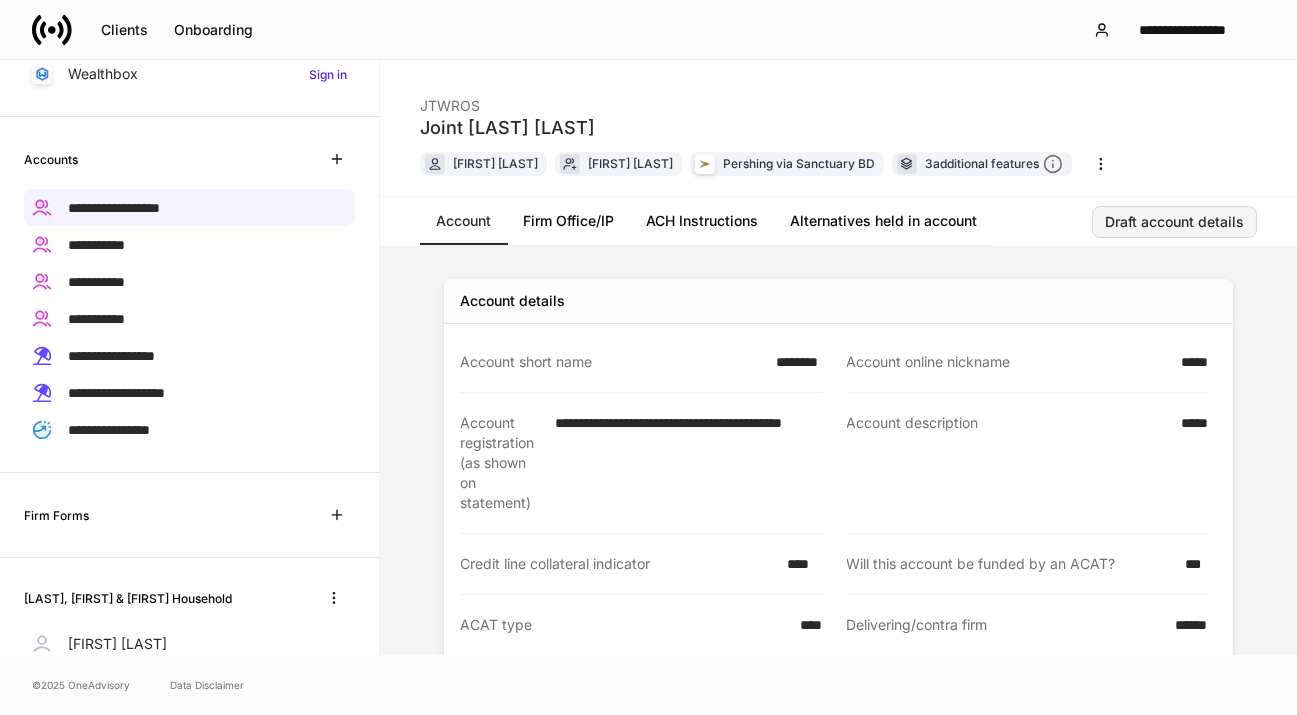 click on "Draft account details" at bounding box center (1174, 222) 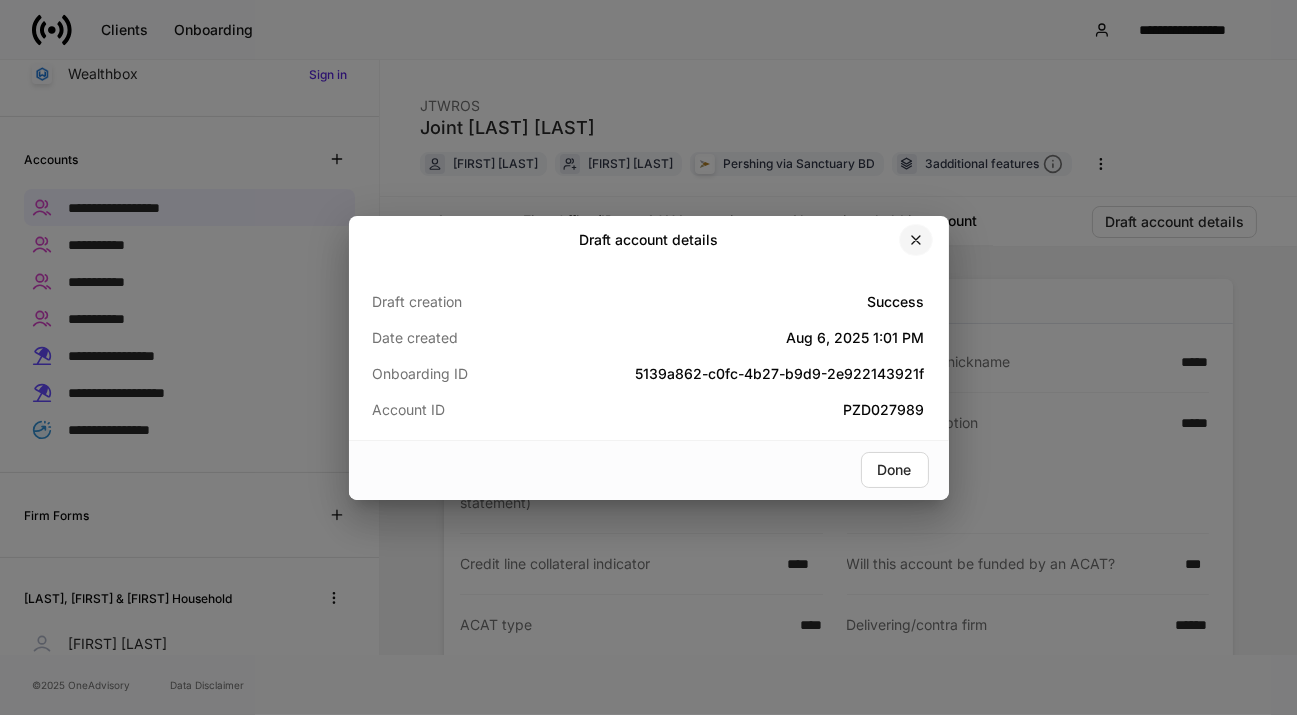 click 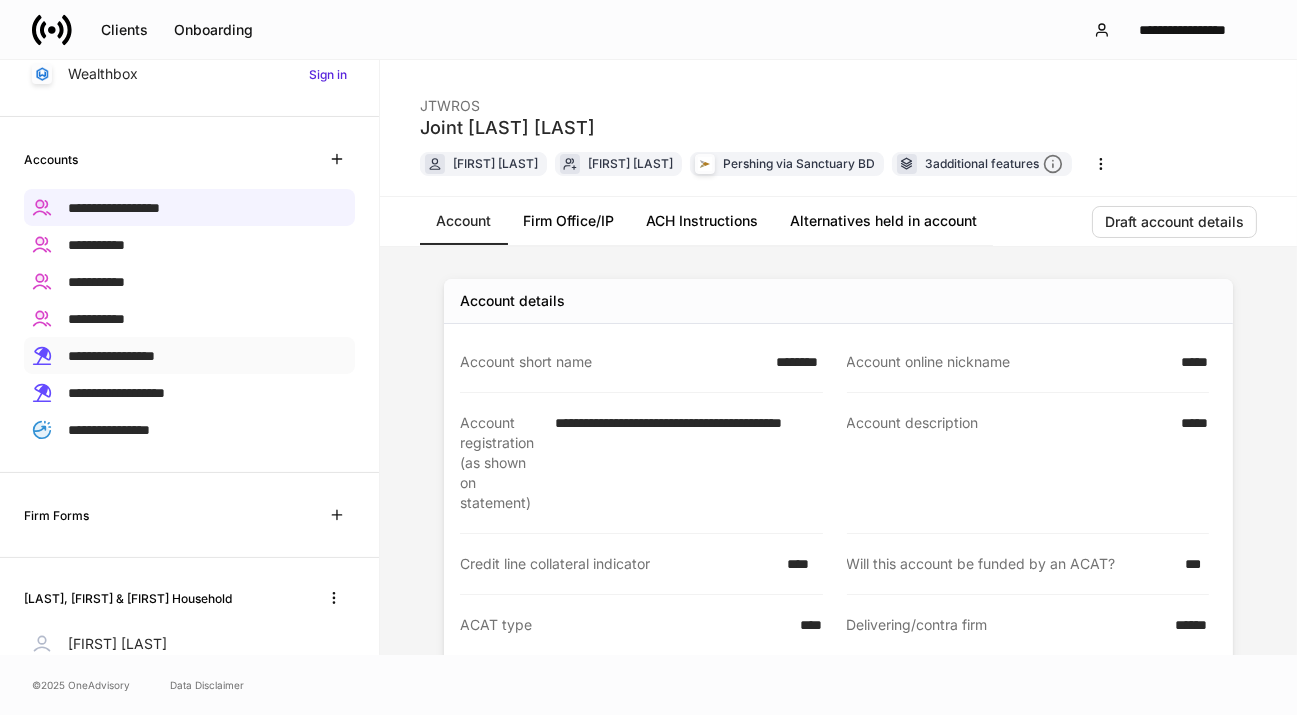 click on "**********" at bounding box center (189, 355) 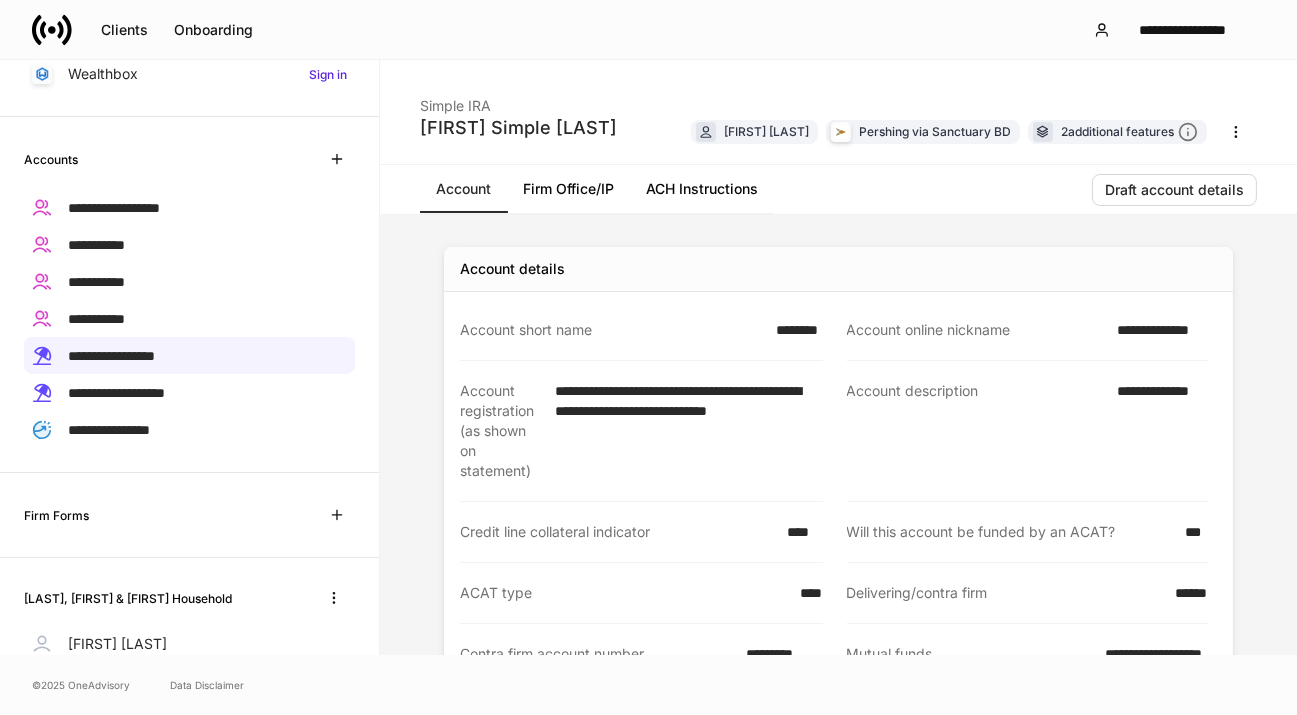 click on "**********" at bounding box center [1157, 330] 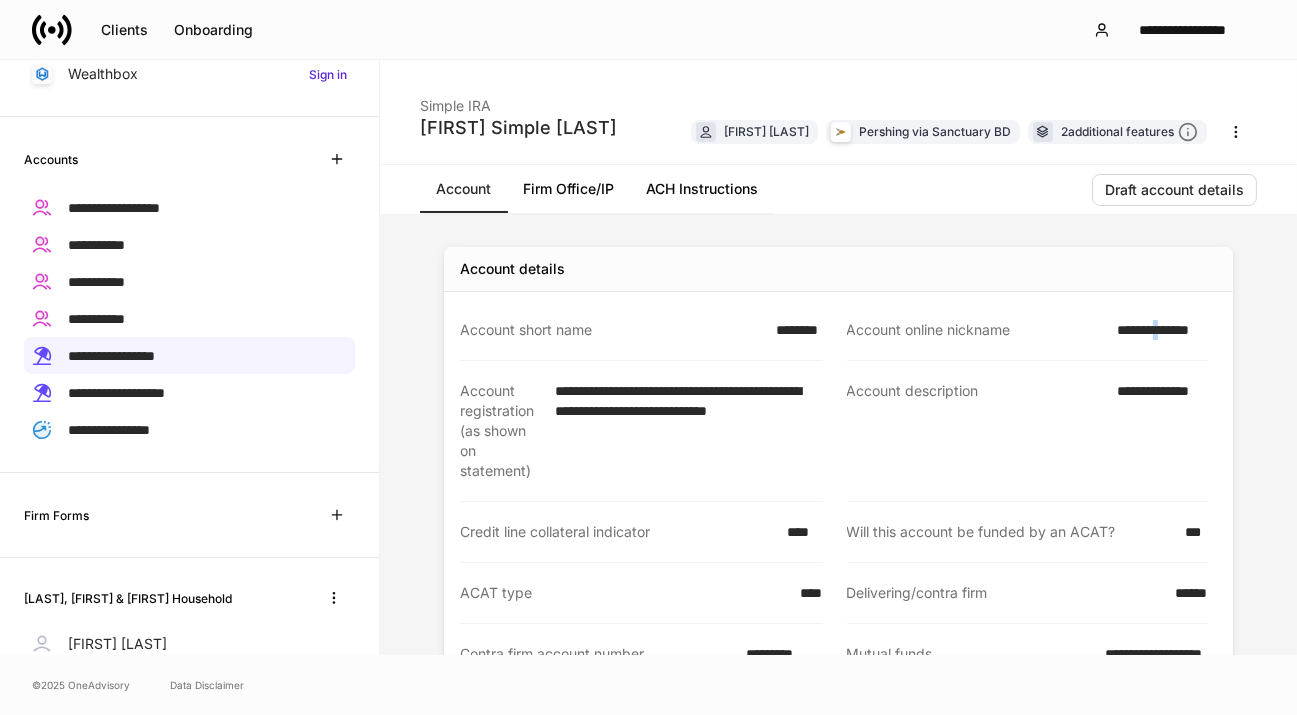click on "**********" at bounding box center (1157, 330) 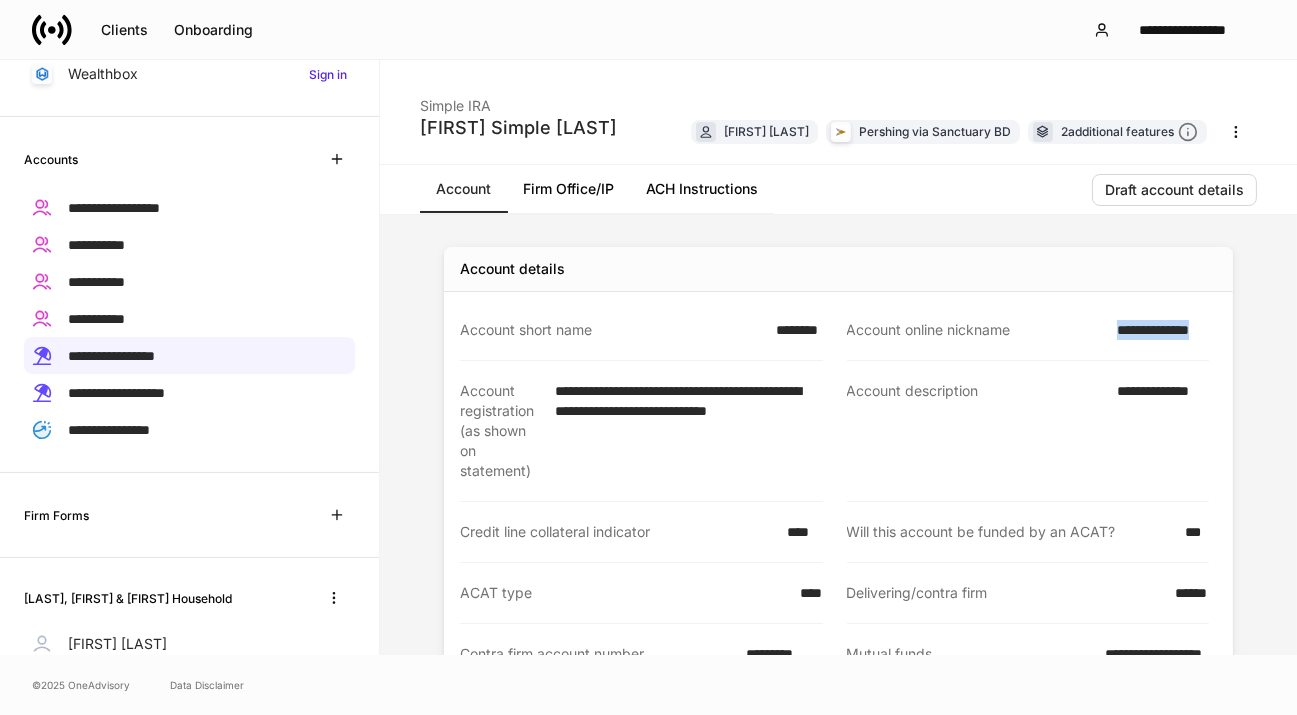 click on "**********" at bounding box center (1157, 330) 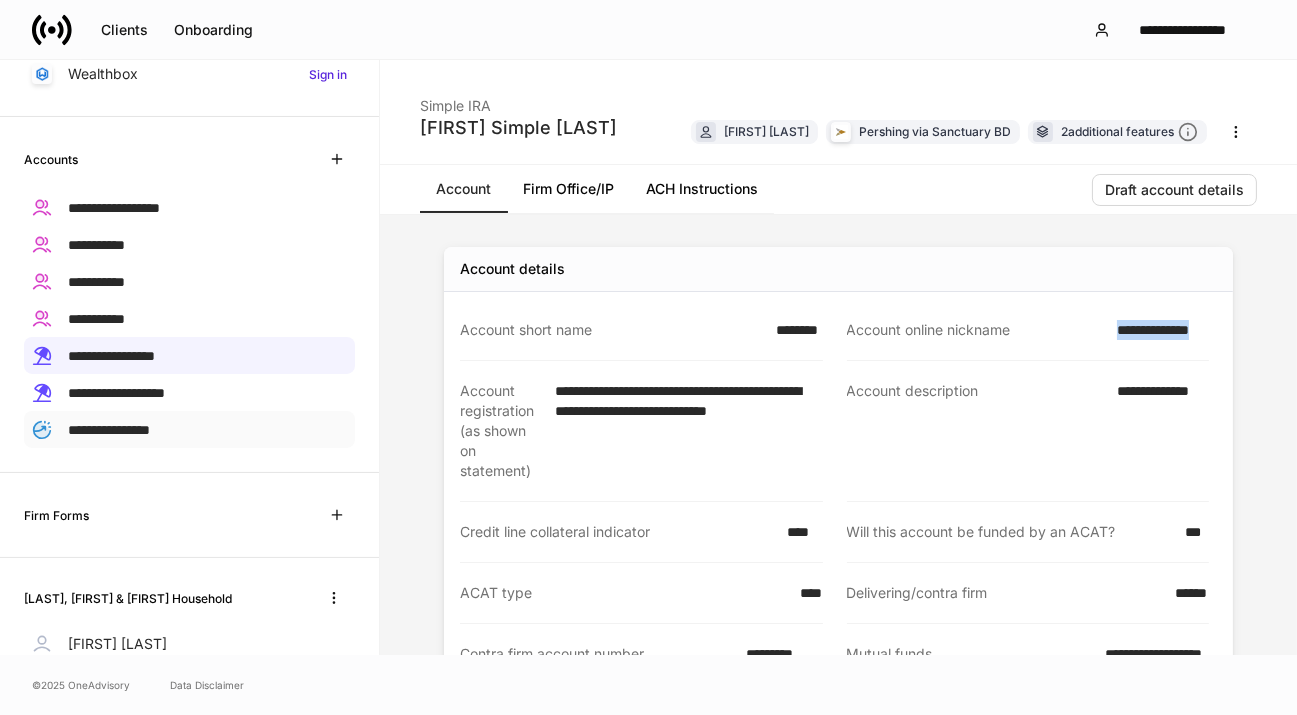click on "**********" at bounding box center [109, 430] 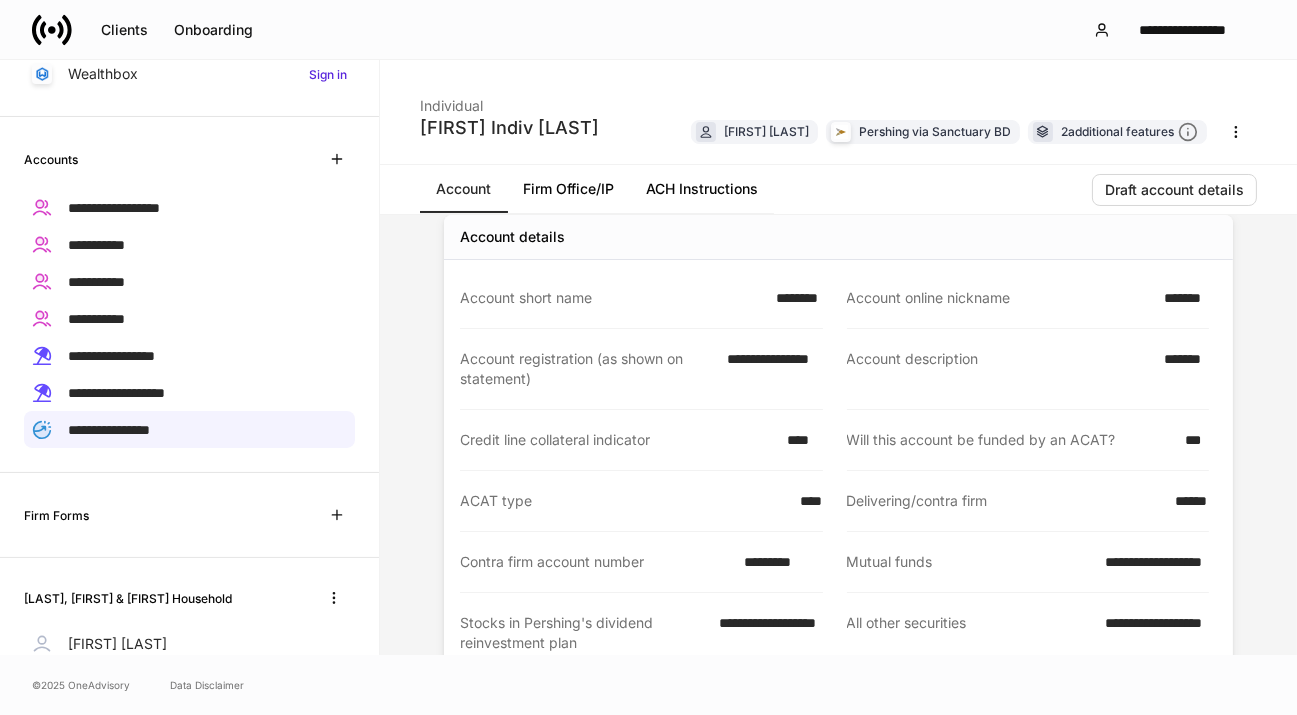 scroll, scrollTop: 21, scrollLeft: 0, axis: vertical 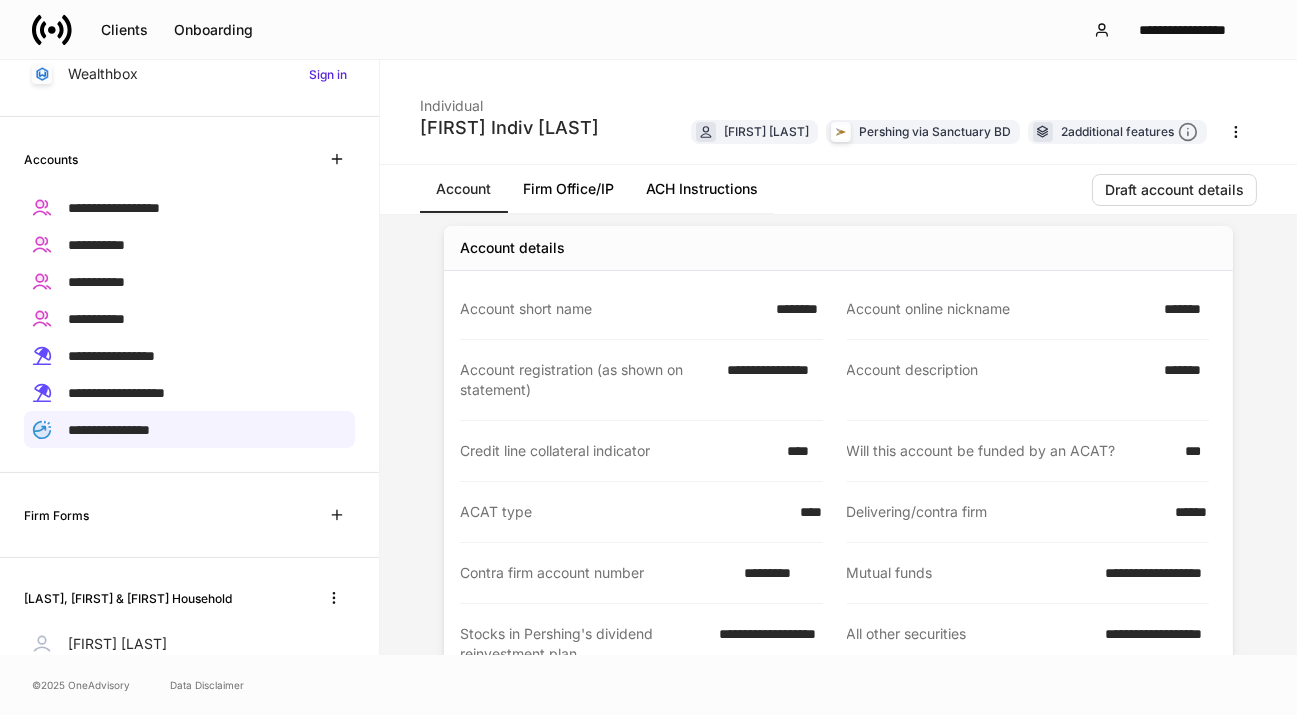 click on "*******" at bounding box center (1180, 309) 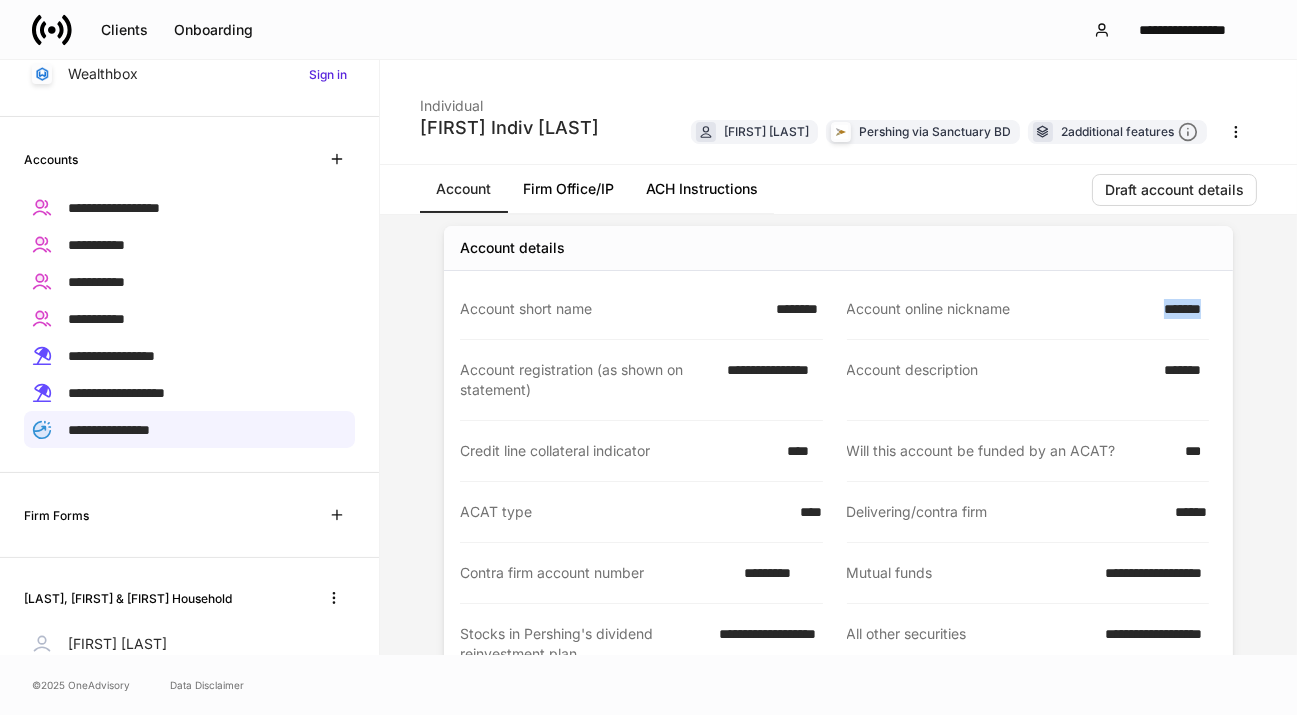 click on "*******" at bounding box center (1180, 309) 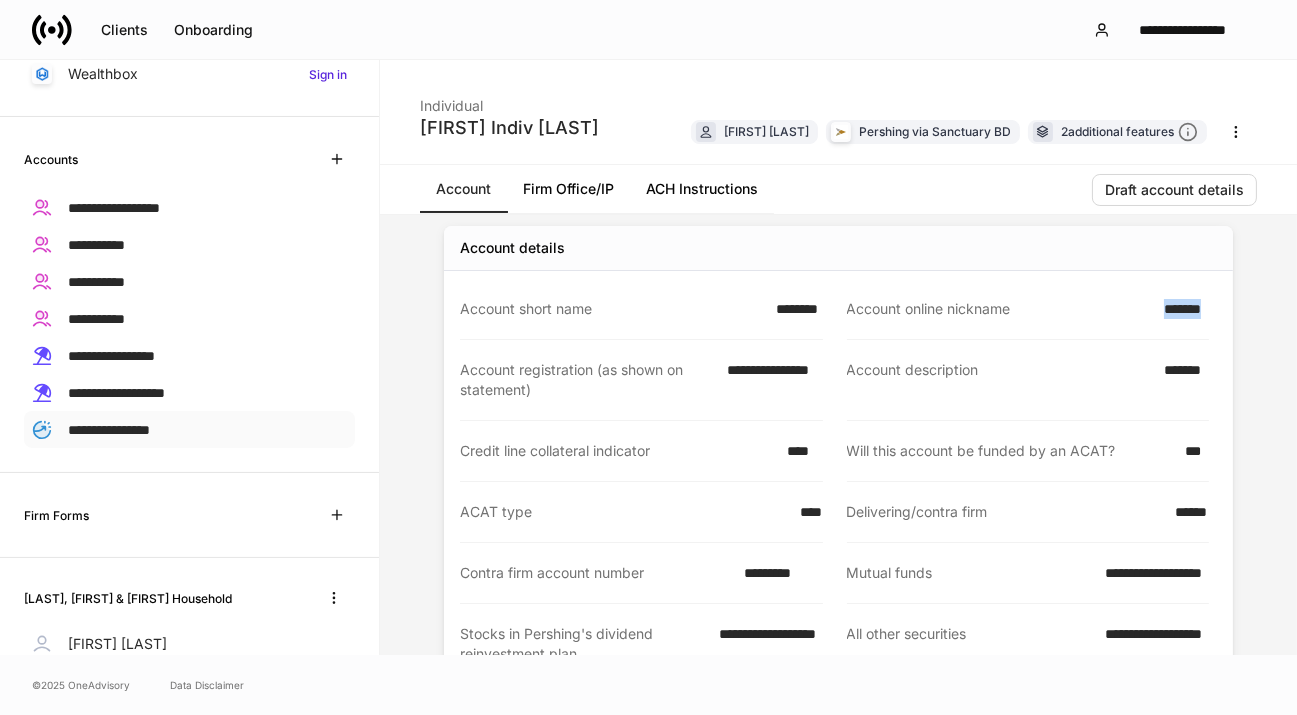 click on "**********" at bounding box center (109, 430) 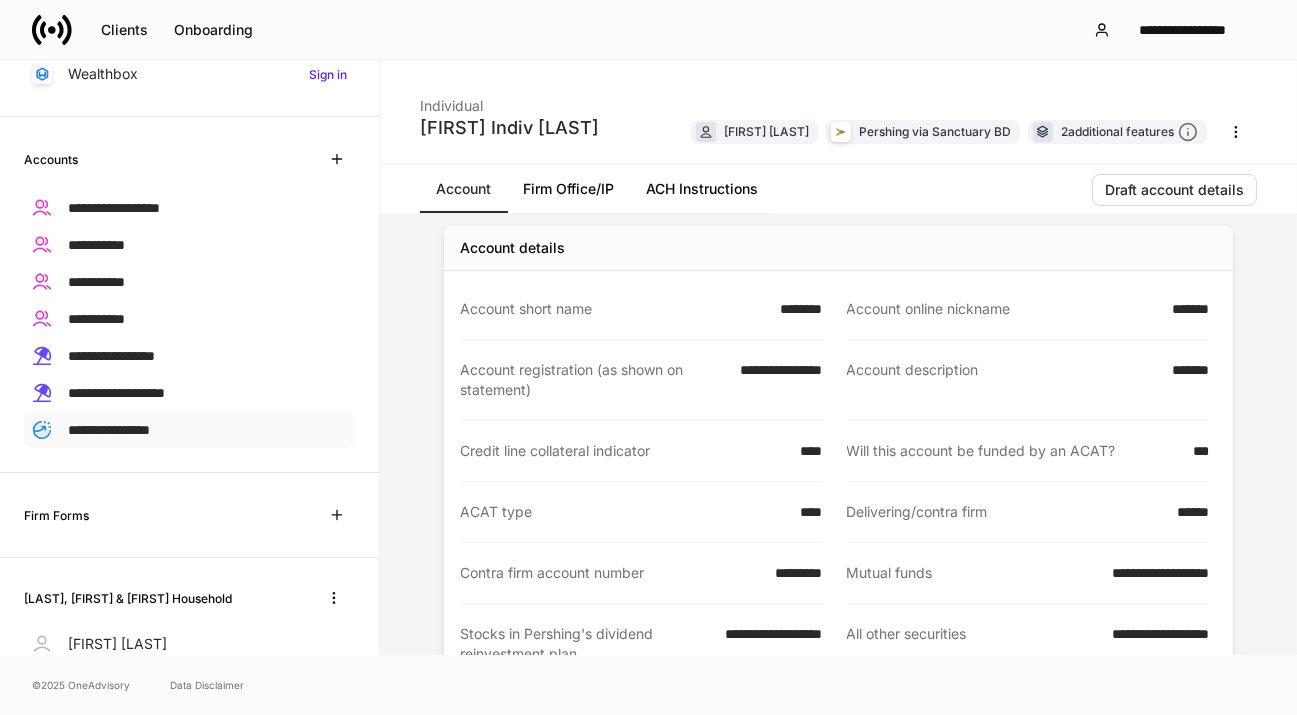 scroll, scrollTop: 0, scrollLeft: 0, axis: both 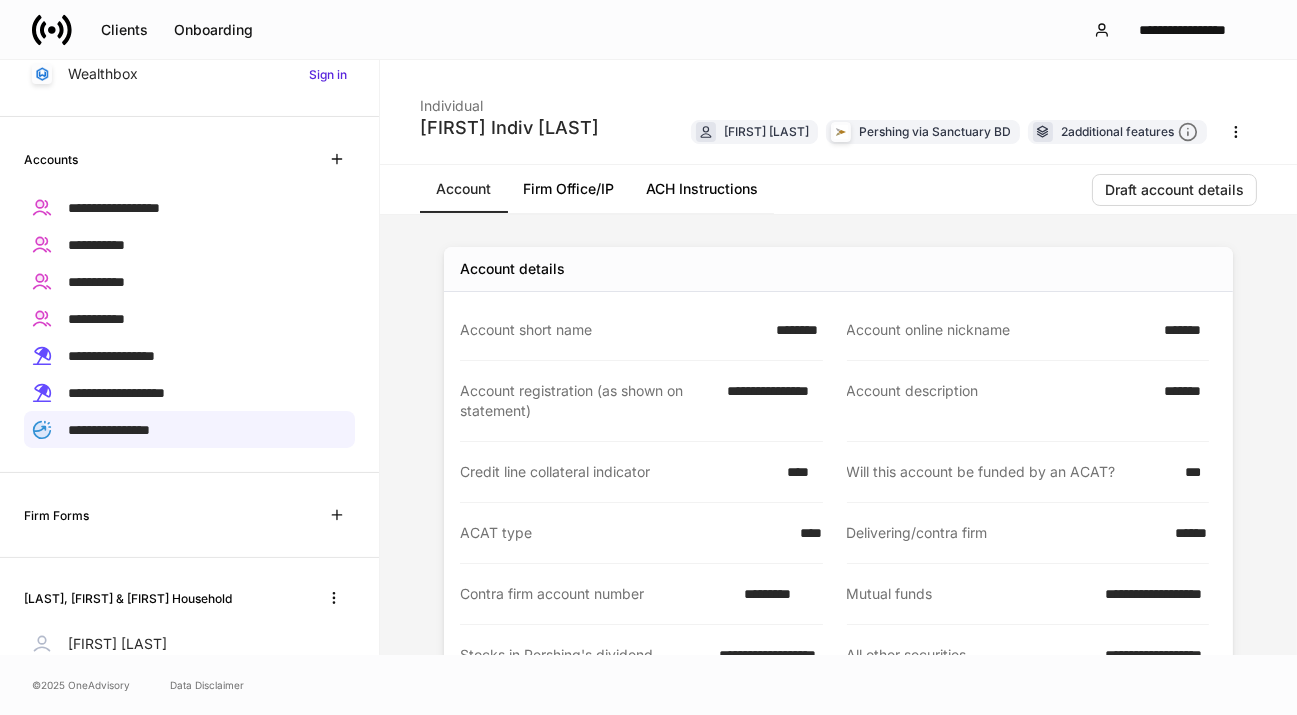click on "*******" at bounding box center (1180, 330) 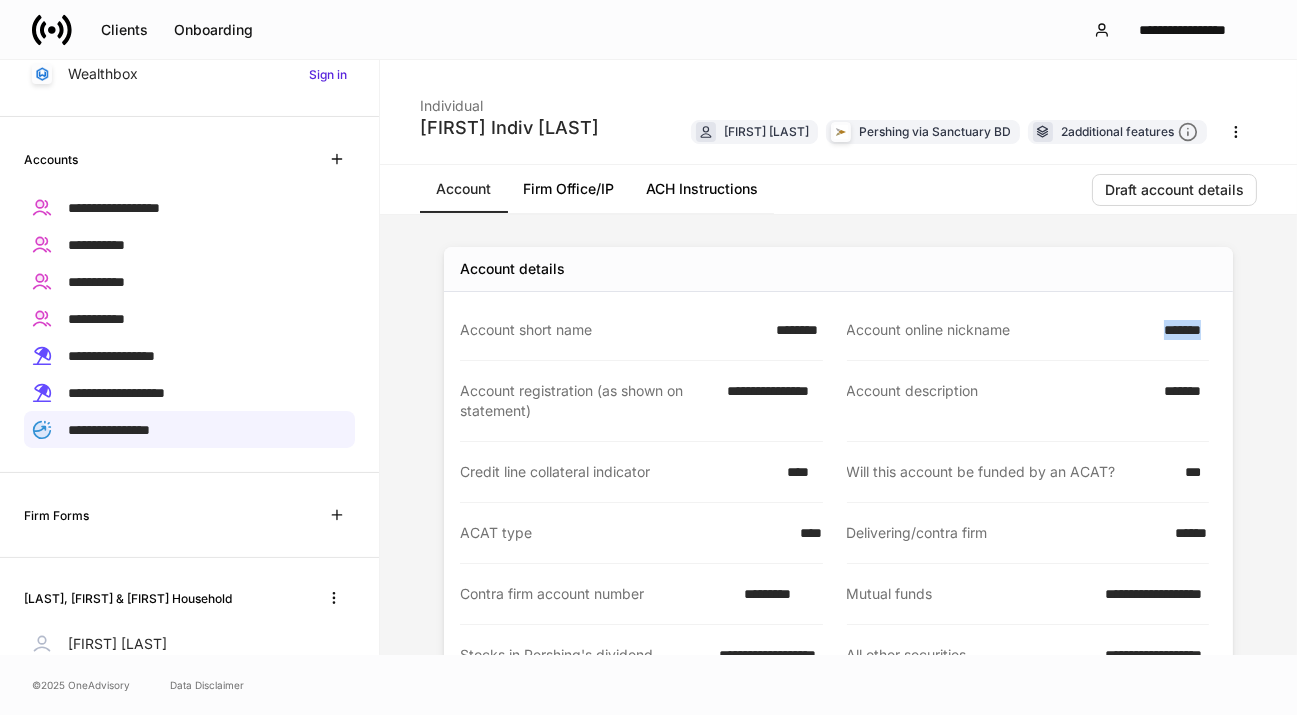 click on "*******" at bounding box center (1180, 330) 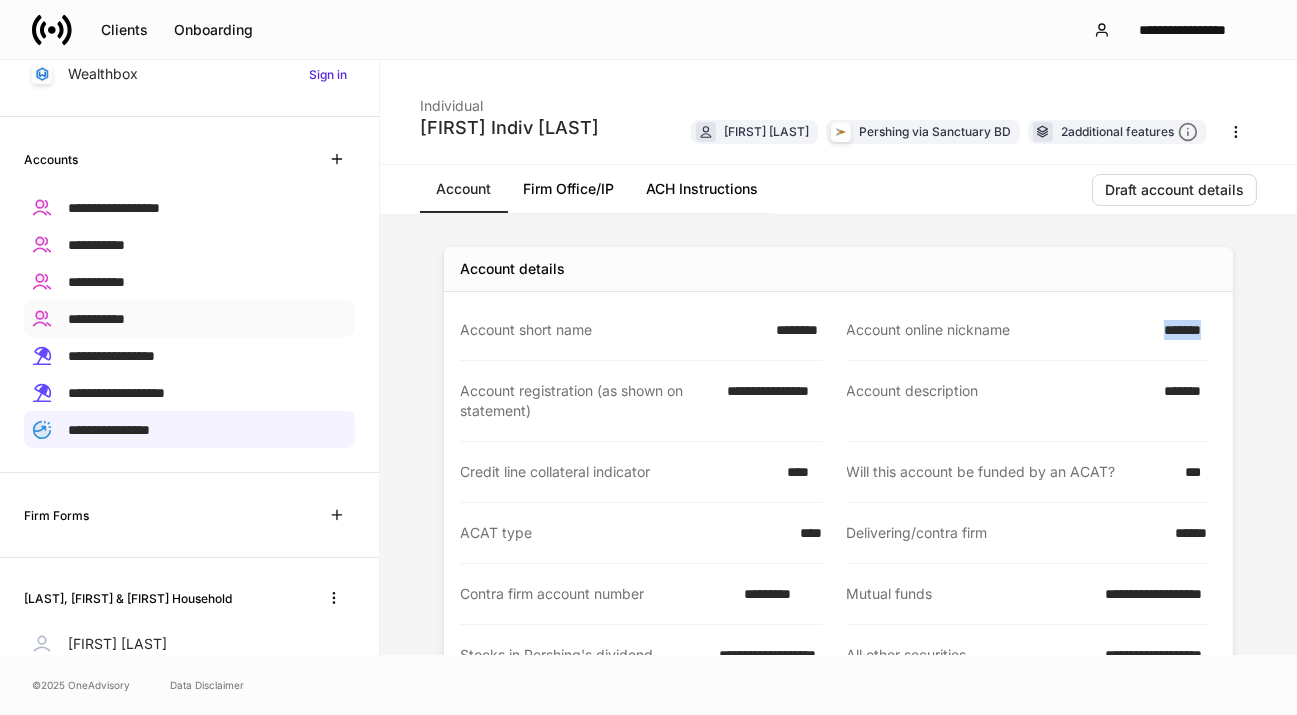 click on "**********" at bounding box center [96, 319] 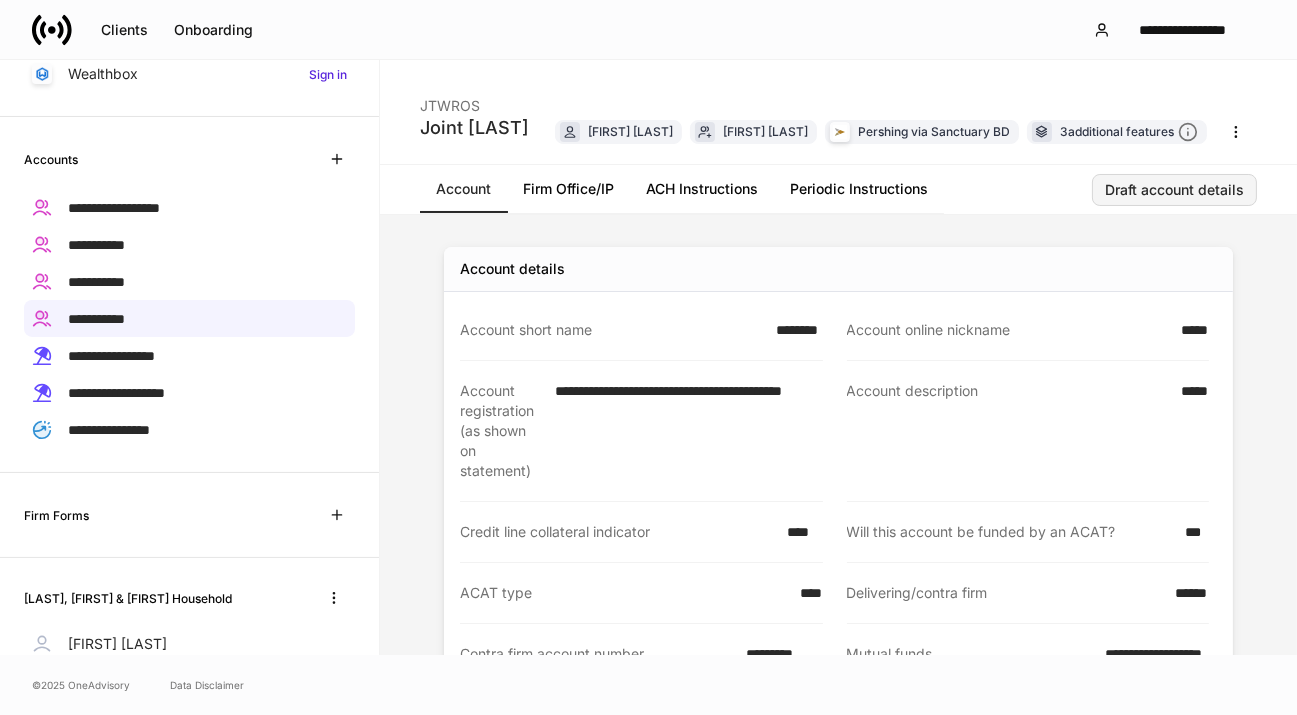 click on "Draft account details" at bounding box center (1174, 190) 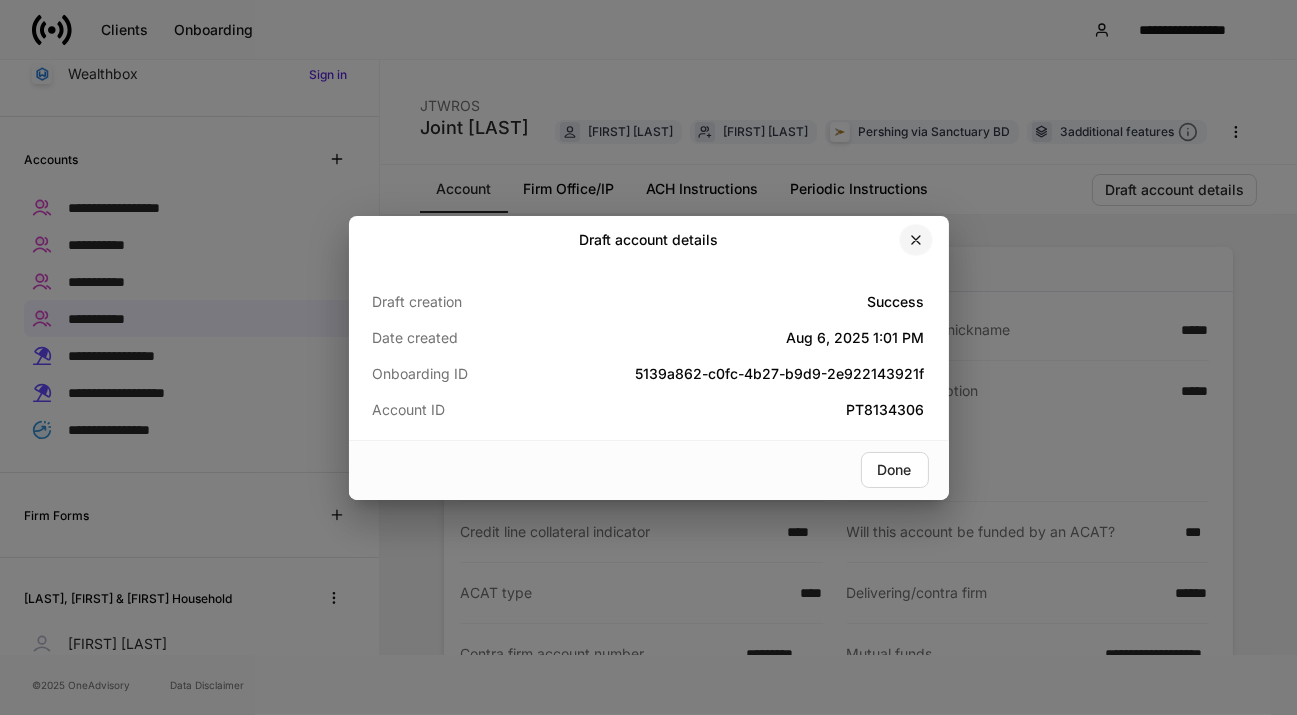 click 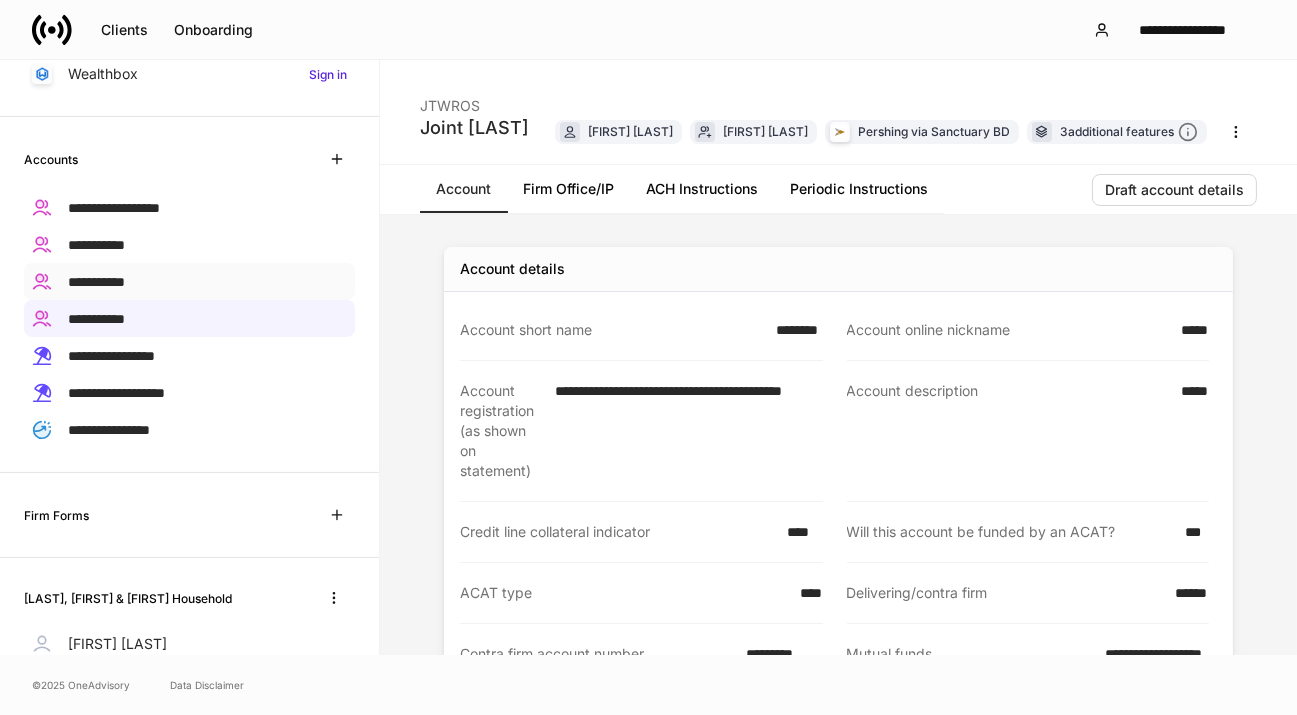 click on "**********" at bounding box center (96, 282) 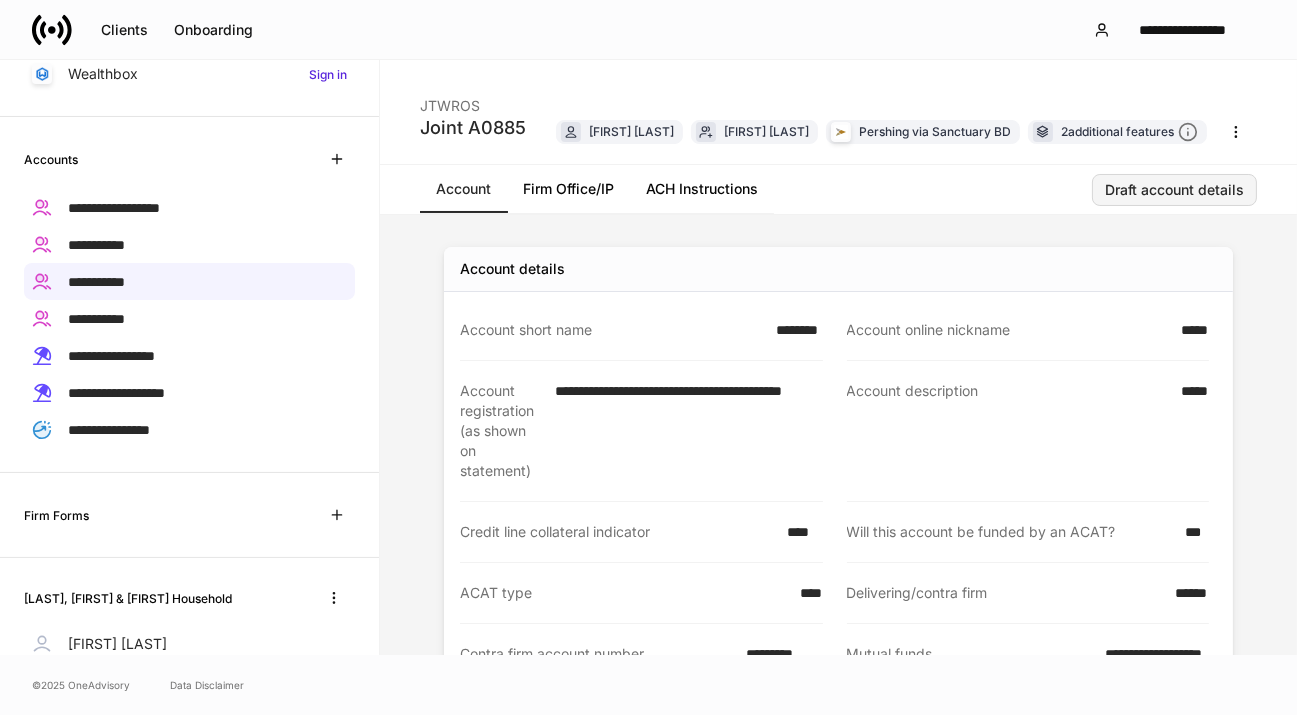 click on "Draft account details" at bounding box center (1174, 190) 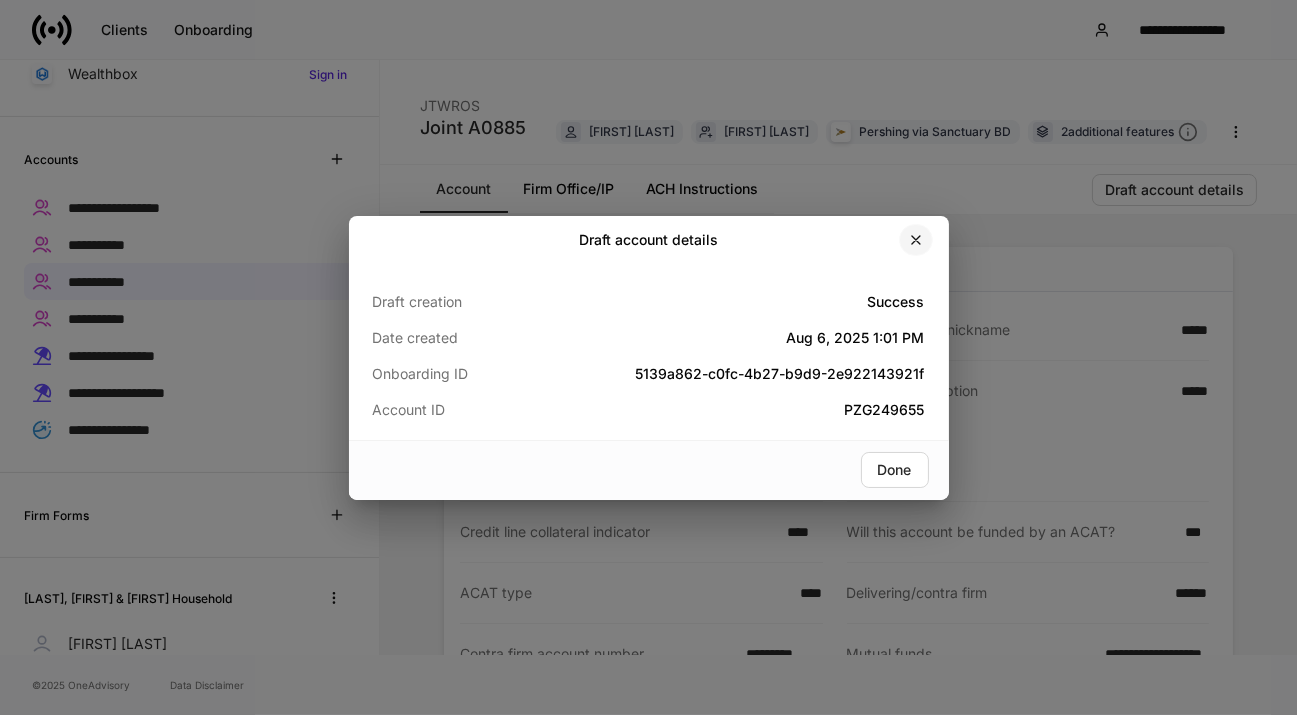 click at bounding box center (916, 240) 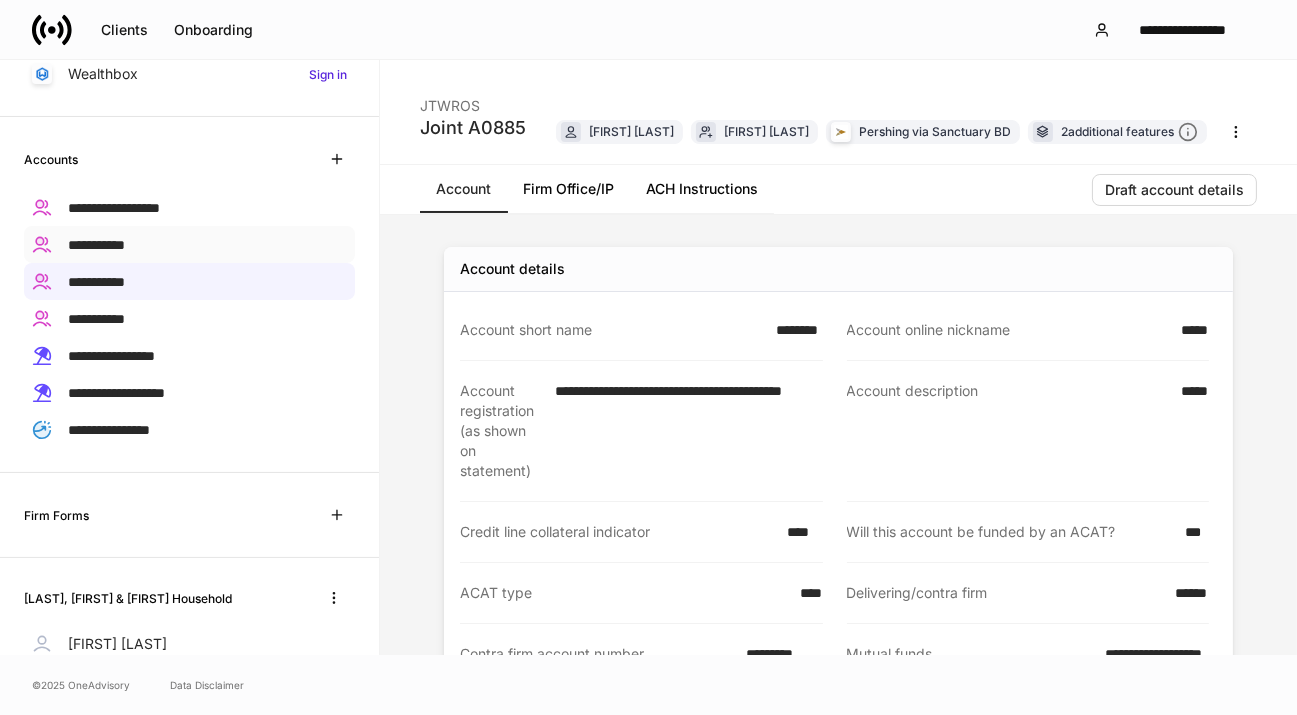 click on "**********" at bounding box center (96, 245) 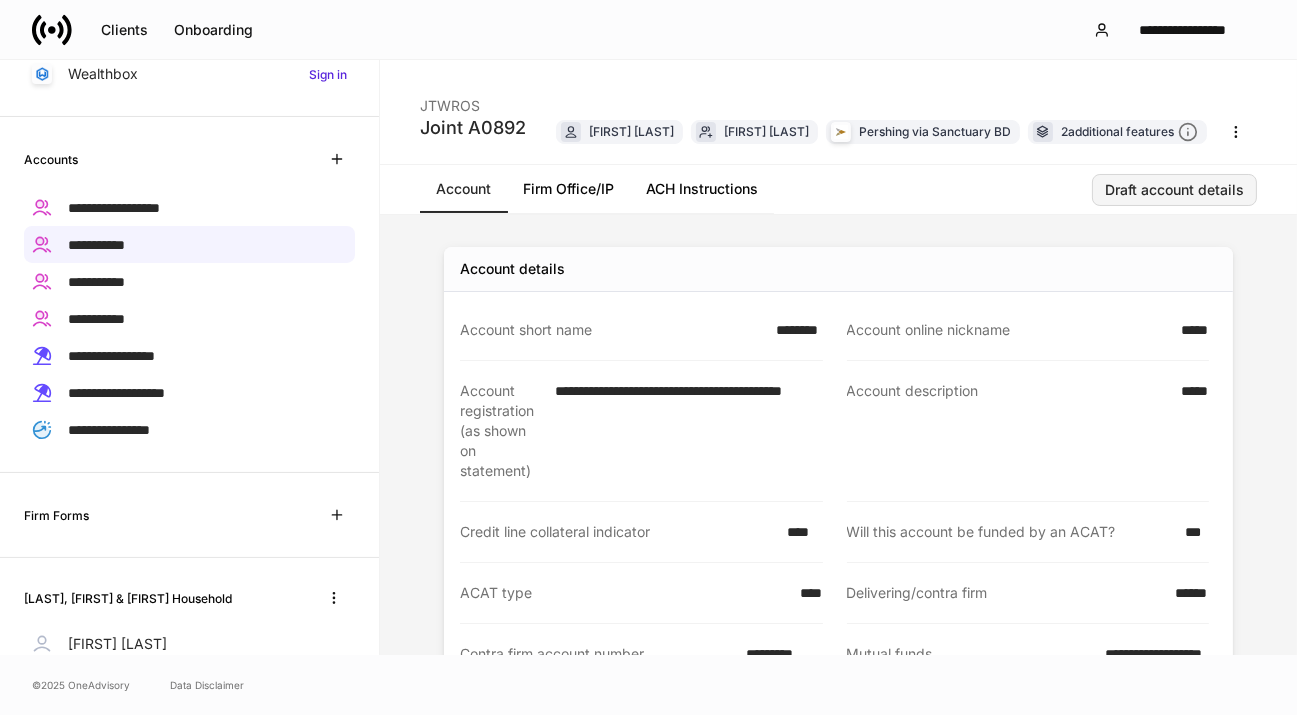 click on "Draft account details" at bounding box center [1174, 190] 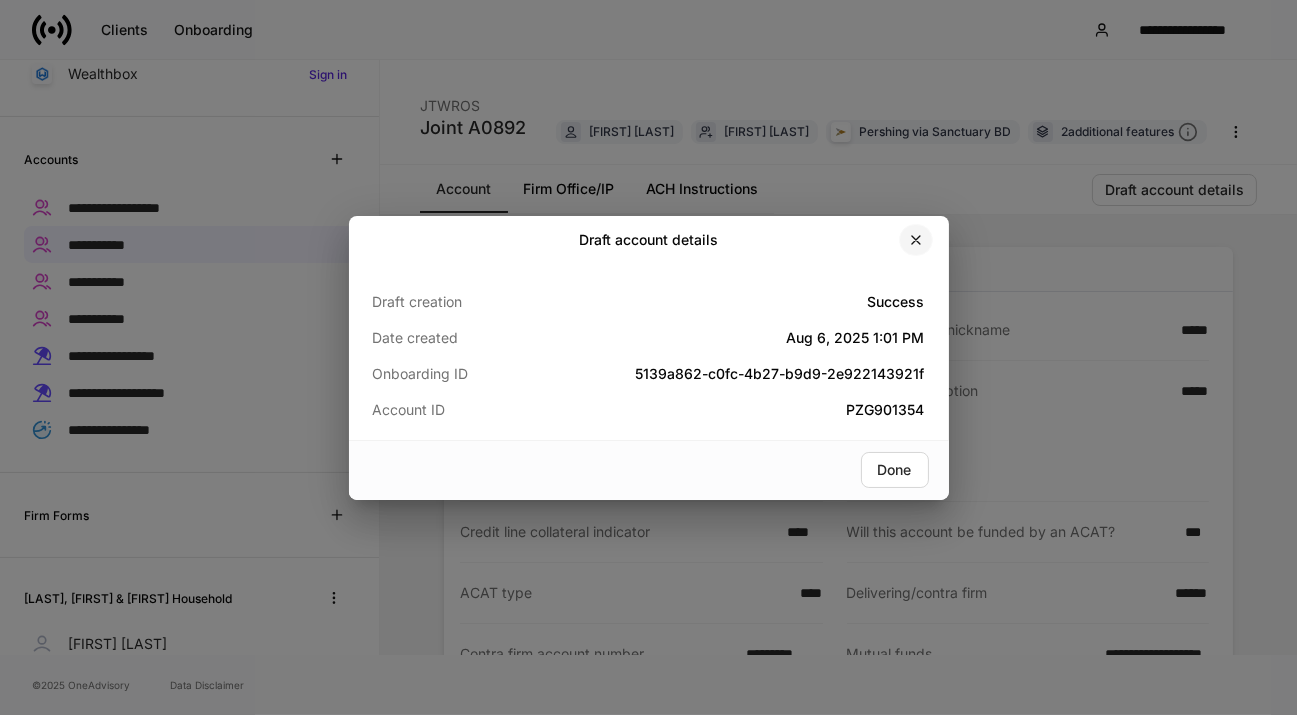 click 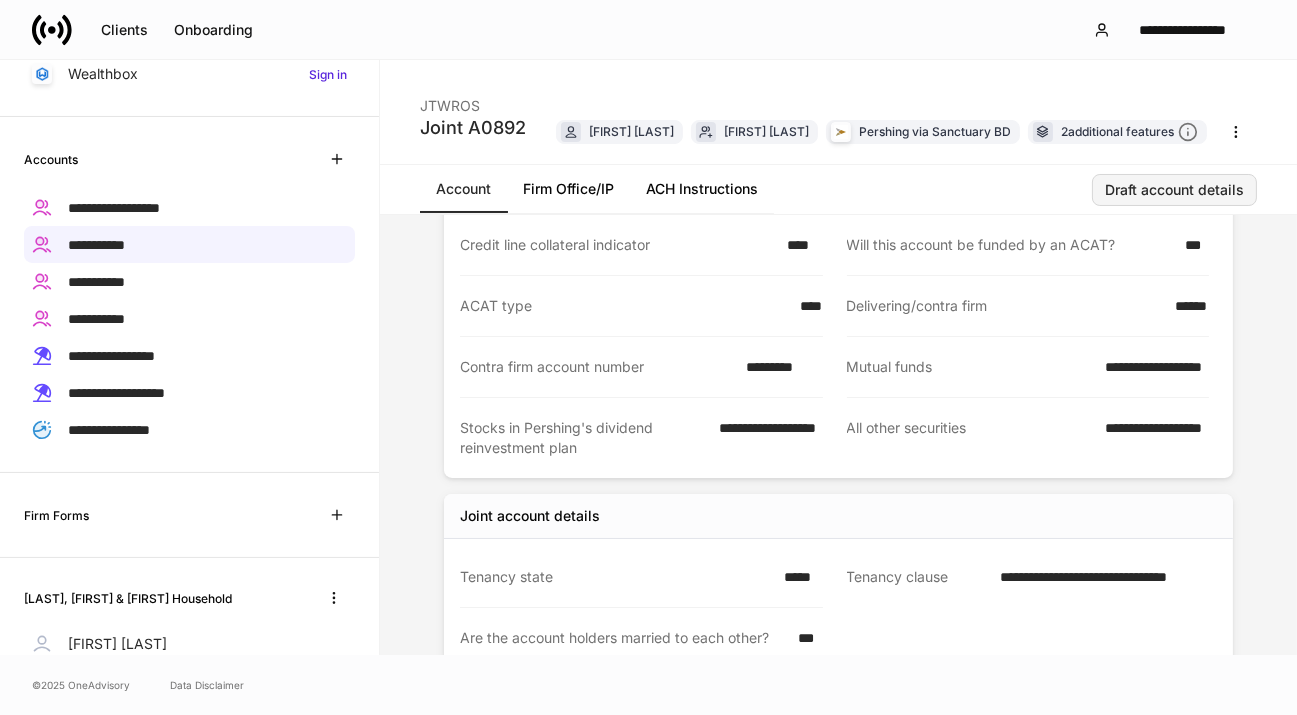 scroll, scrollTop: 311, scrollLeft: 0, axis: vertical 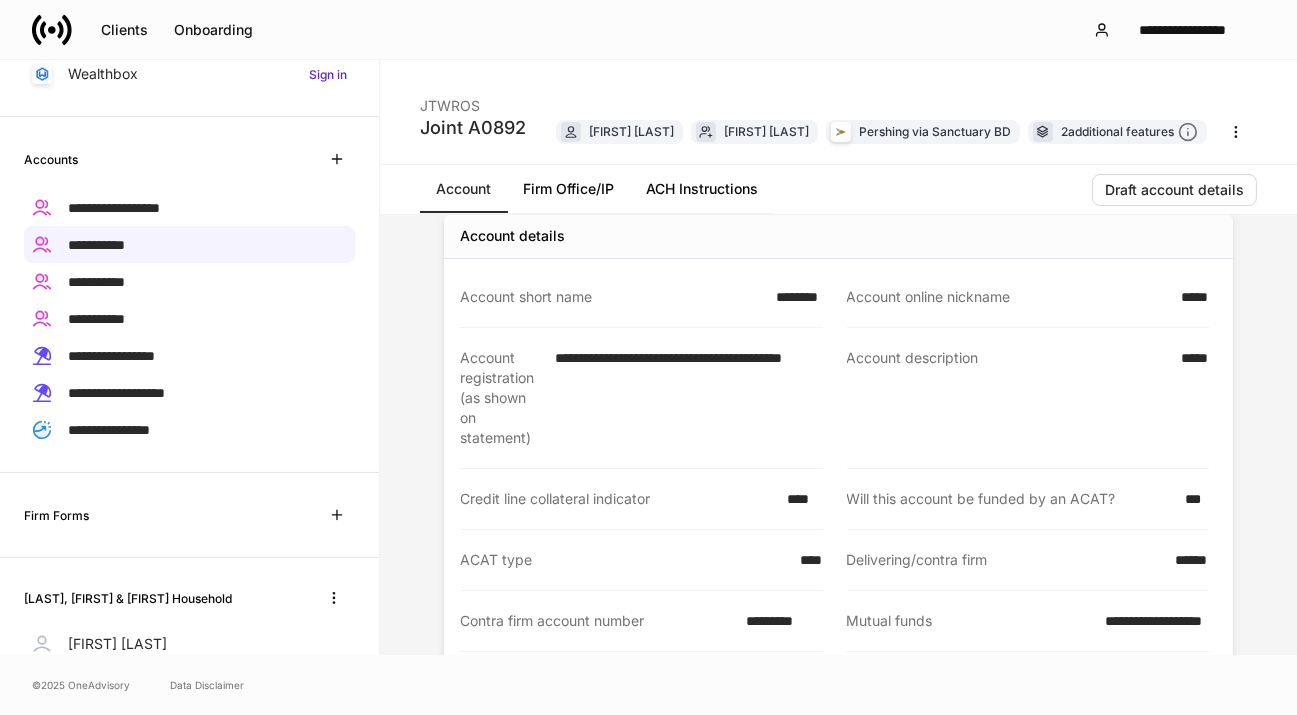 click on "*****" at bounding box center (1189, 297) 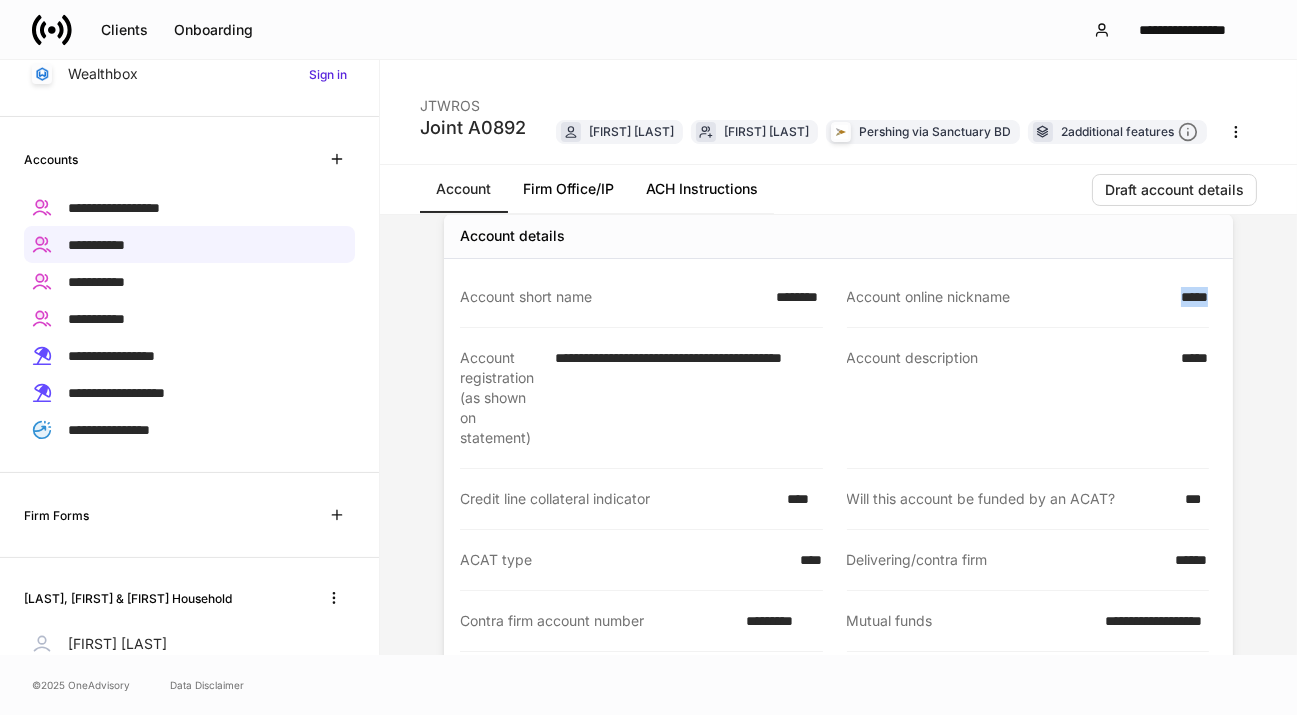 click on "*****" at bounding box center [1189, 297] 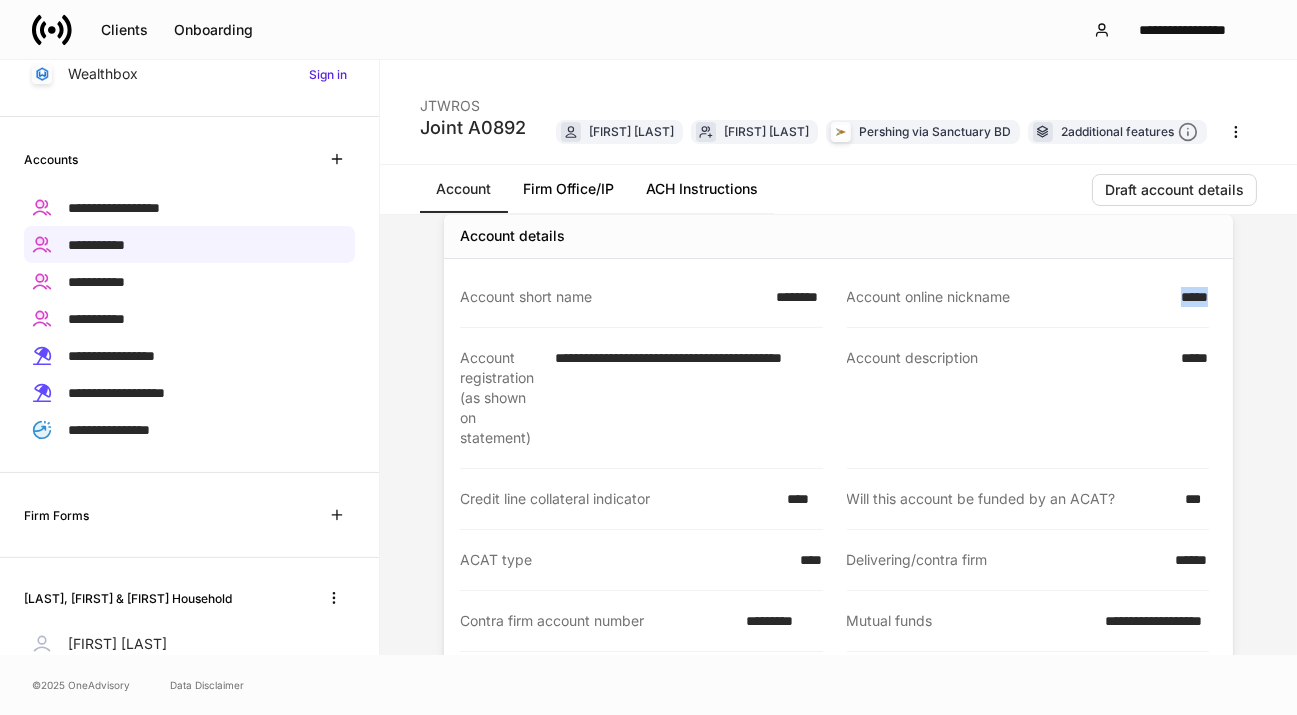 copy on "*****" 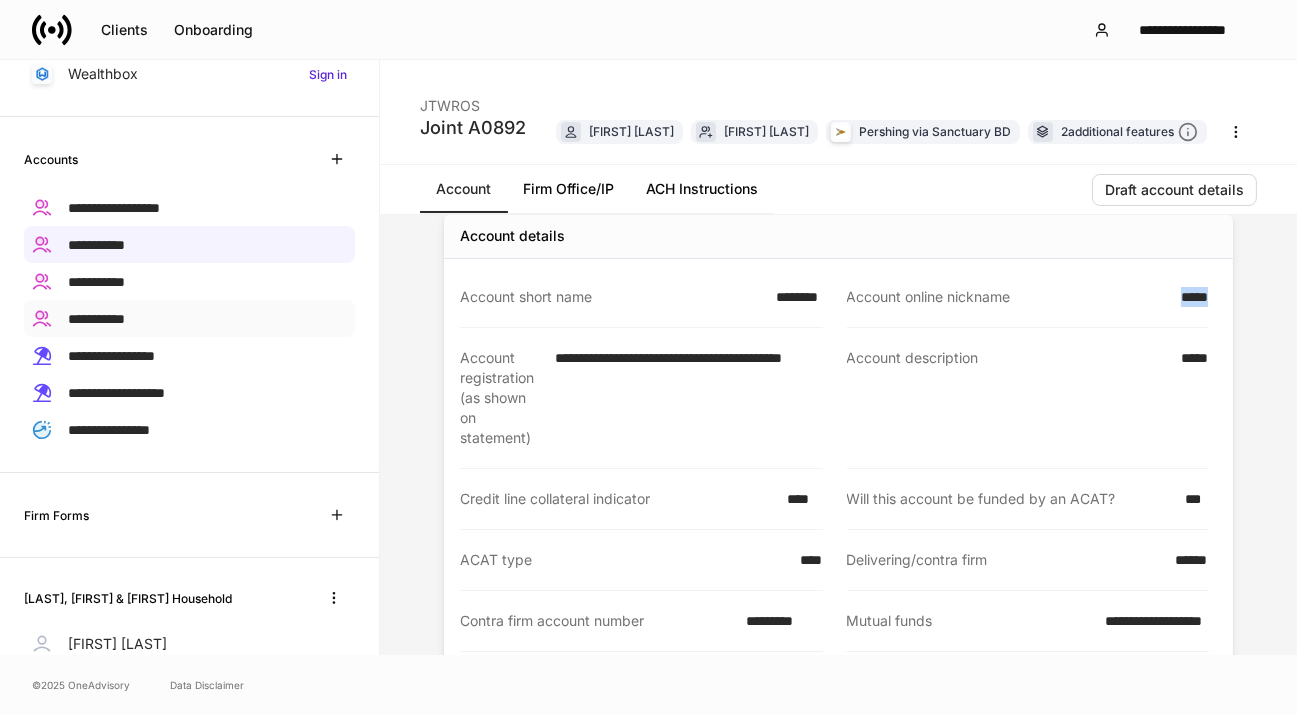 click on "**********" at bounding box center [96, 319] 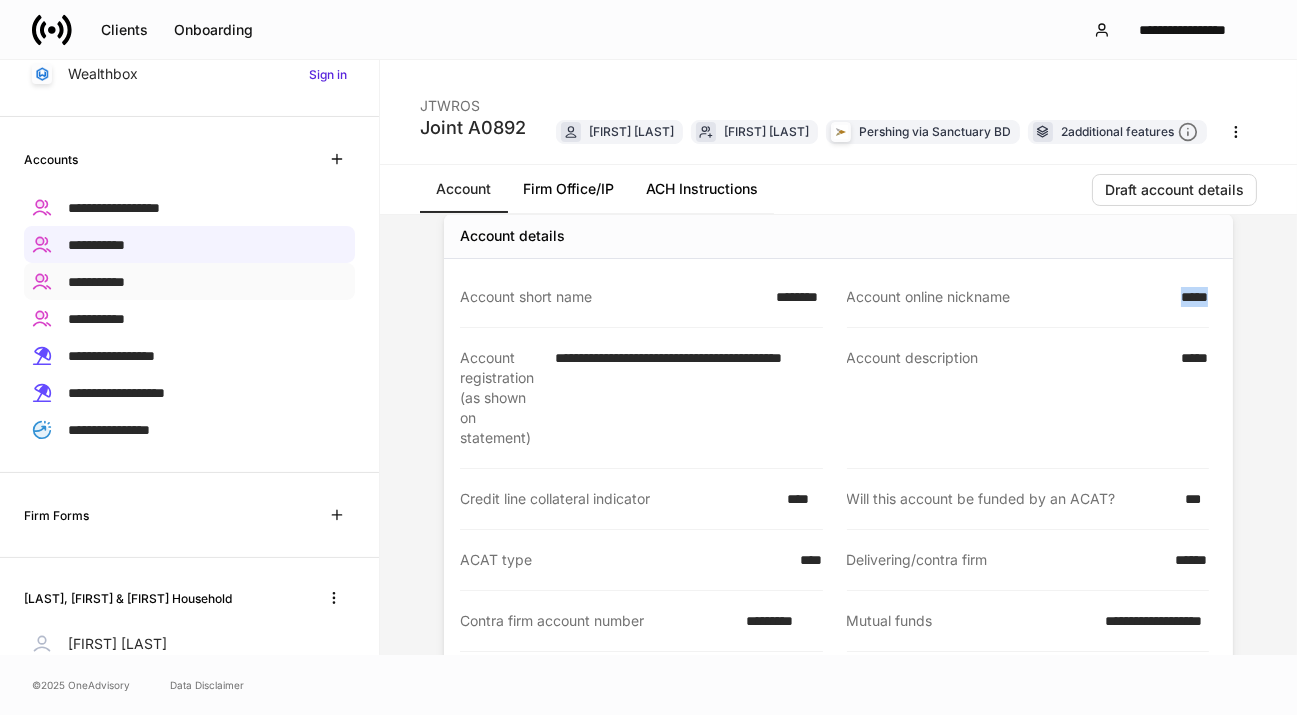 scroll, scrollTop: 0, scrollLeft: 0, axis: both 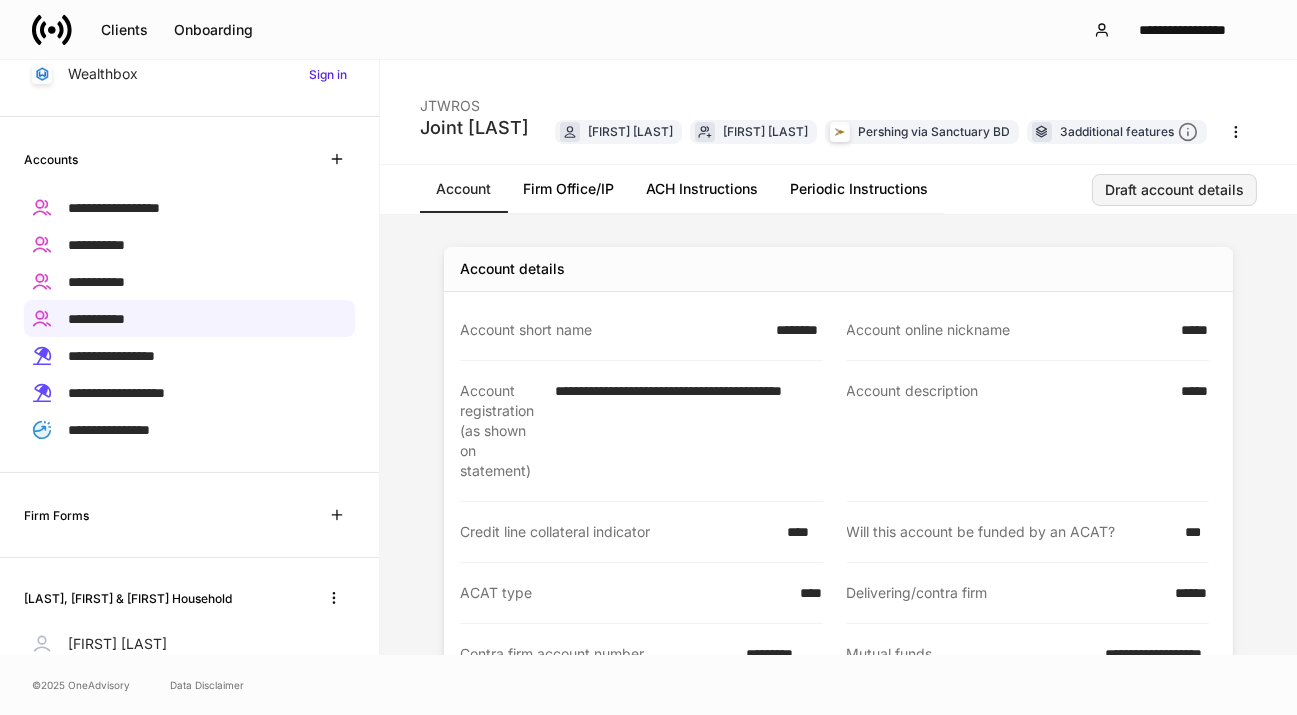 click on "Draft account details" at bounding box center (1174, 190) 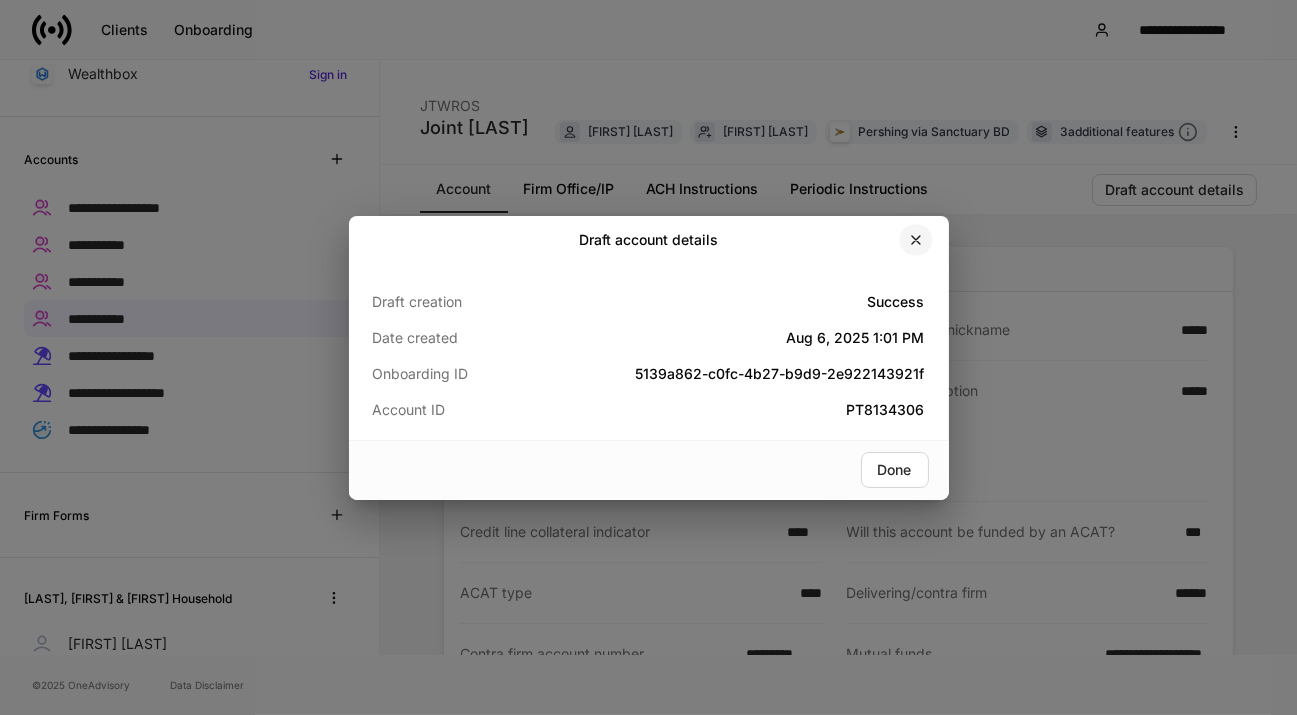 click 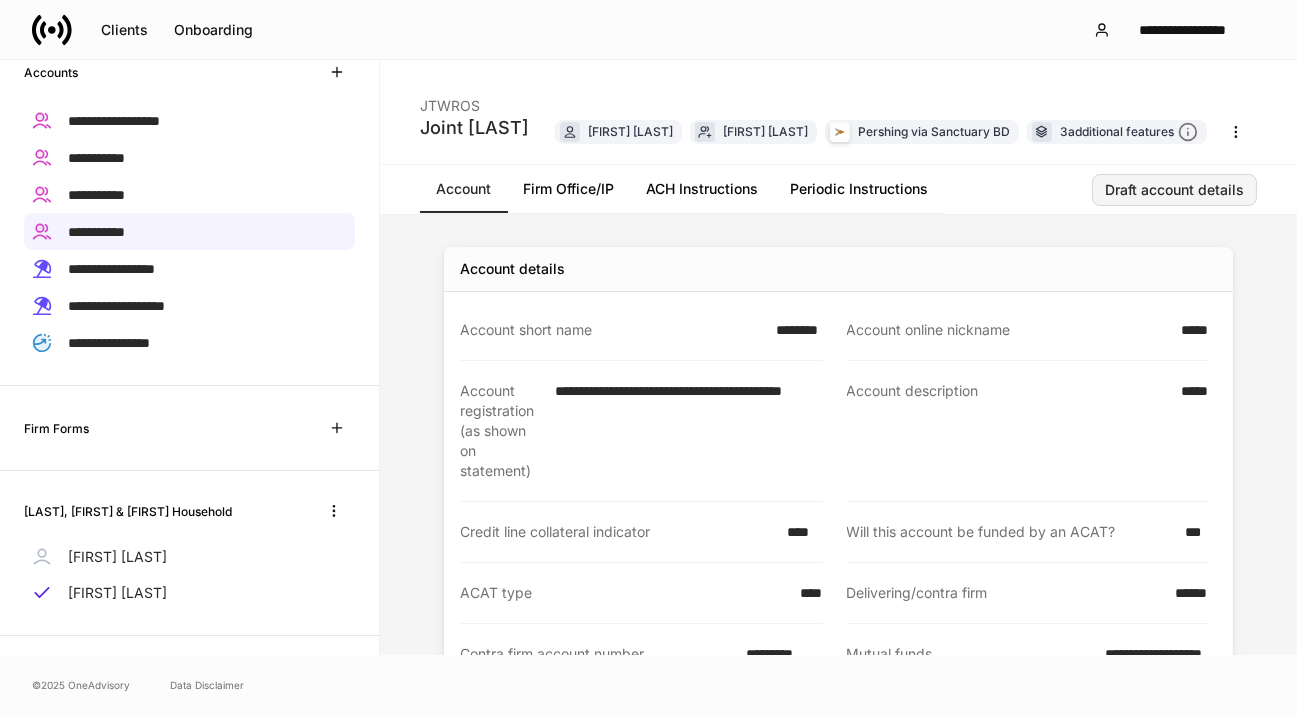 scroll, scrollTop: 432, scrollLeft: 0, axis: vertical 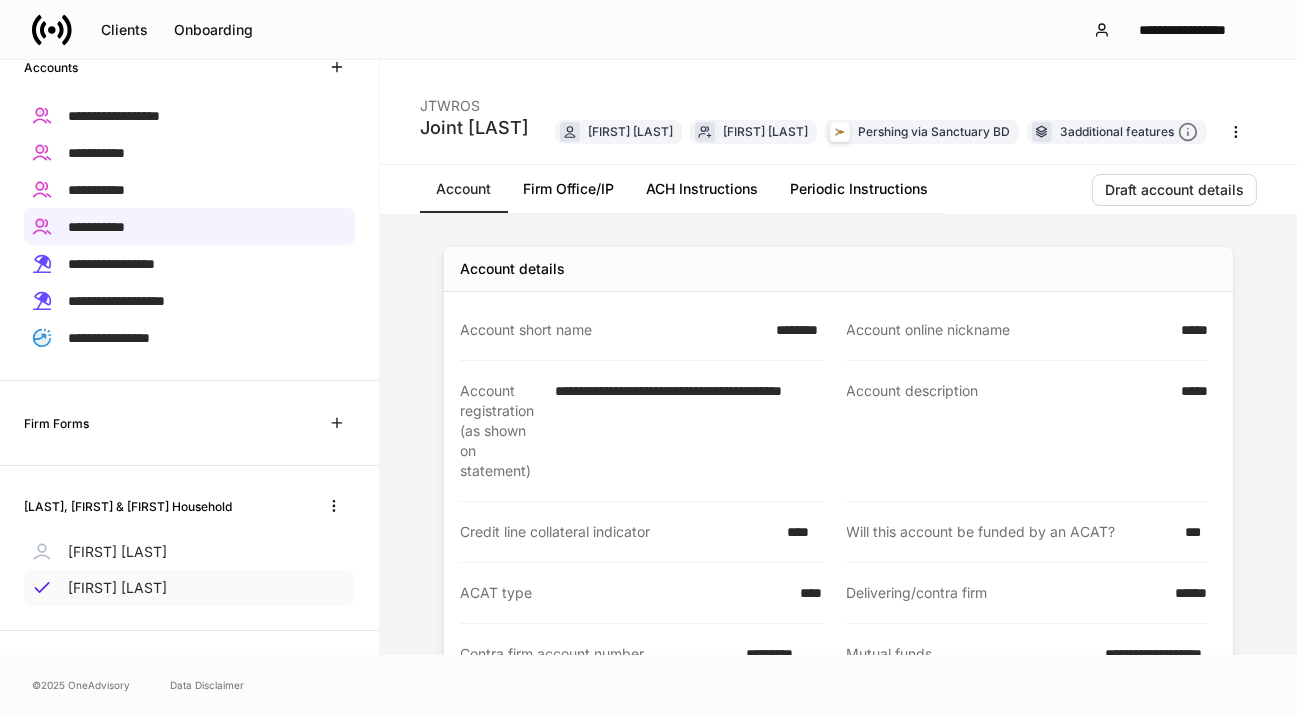 click on "[FIRST] [LAST]" at bounding box center [117, 588] 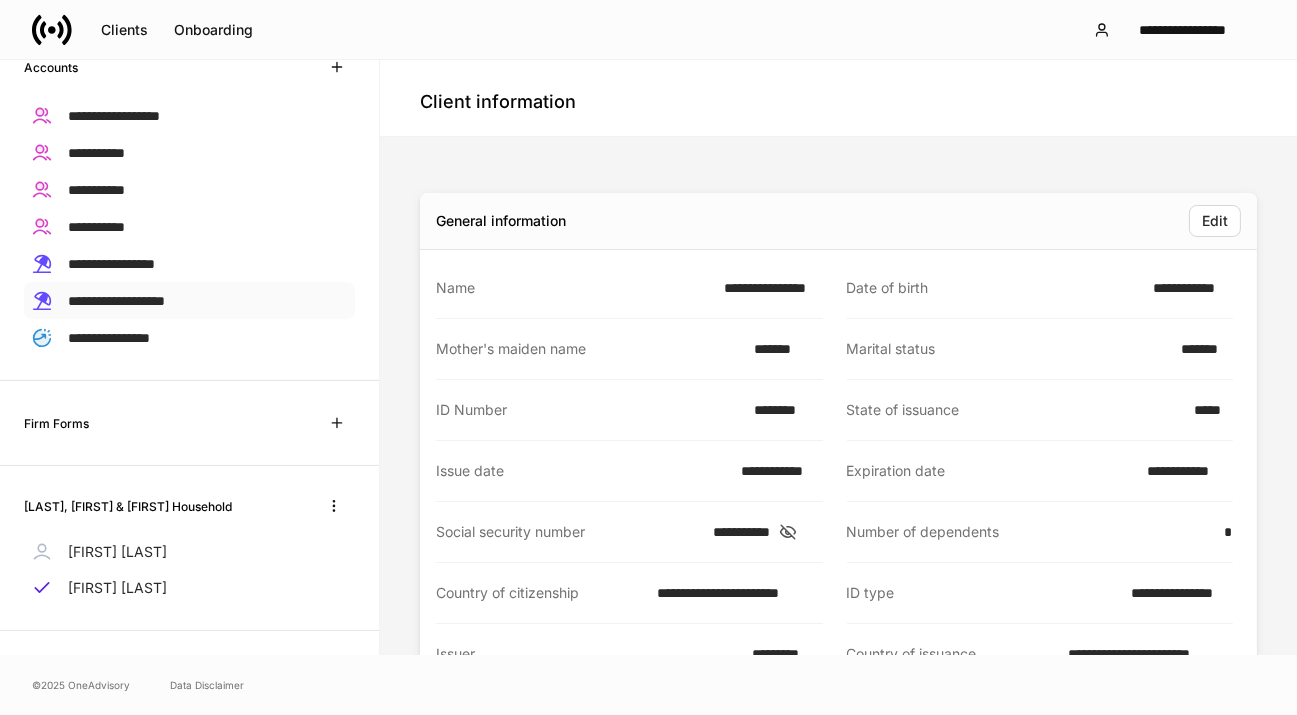 click on "**********" at bounding box center [116, 301] 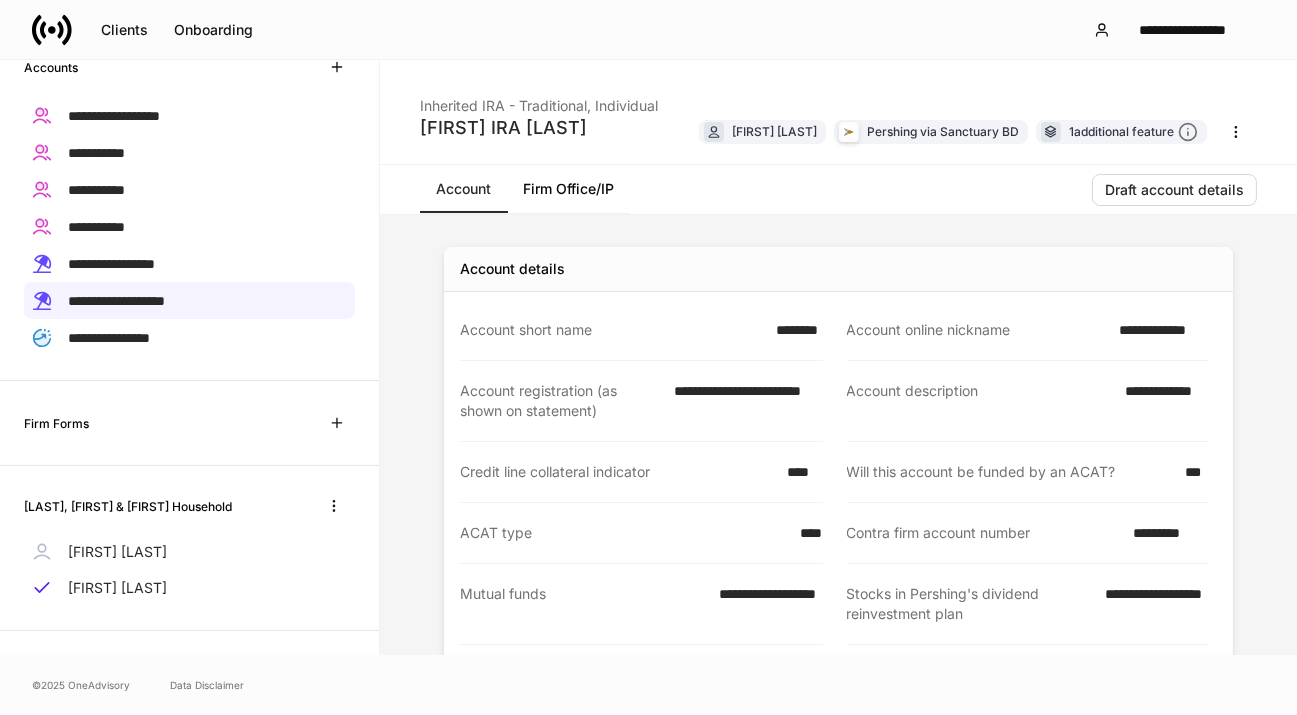 click on "**********" at bounding box center [1158, 330] 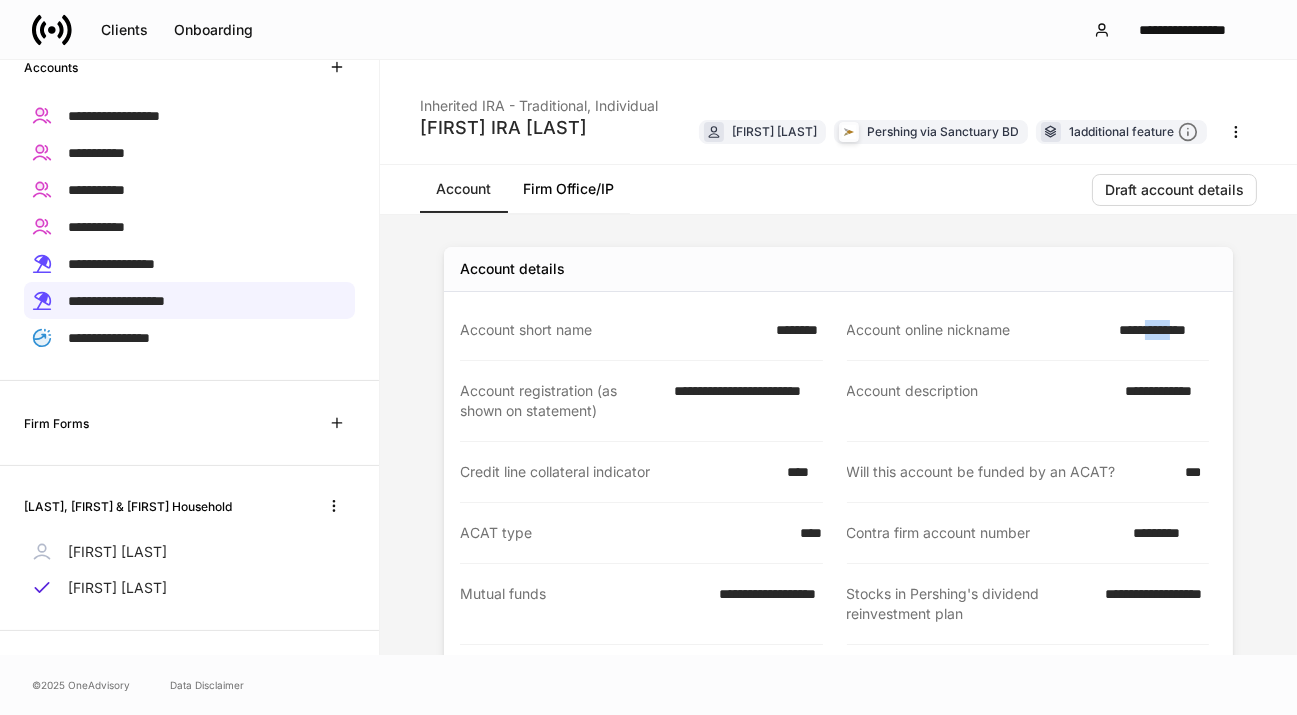 click on "**********" at bounding box center [1158, 330] 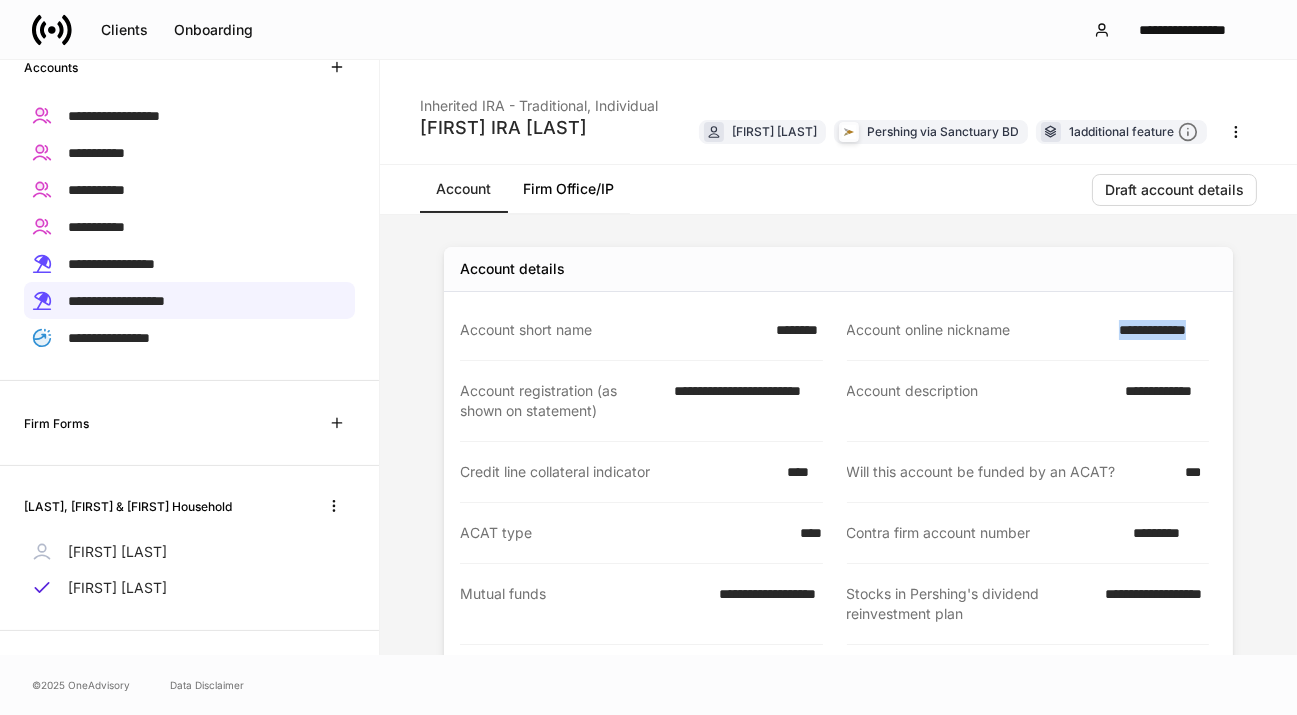click on "**********" at bounding box center (1158, 330) 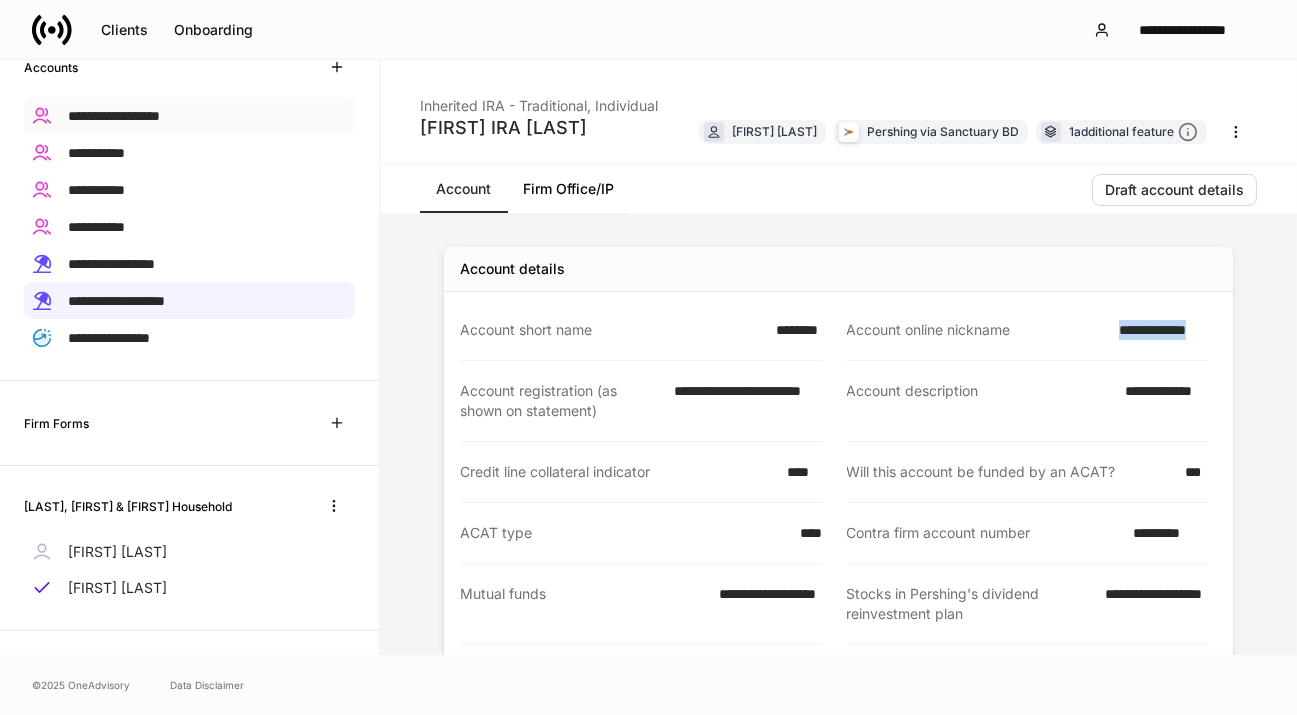 click on "**********" at bounding box center (114, 116) 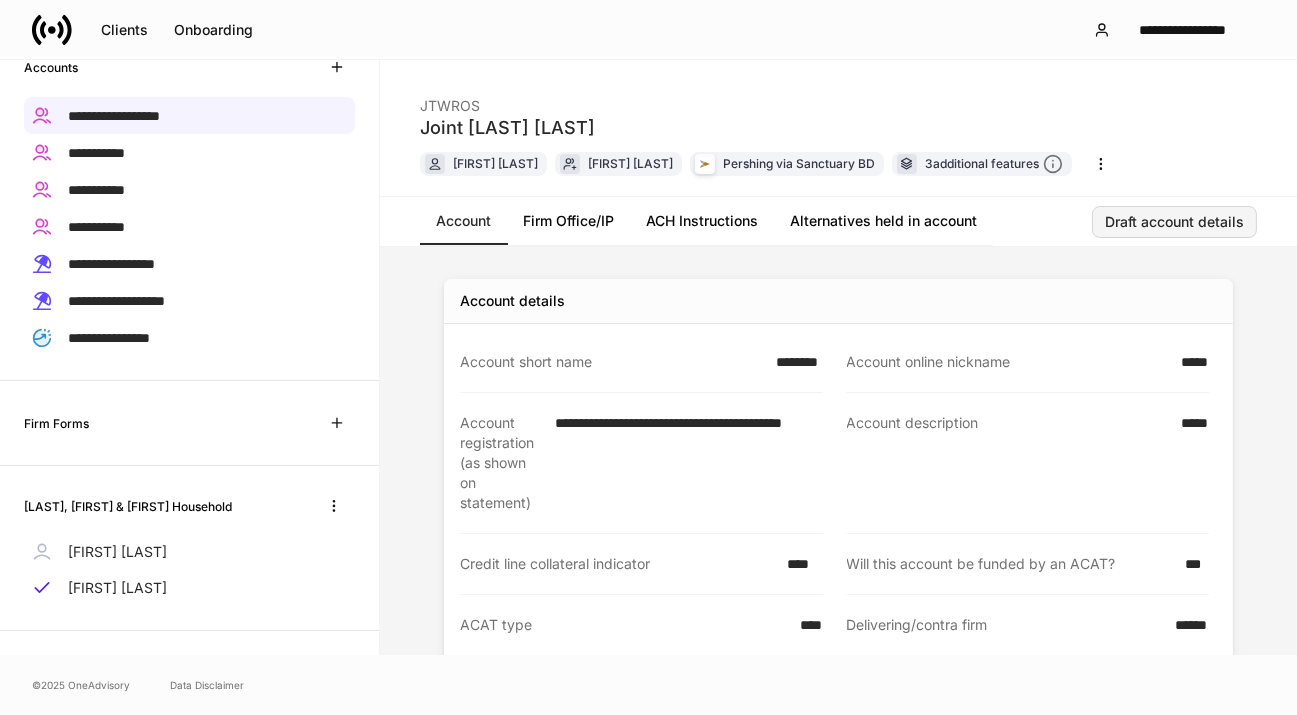 click on "Draft account details" at bounding box center (1174, 222) 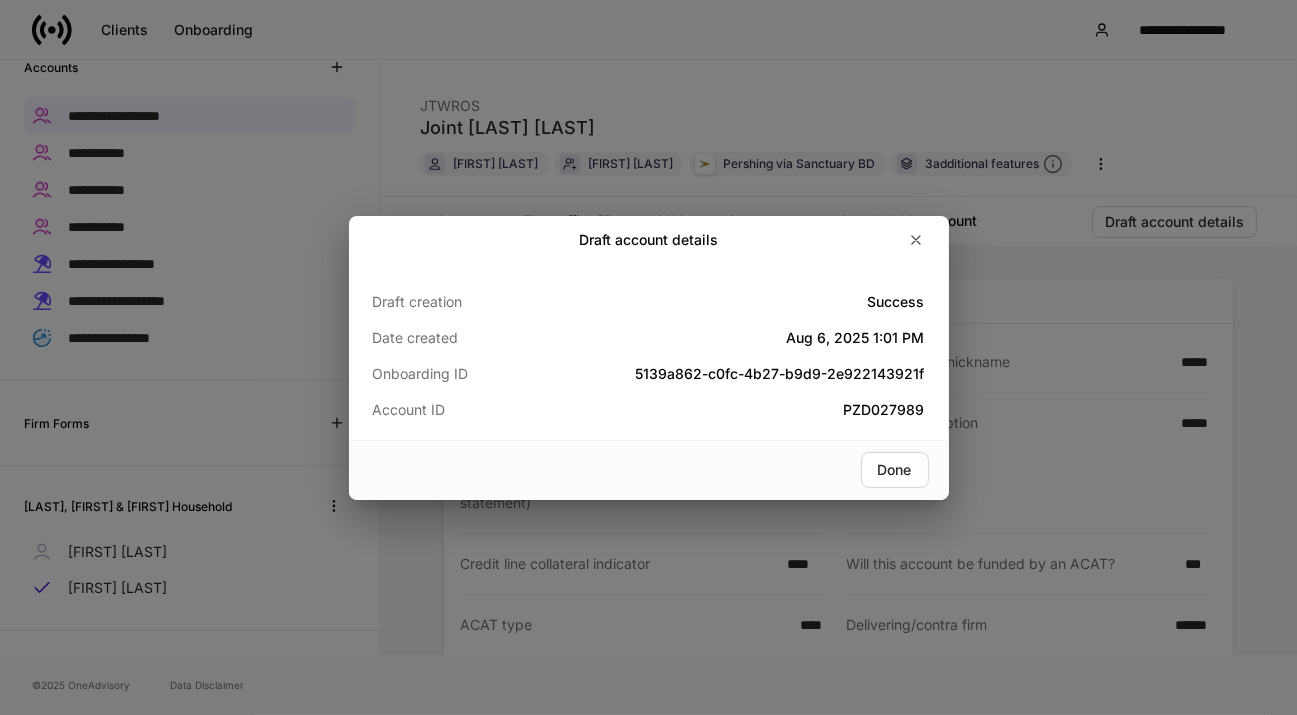 click on "Draft account details Draft creation Success Date created Aug 6, 2025 1:01 PM Onboarding ID [UUID] Account ID [ACCOUNT_ID] Done" at bounding box center [648, 357] 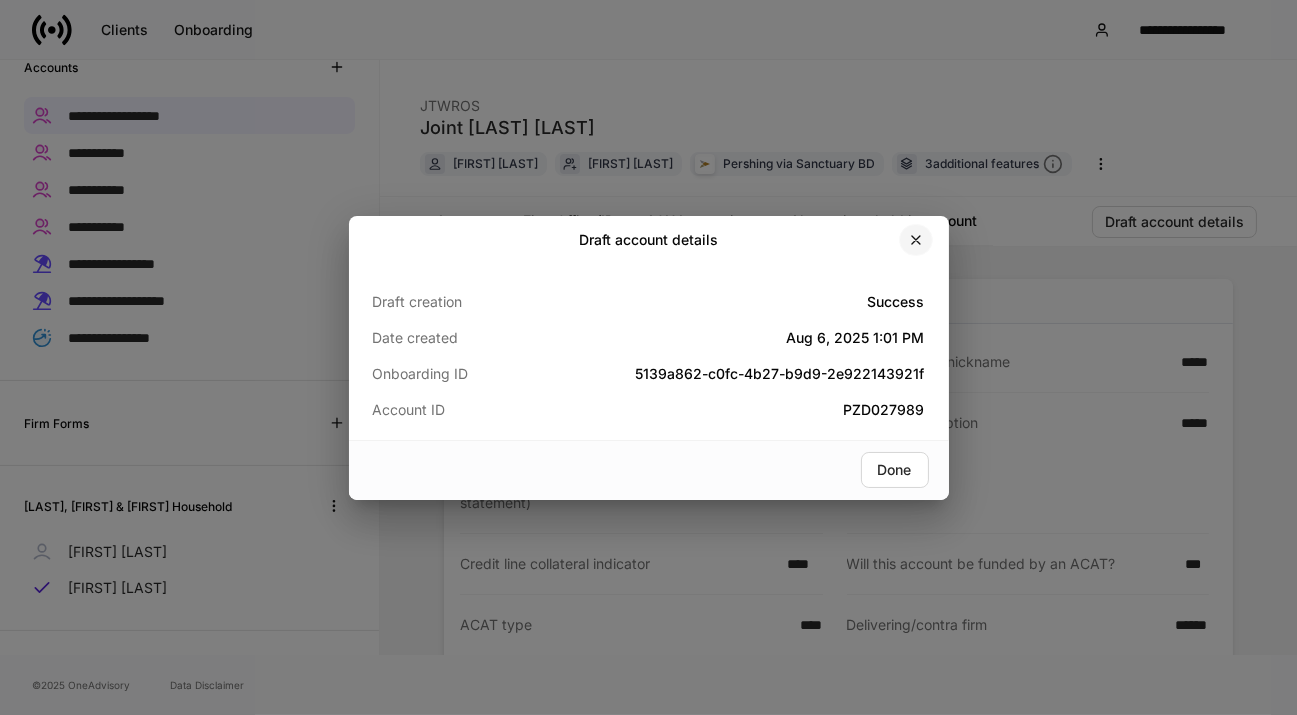 click at bounding box center (916, 240) 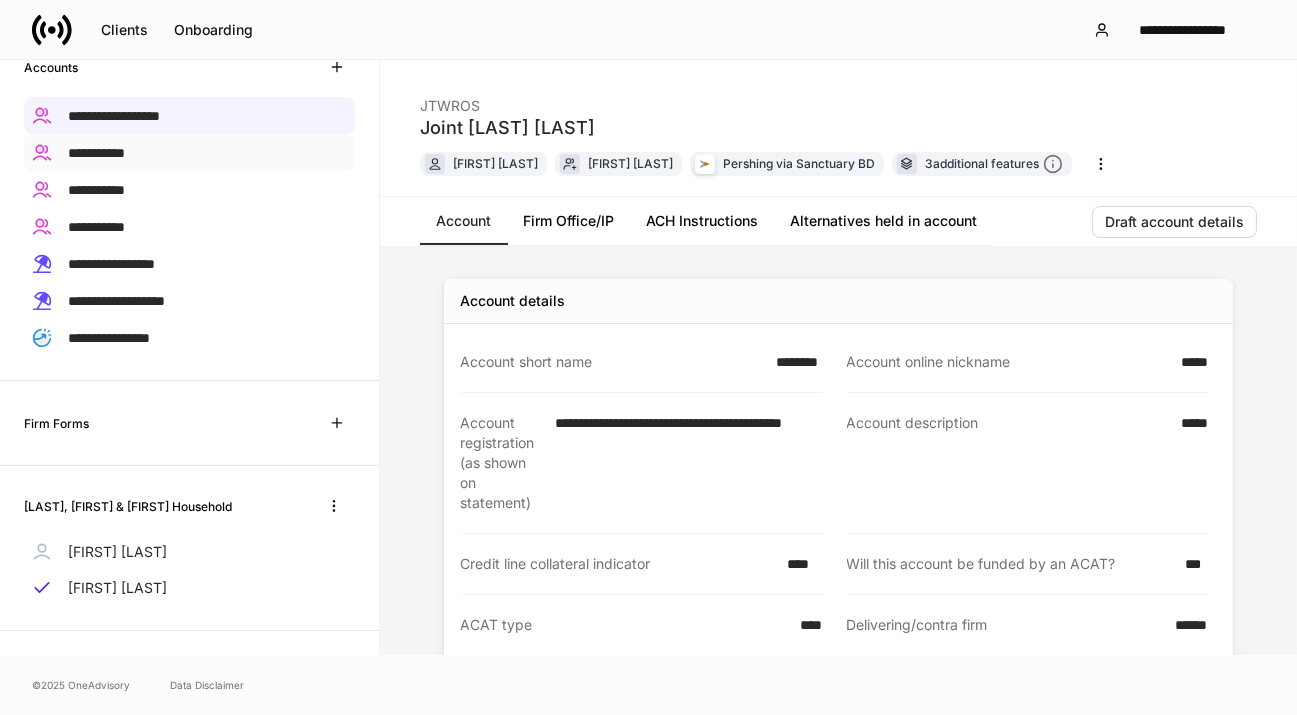 click on "**********" at bounding box center [189, 152] 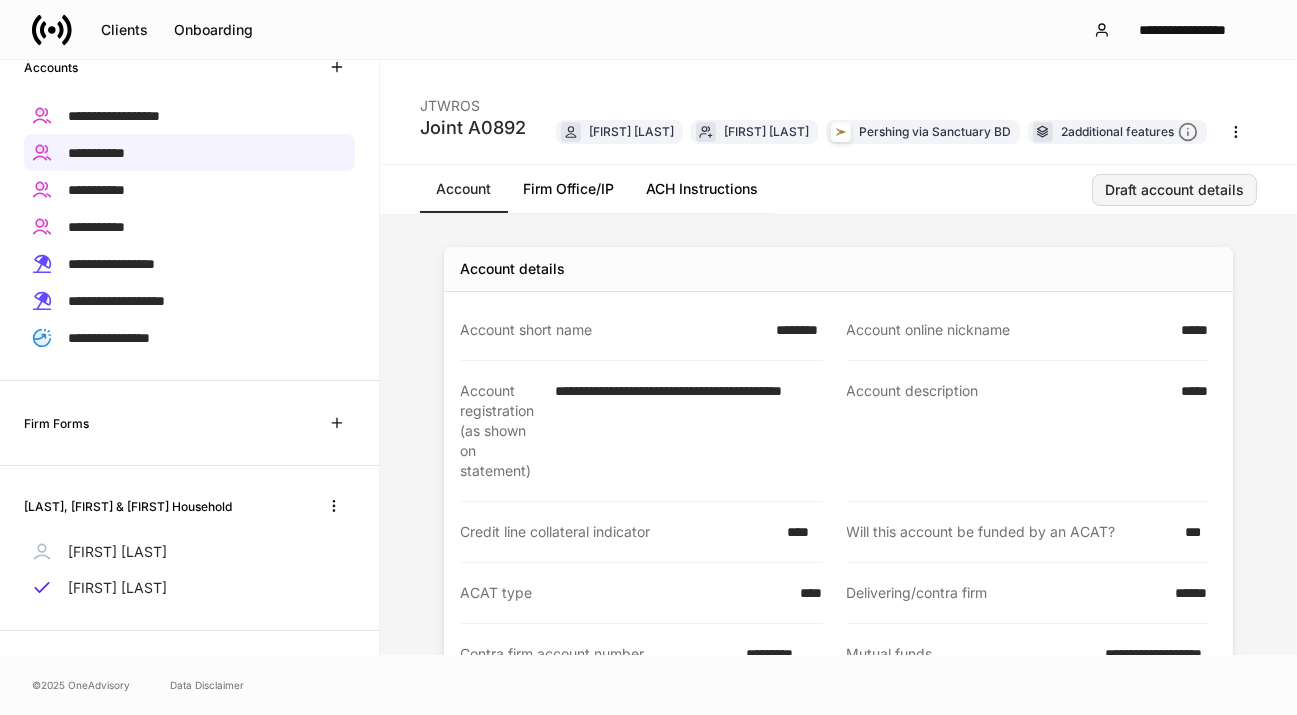 click on "Draft account details" at bounding box center [1174, 190] 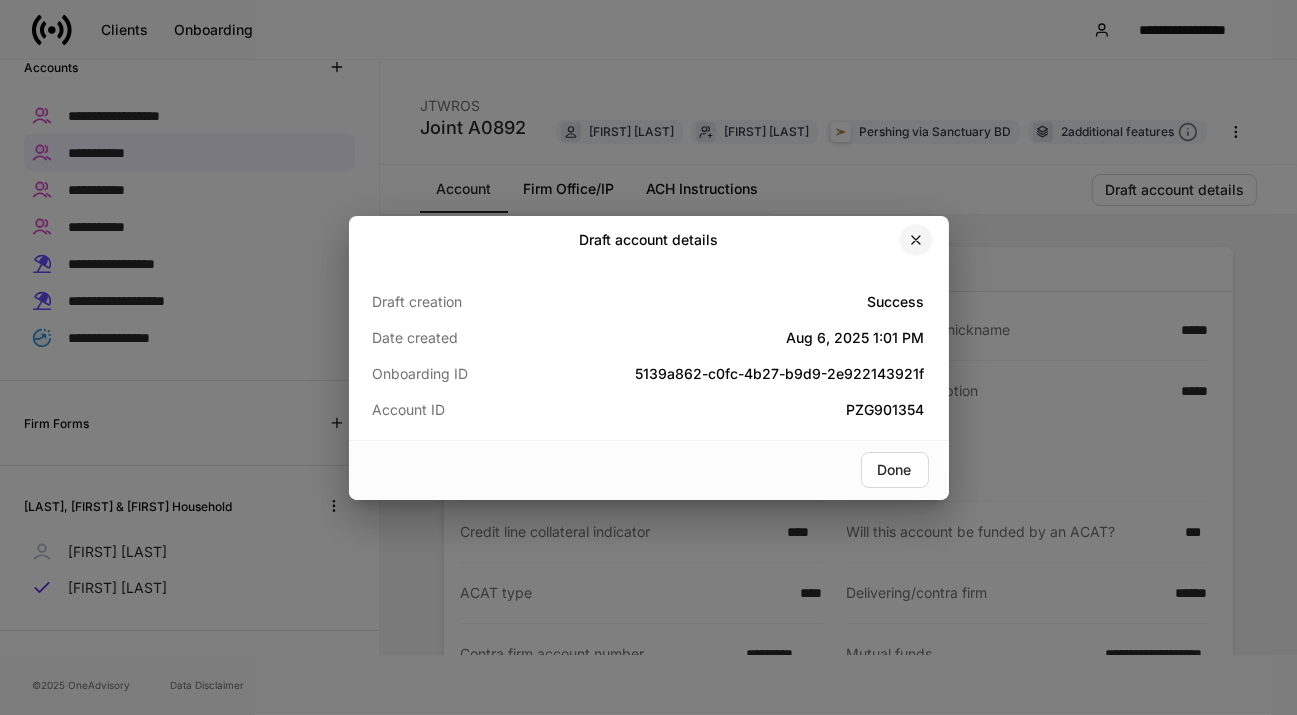 click 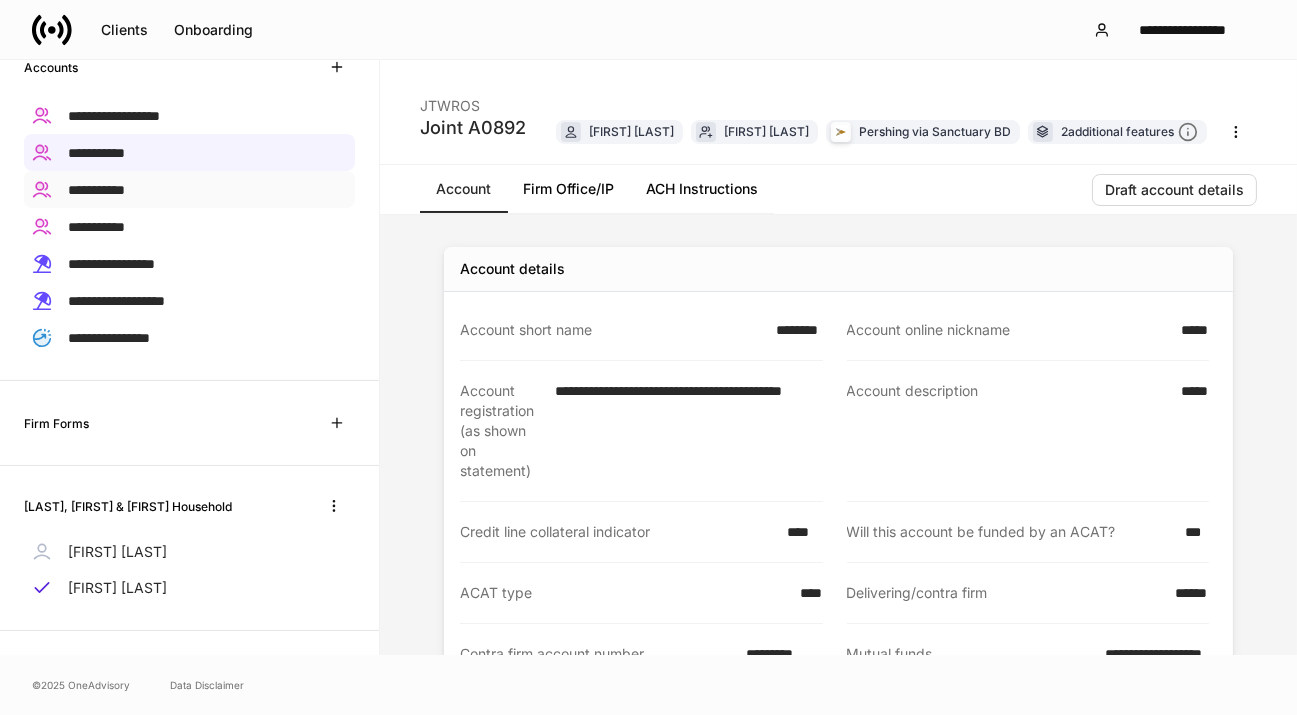 click on "**********" at bounding box center [96, 189] 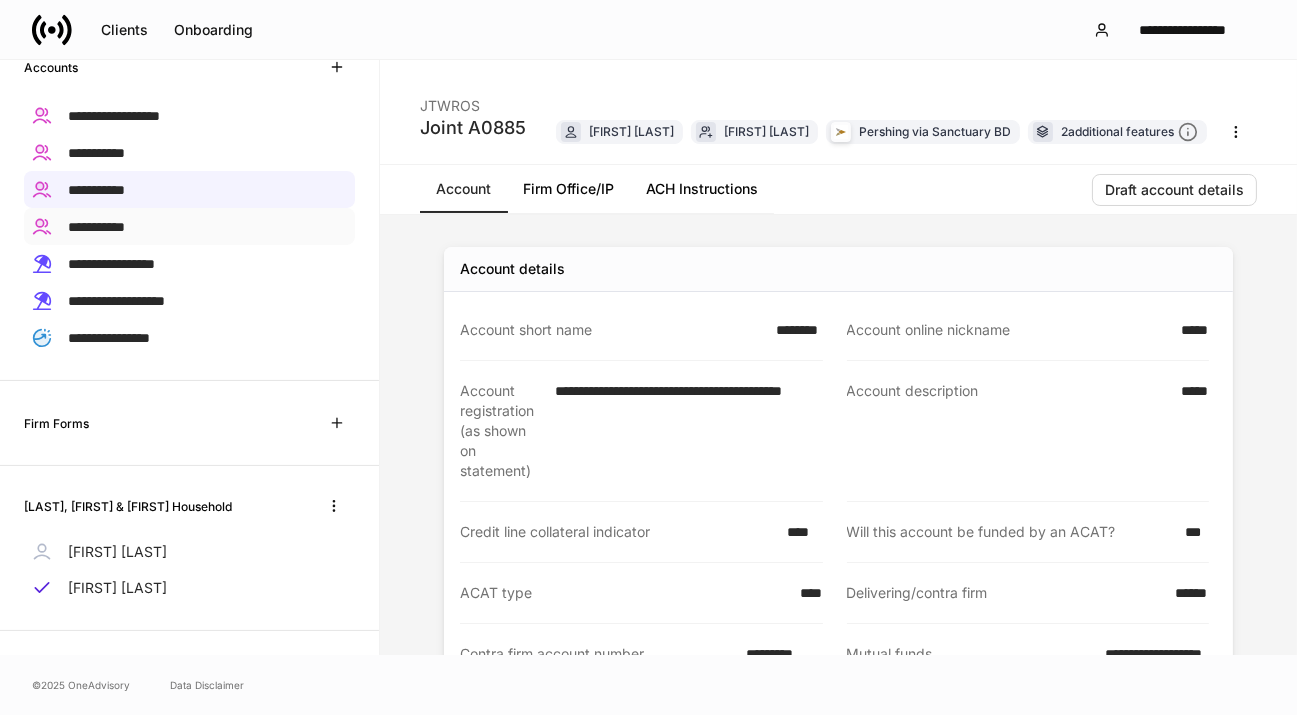 click on "**********" at bounding box center [189, 226] 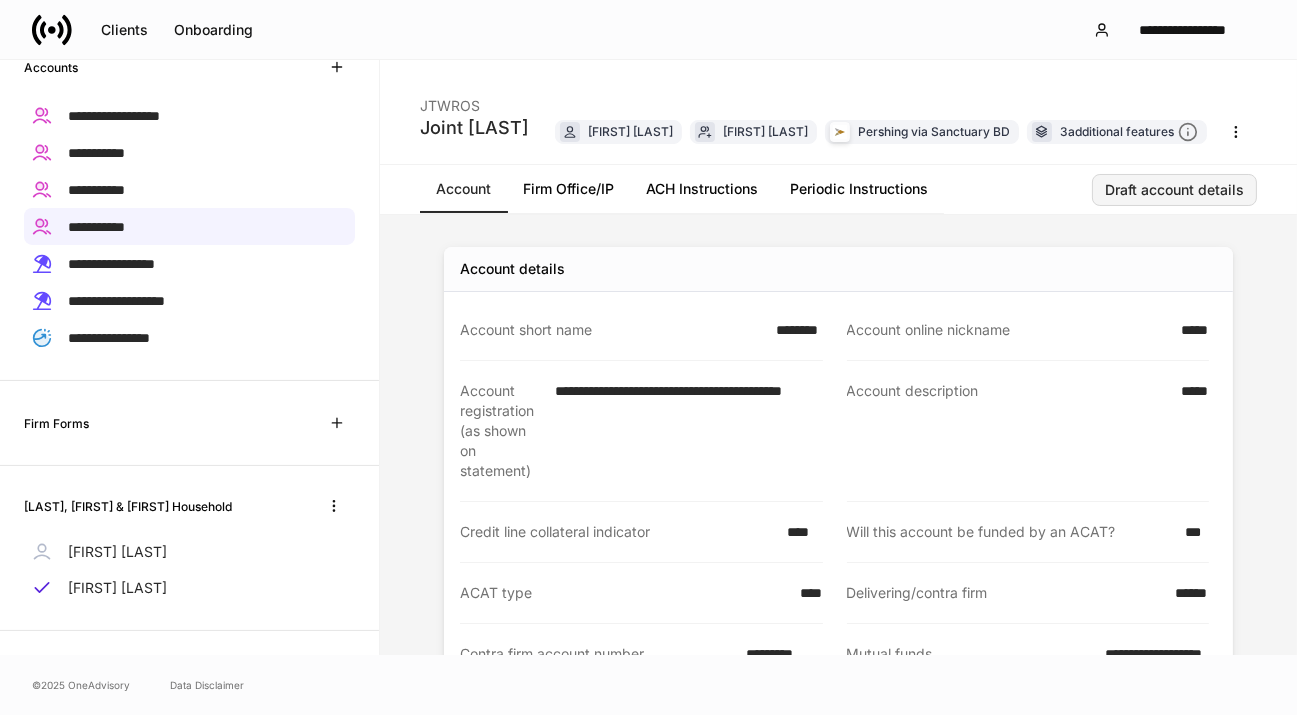 click on "Draft account details" at bounding box center [1174, 190] 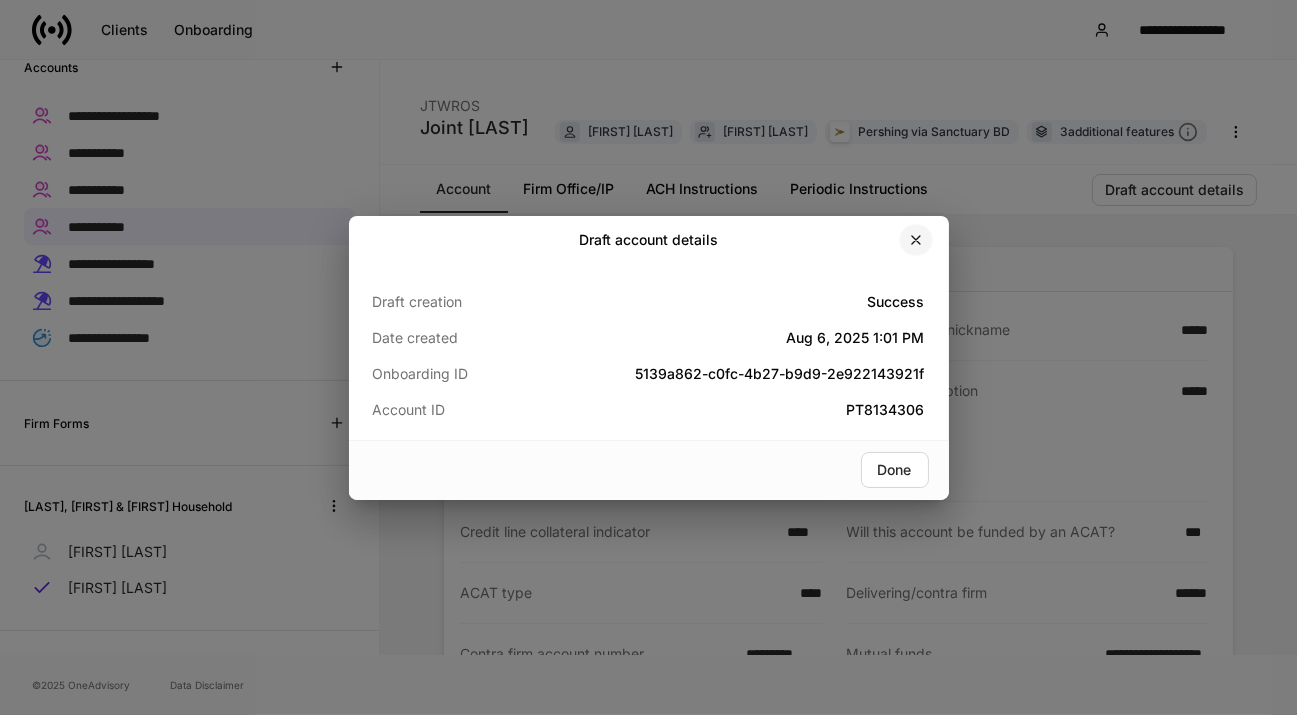 drag, startPoint x: 919, startPoint y: 237, endPoint x: 774, endPoint y: 236, distance: 145.00345 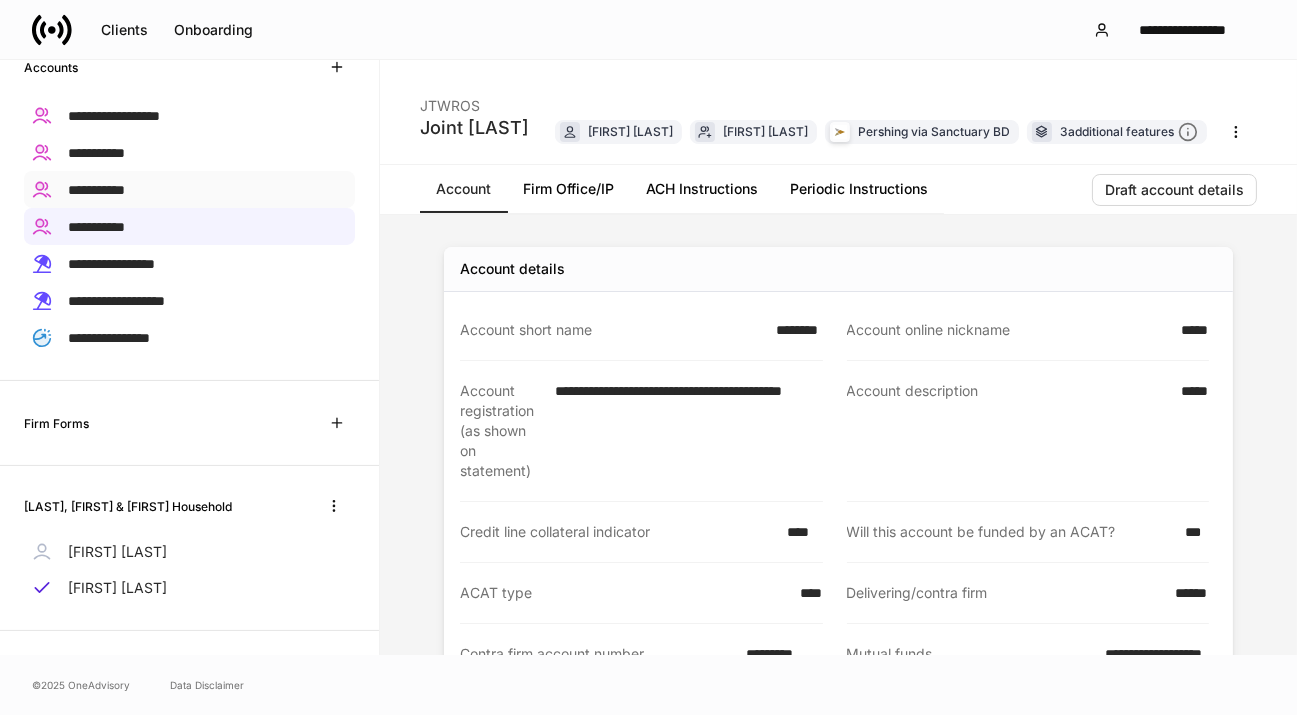 click on "**********" at bounding box center (96, 190) 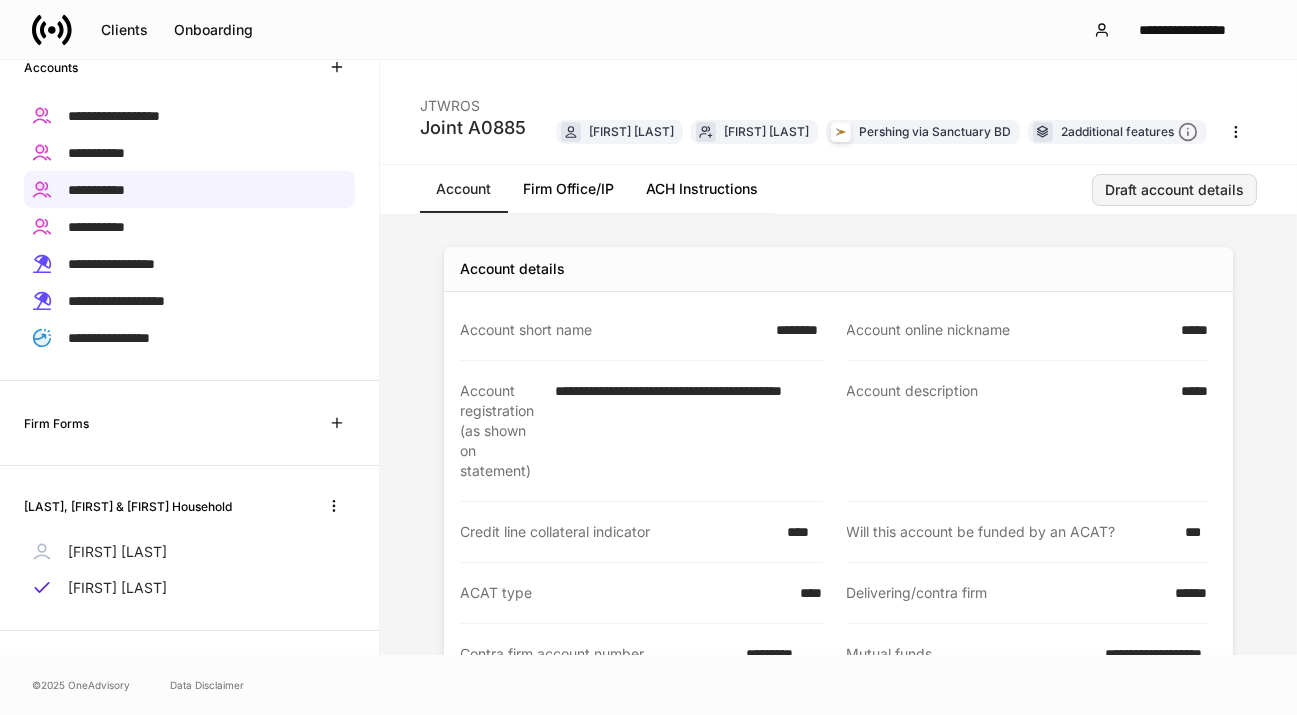 click on "Draft account details" at bounding box center (1174, 190) 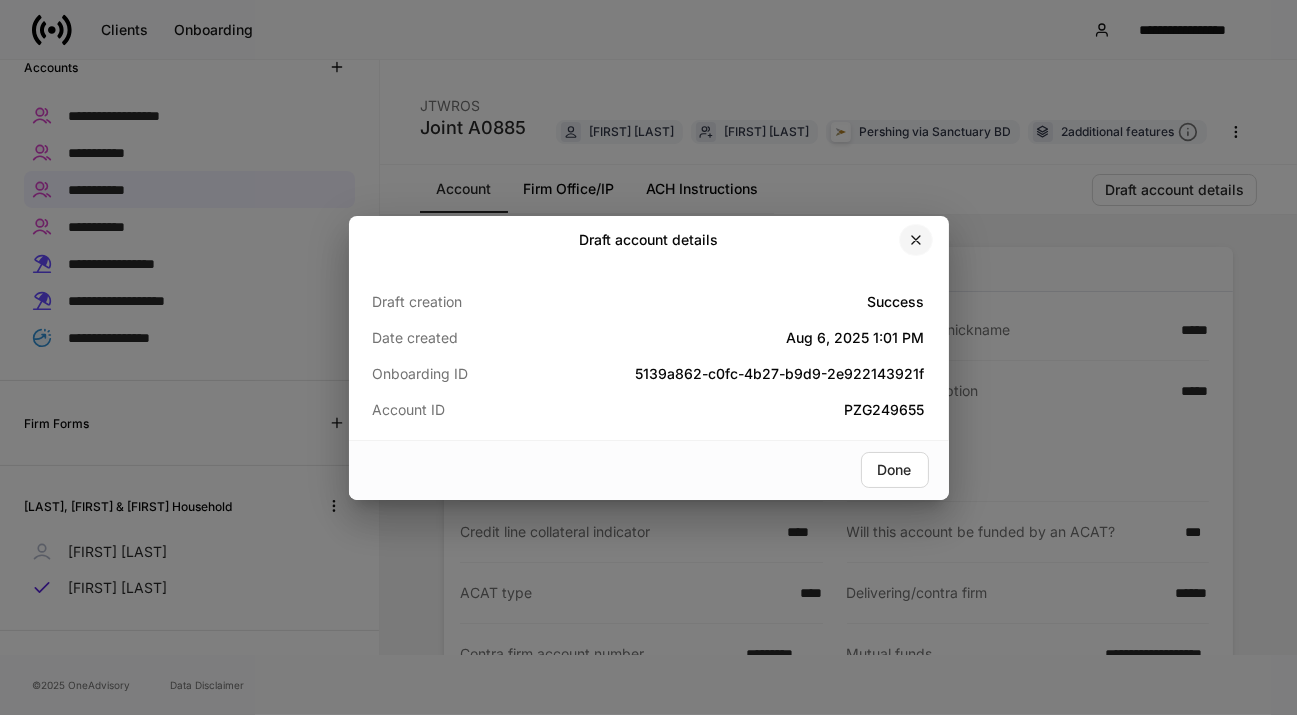 click 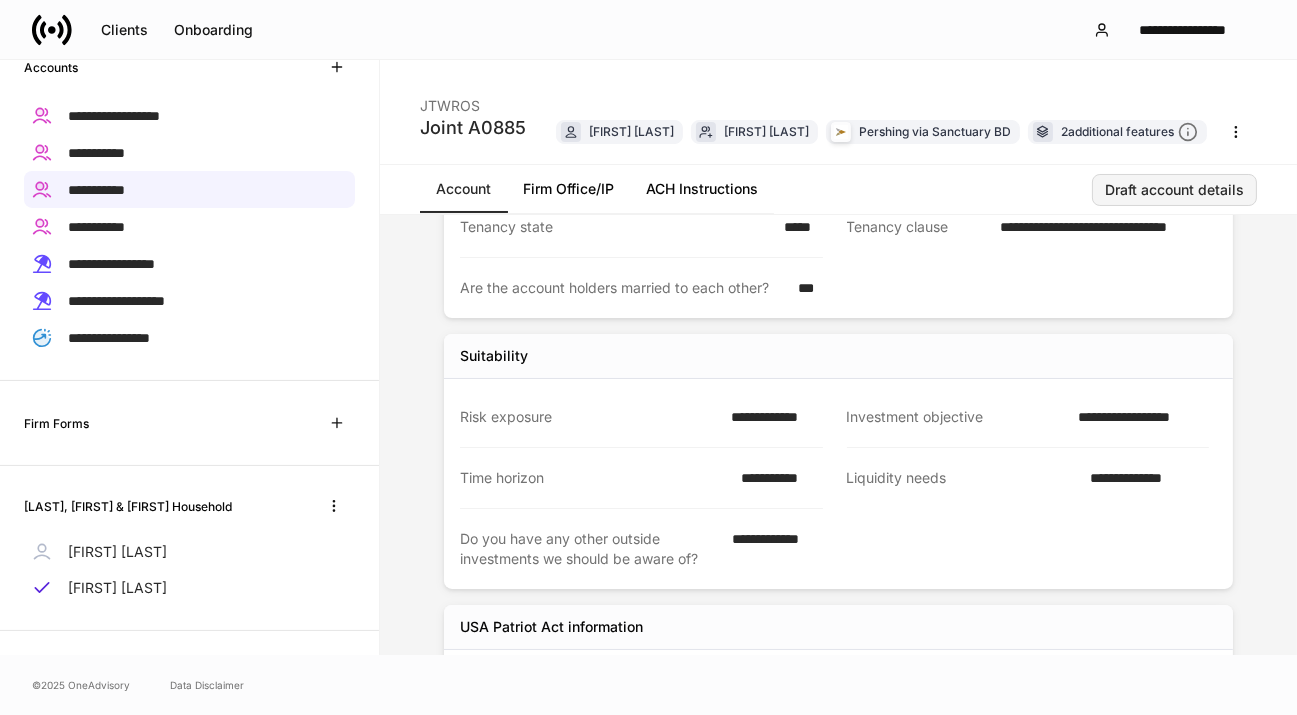 scroll, scrollTop: 650, scrollLeft: 0, axis: vertical 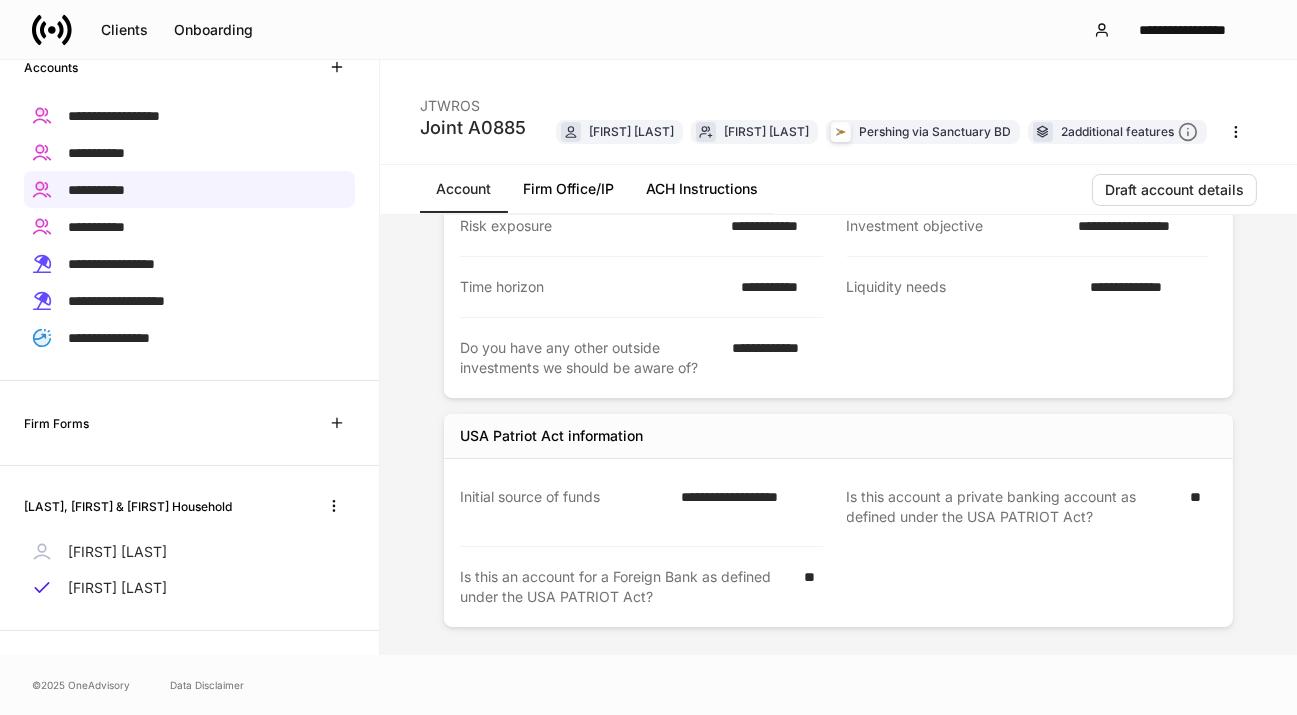 drag, startPoint x: 126, startPoint y: 110, endPoint x: 393, endPoint y: 82, distance: 268.46414 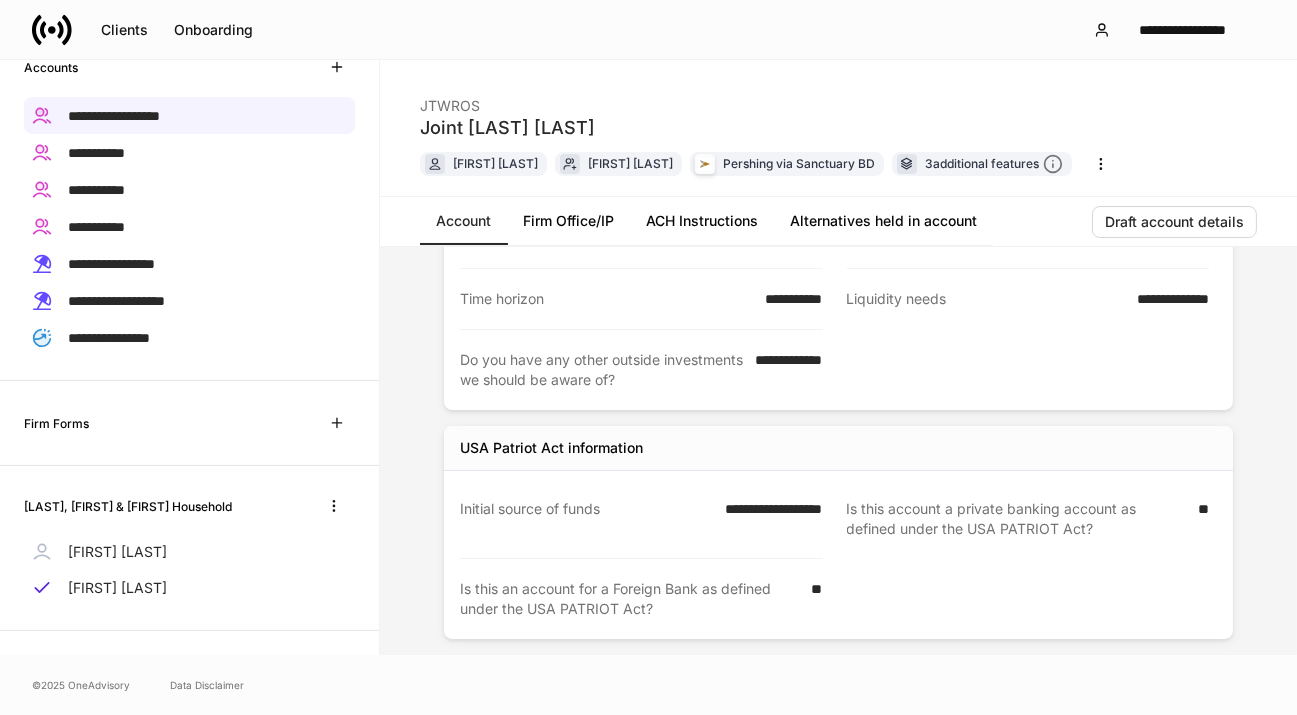 scroll, scrollTop: 0, scrollLeft: 0, axis: both 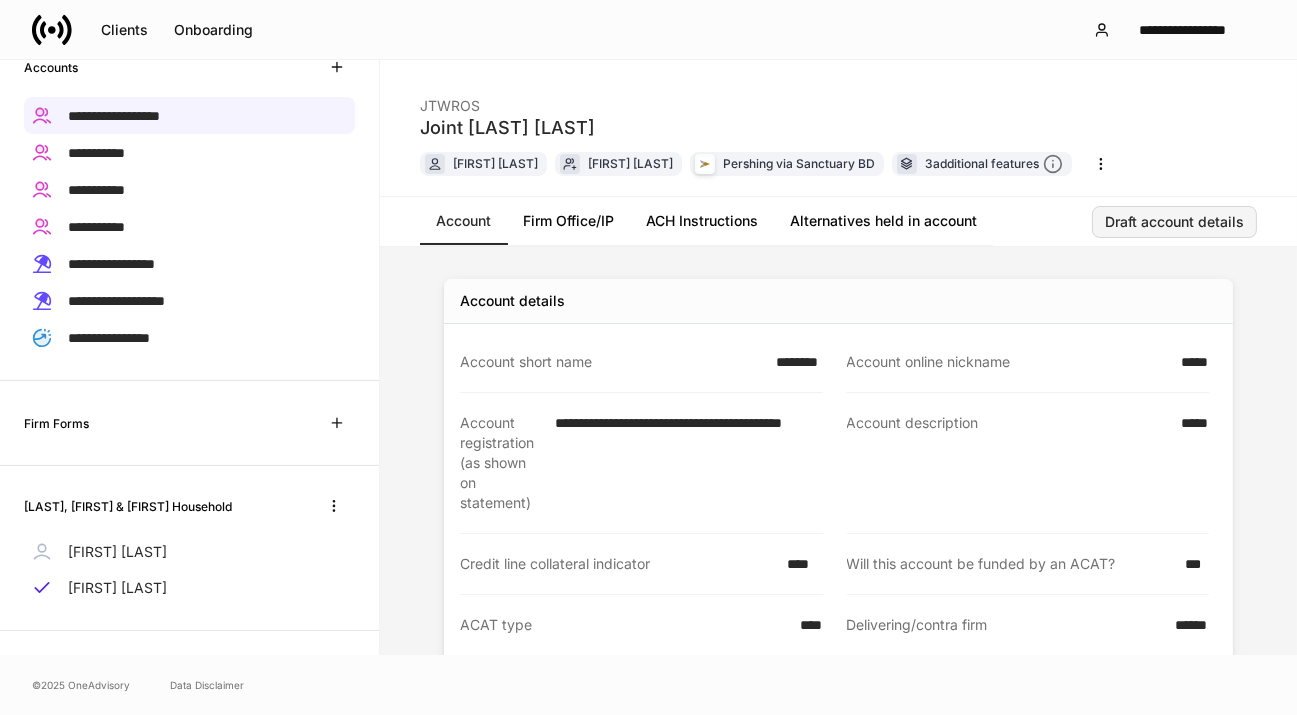 click on "Draft account details" at bounding box center (1174, 222) 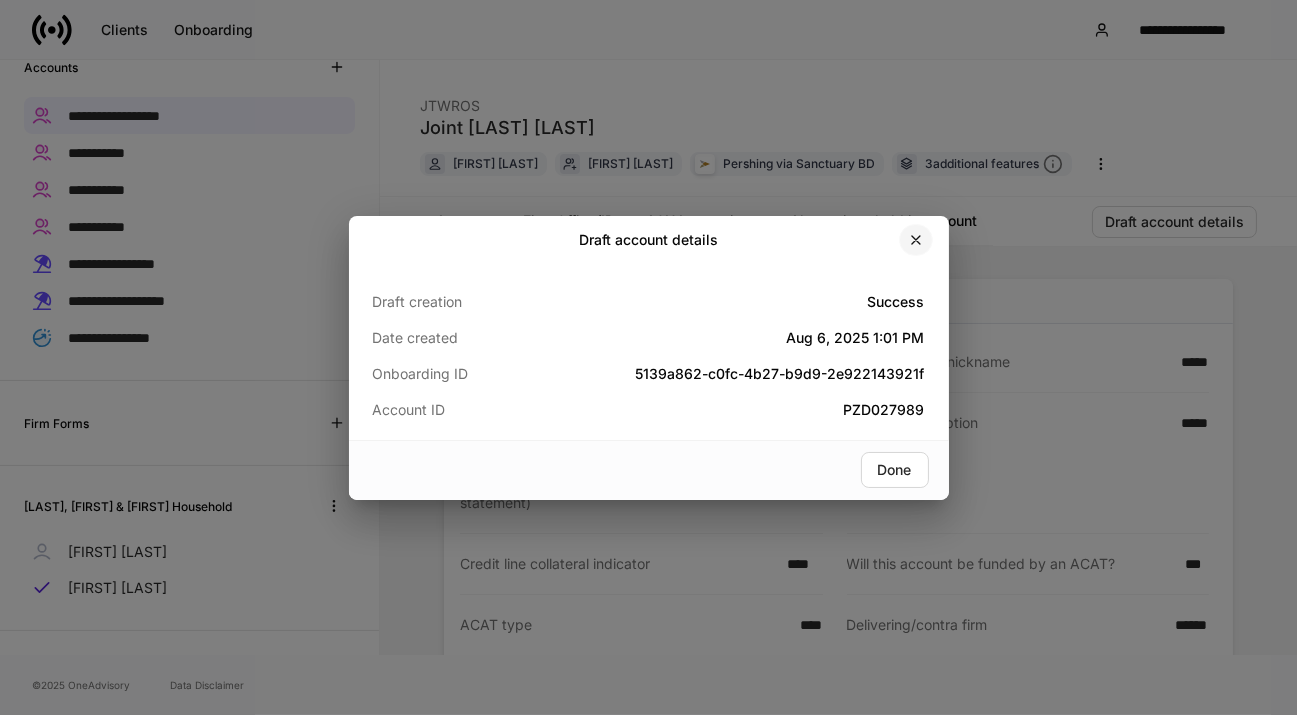 drag, startPoint x: 916, startPoint y: 240, endPoint x: 969, endPoint y: 244, distance: 53.15073 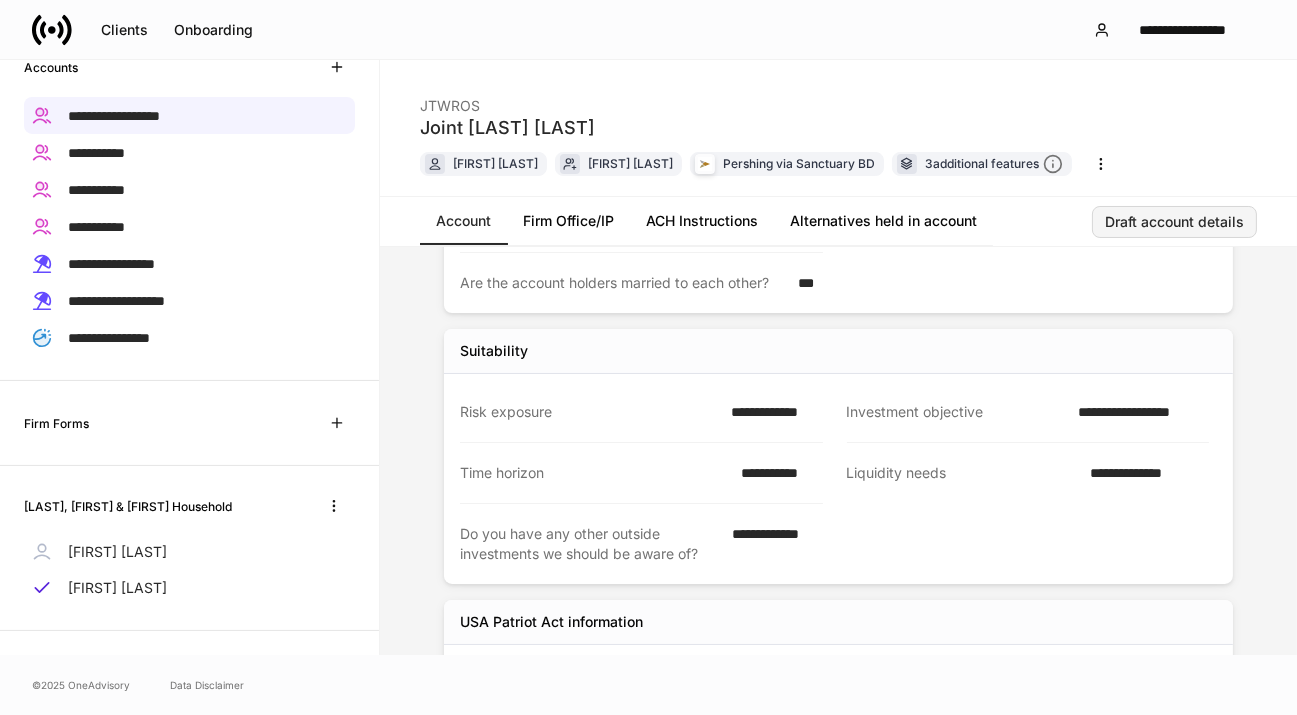 scroll, scrollTop: 765, scrollLeft: 0, axis: vertical 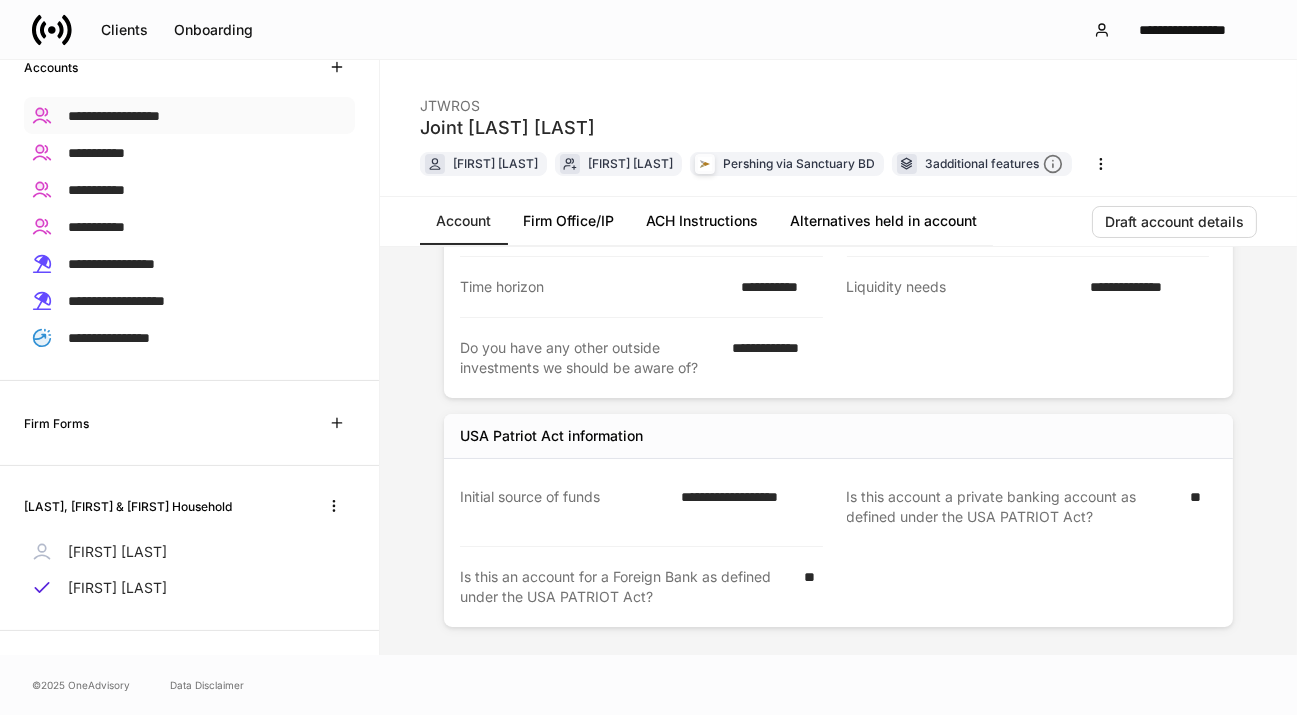 click on "**********" at bounding box center (114, 116) 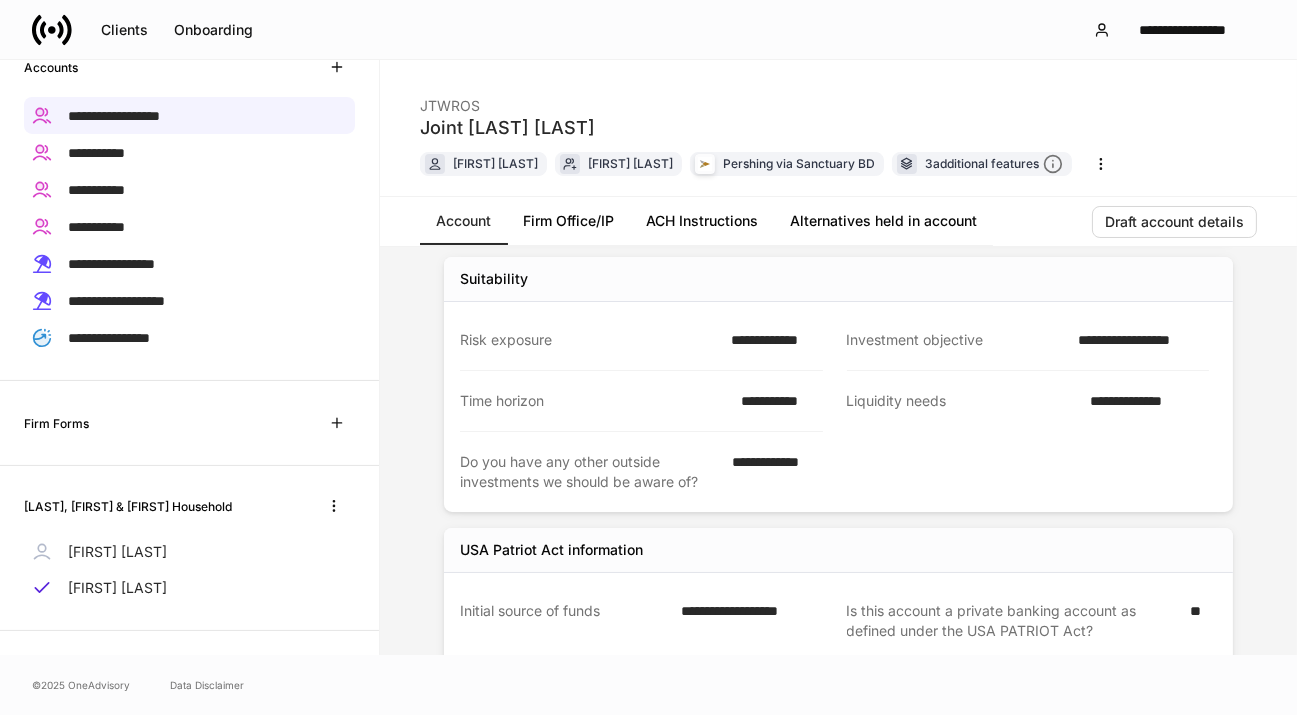 scroll, scrollTop: 860, scrollLeft: 0, axis: vertical 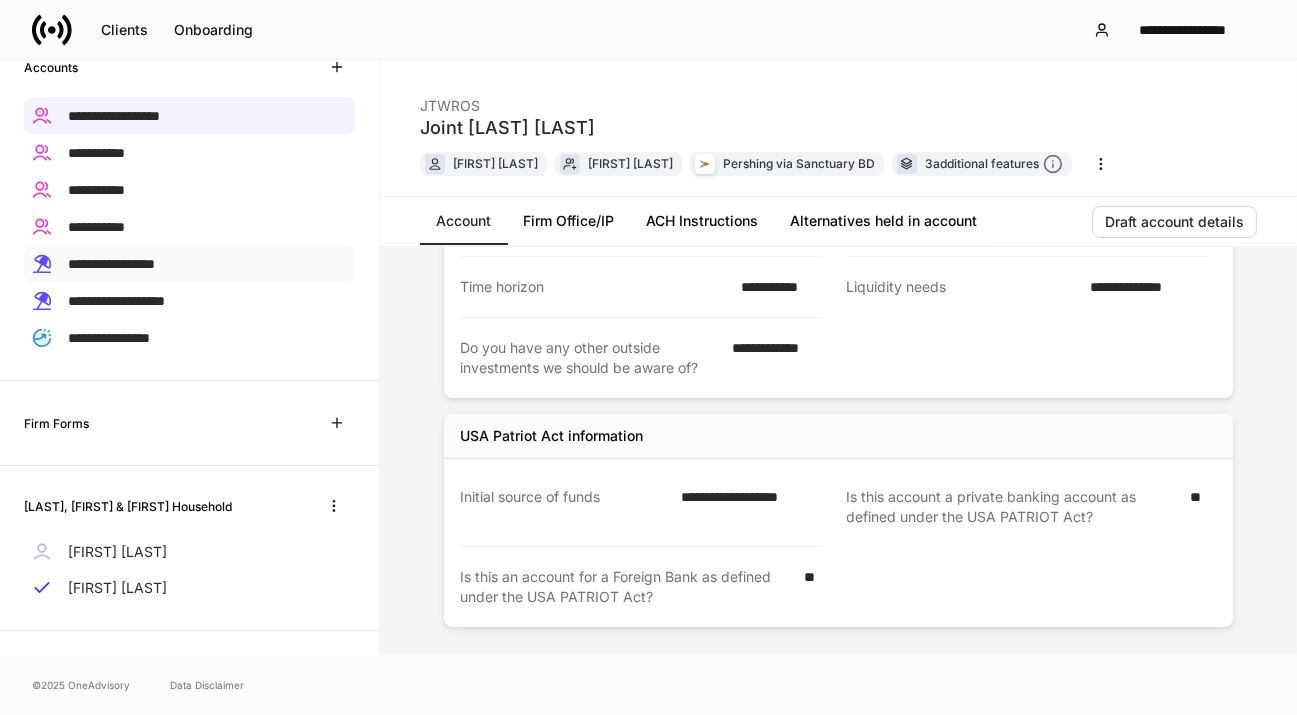 click on "**********" at bounding box center [111, 264] 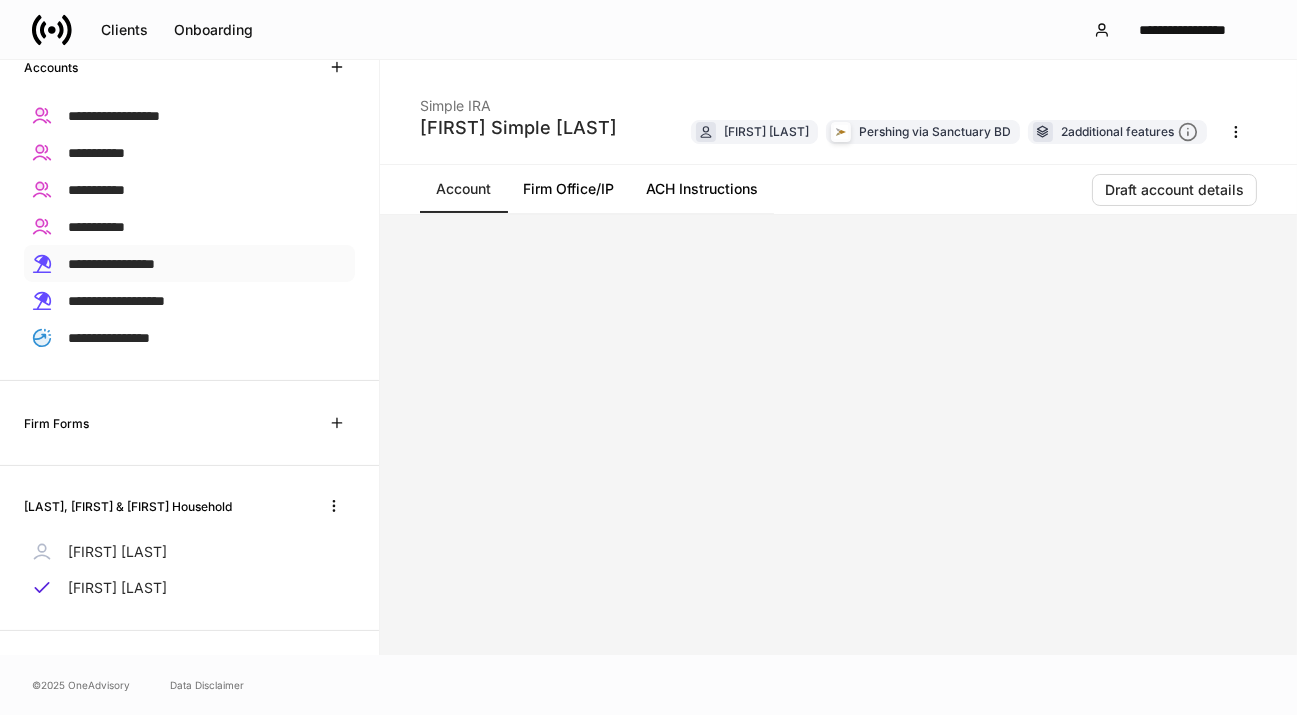 scroll, scrollTop: 0, scrollLeft: 0, axis: both 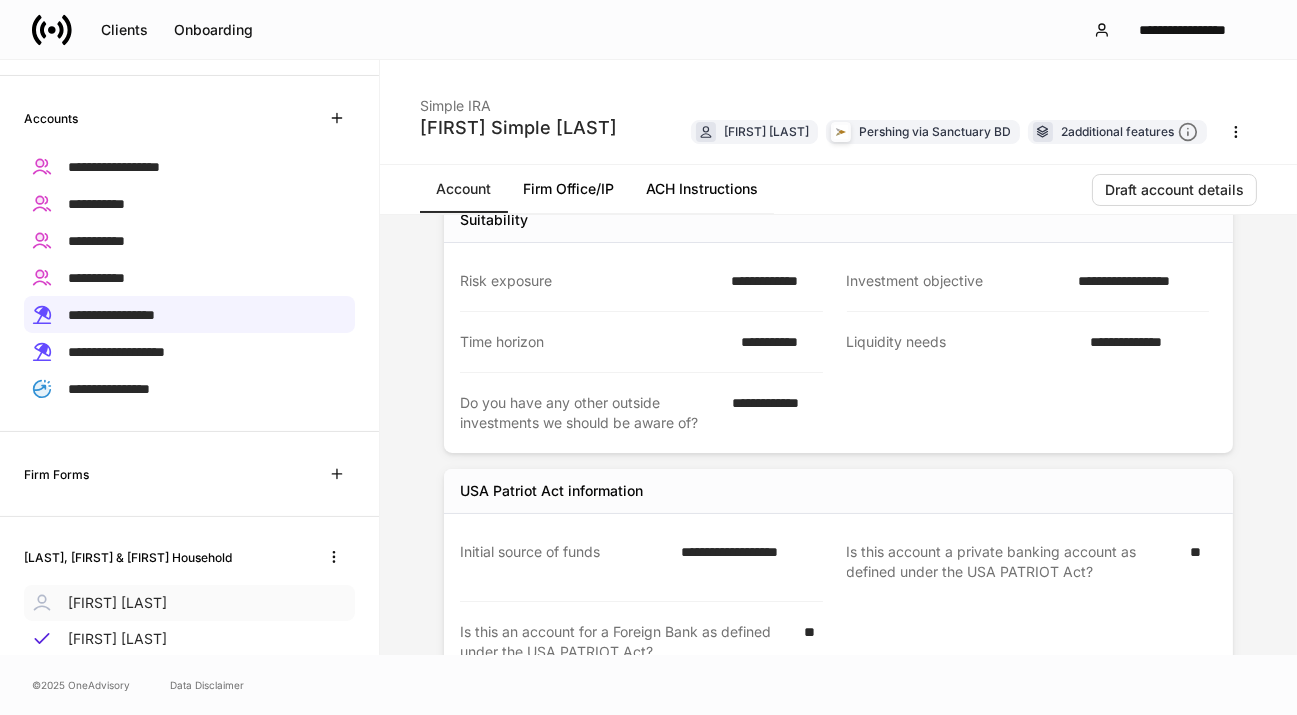 click on "[FIRST] [LAST]" at bounding box center (117, 603) 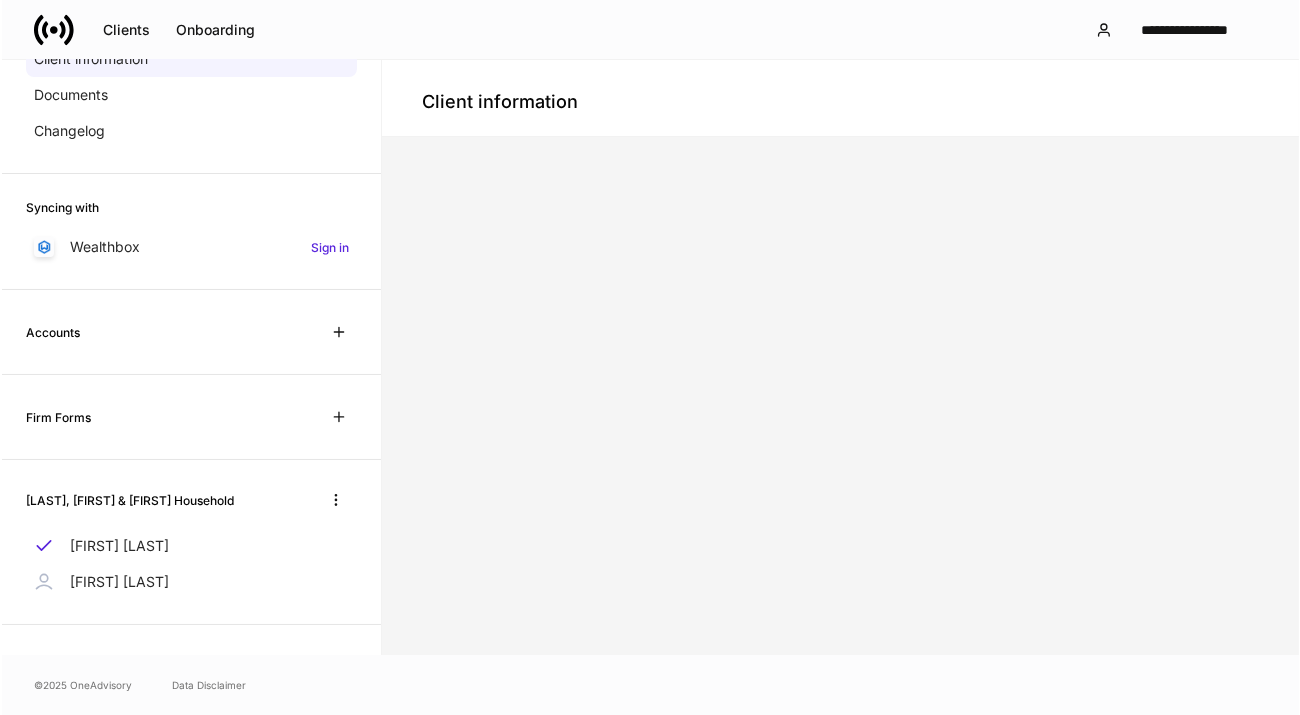 scroll, scrollTop: 360, scrollLeft: 0, axis: vertical 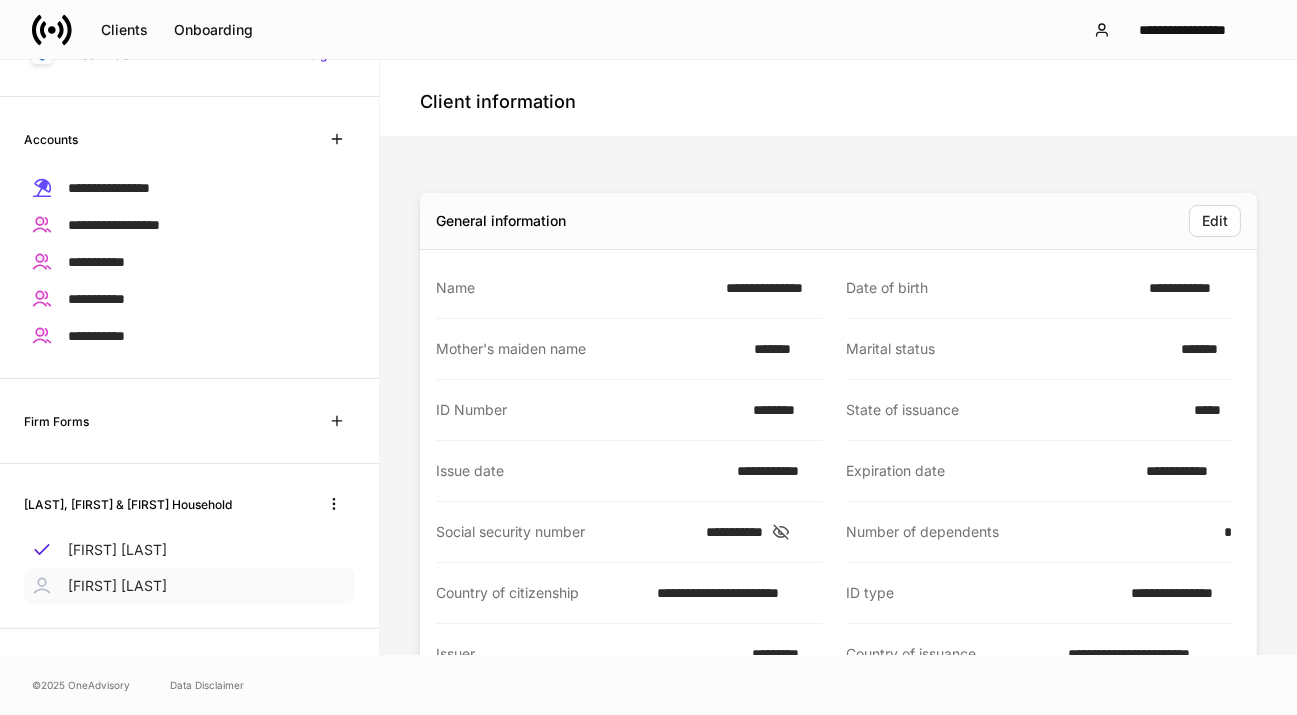 click on "[FIRST] [LAST]" at bounding box center (189, 586) 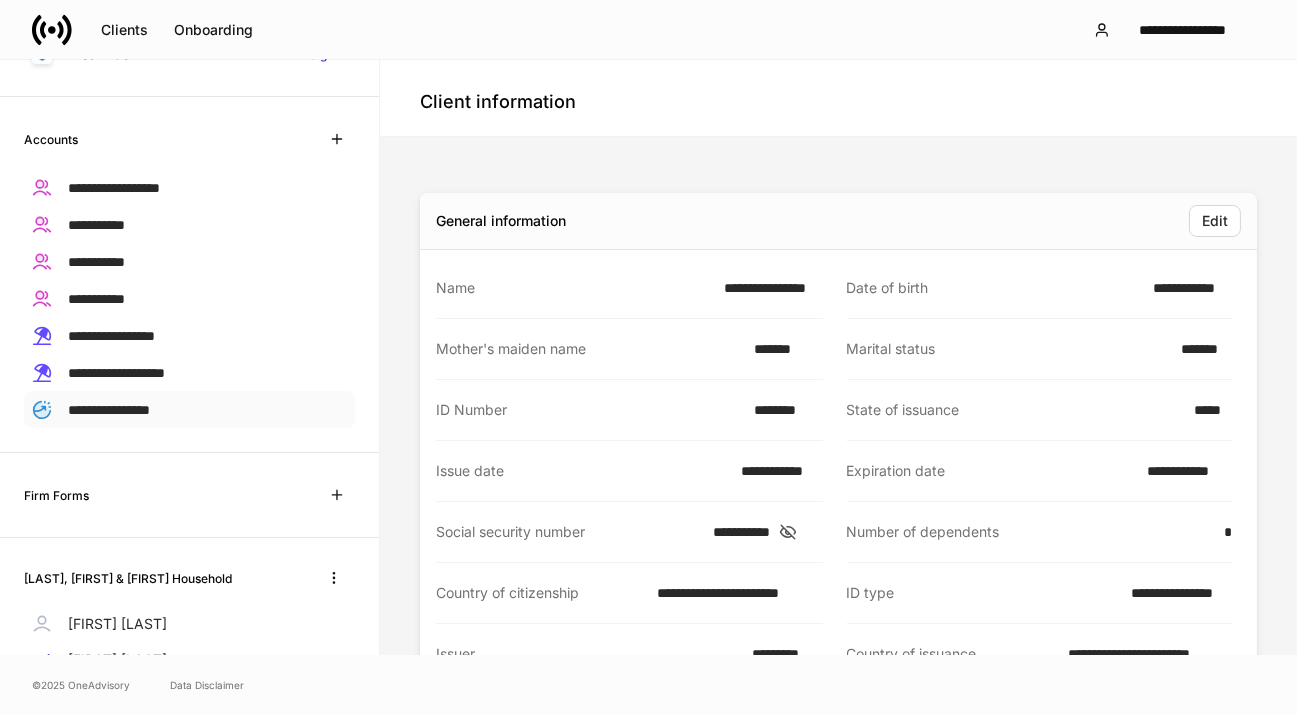 click on "**********" at bounding box center [109, 410] 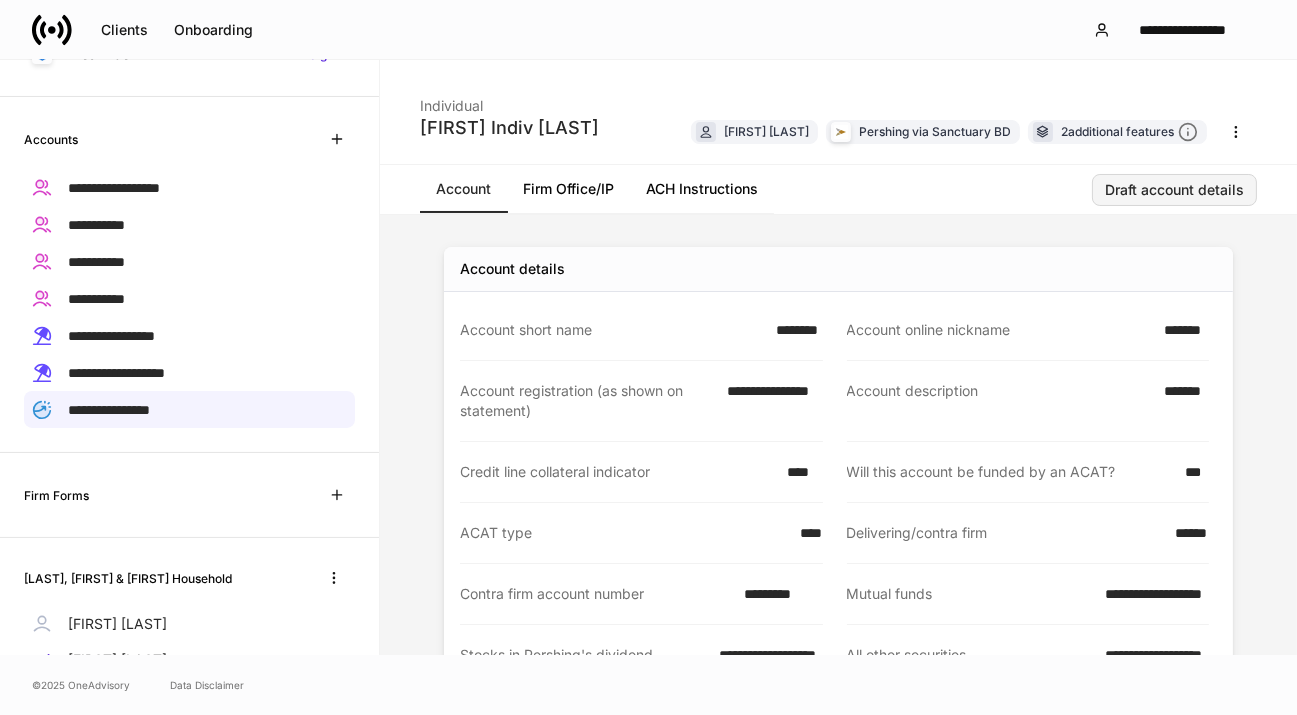 click on "Draft account details" at bounding box center [1174, 190] 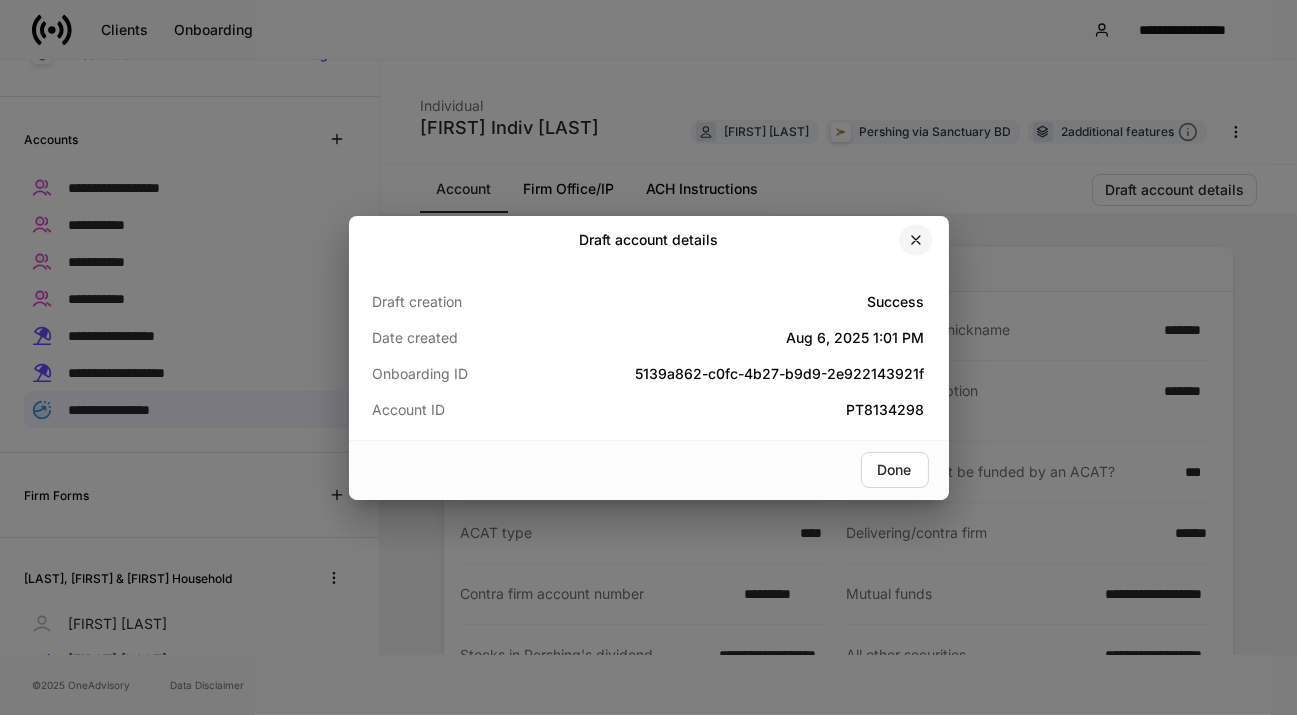 click at bounding box center [916, 240] 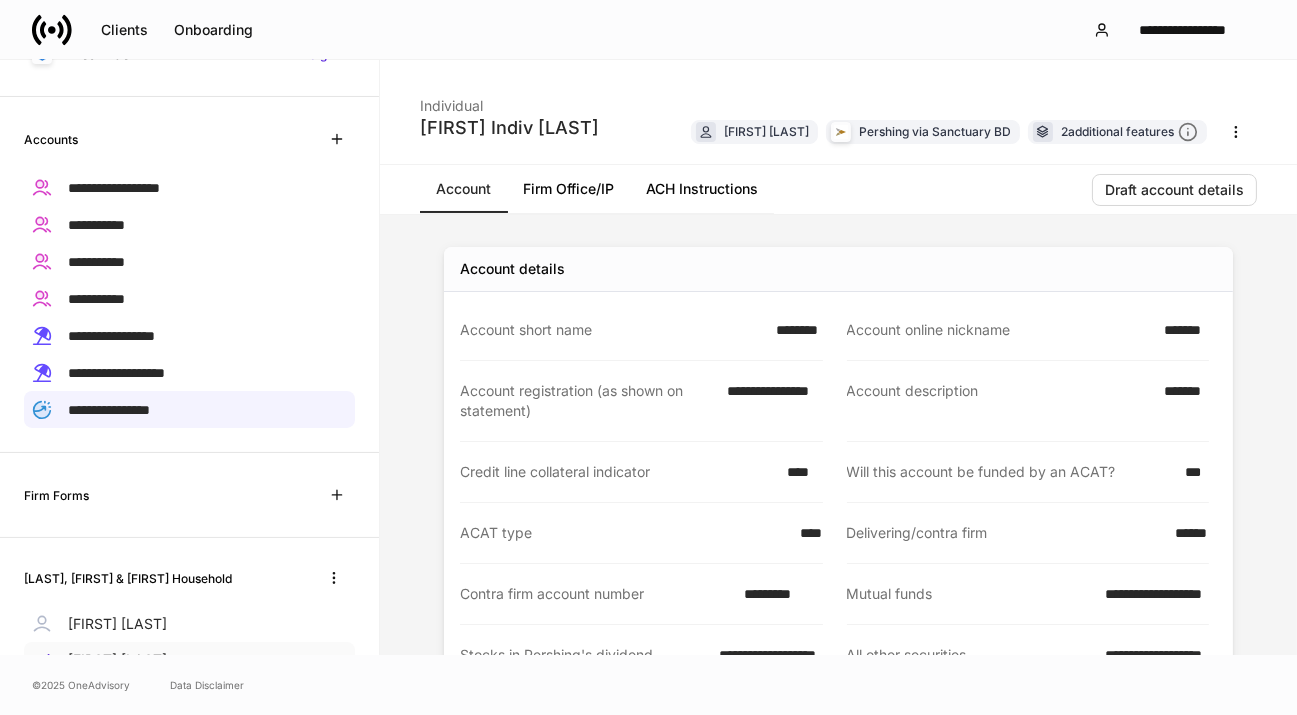 drag, startPoint x: 112, startPoint y: 612, endPoint x: 112, endPoint y: 584, distance: 28 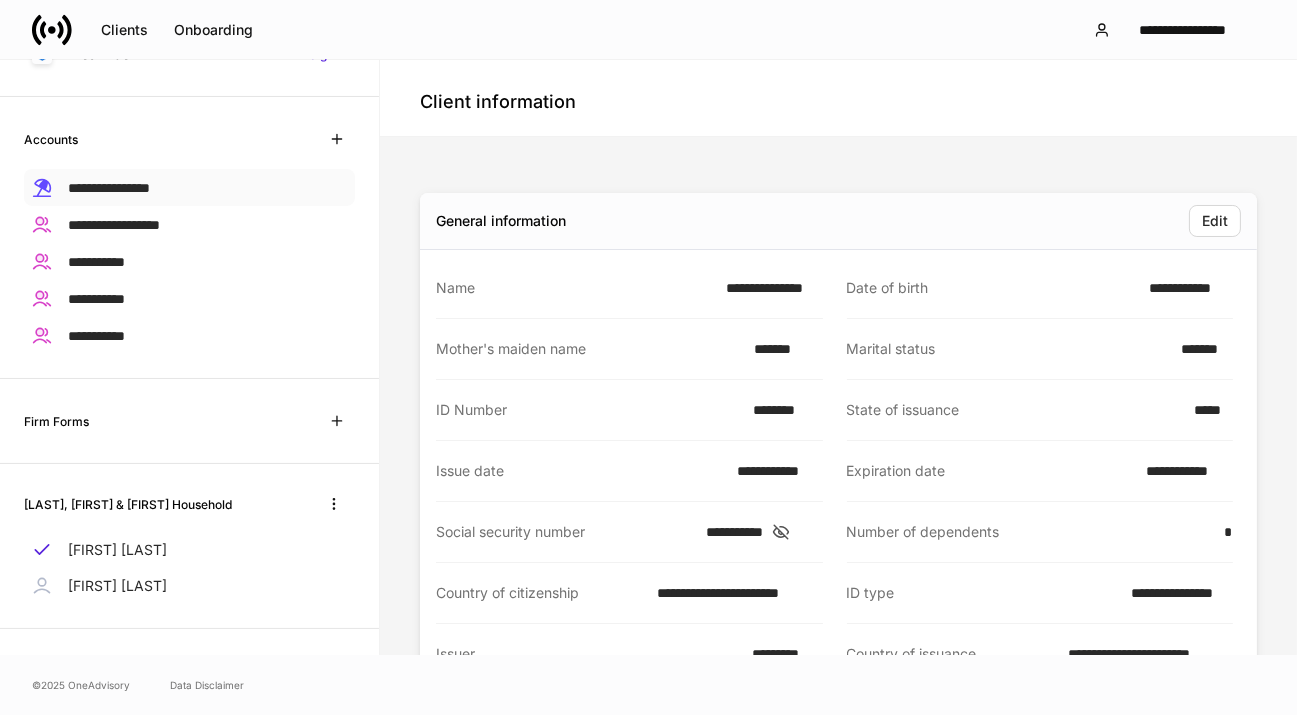 click on "**********" at bounding box center (109, 188) 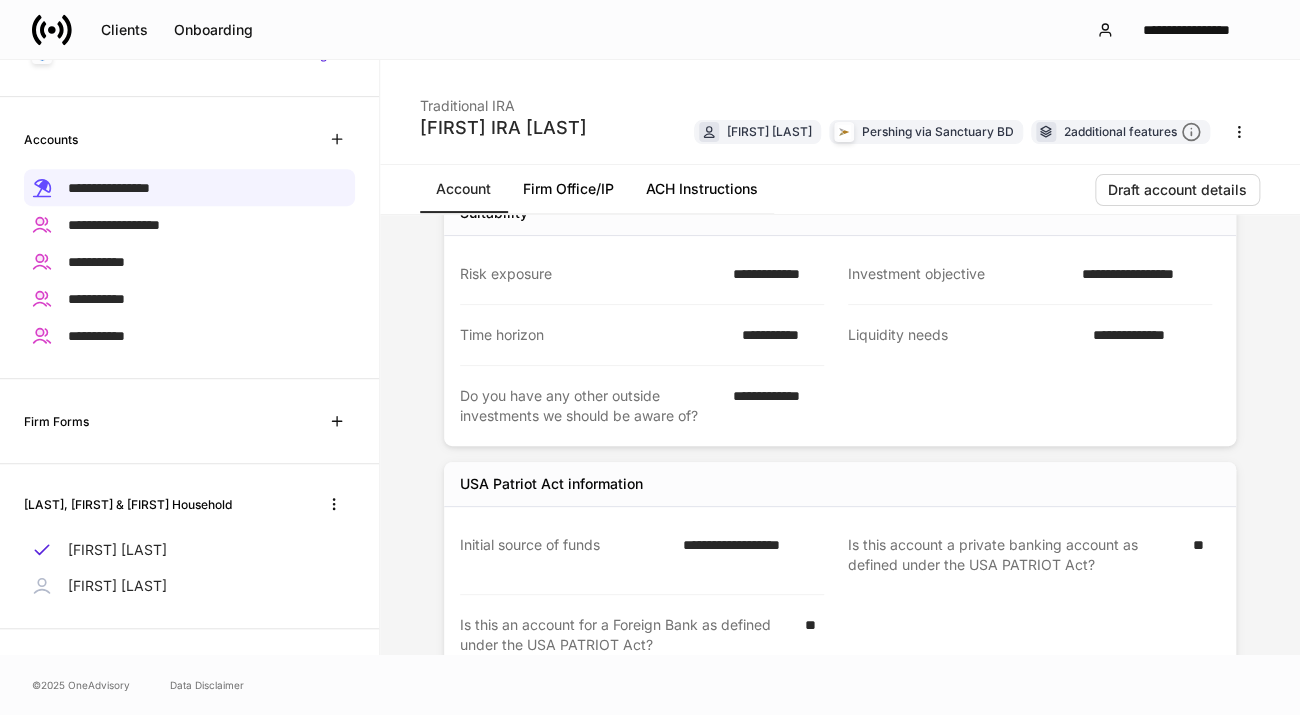 scroll, scrollTop: 1125, scrollLeft: 0, axis: vertical 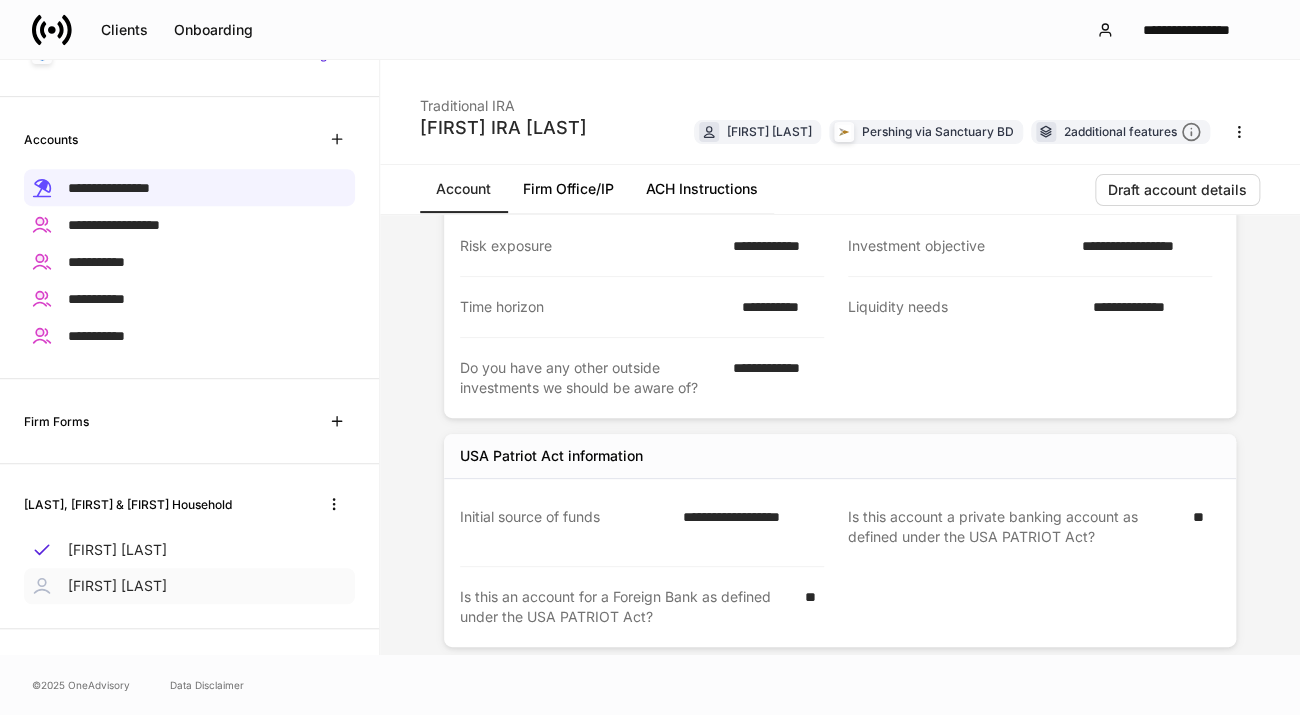 click on "[FIRST] [LAST]" at bounding box center (117, 586) 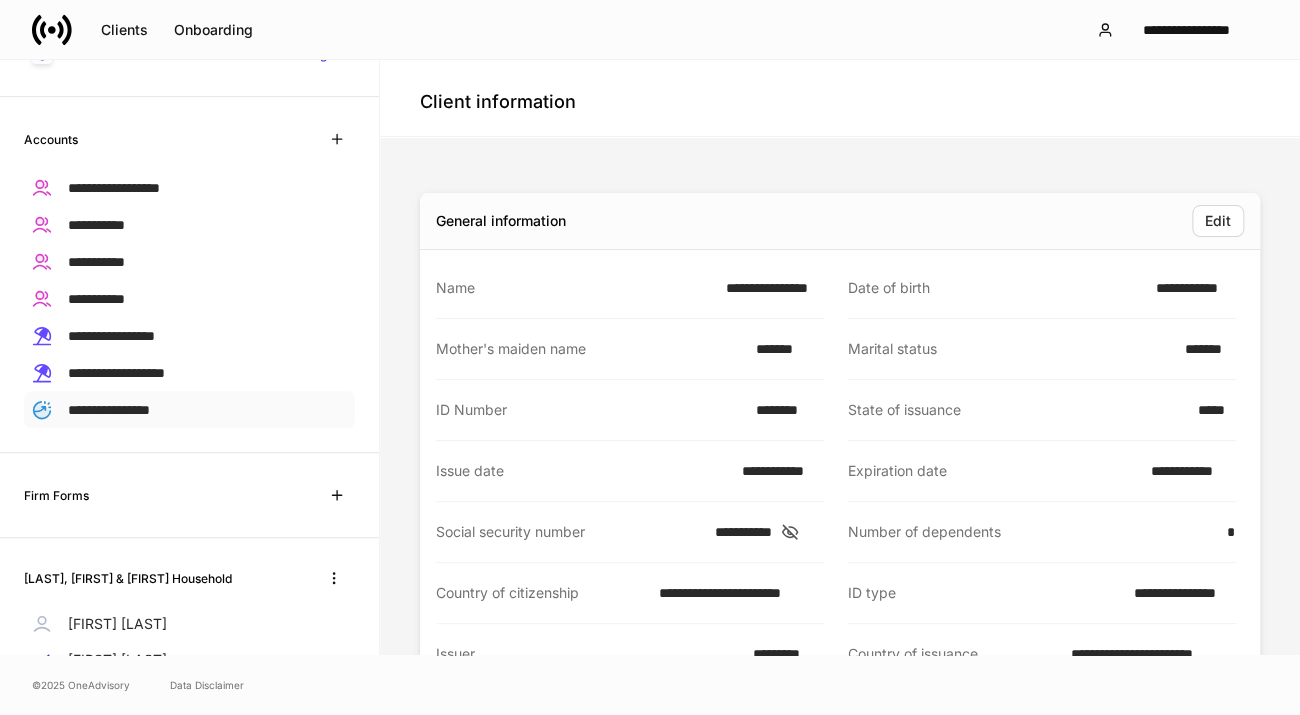click on "**********" at bounding box center [109, 410] 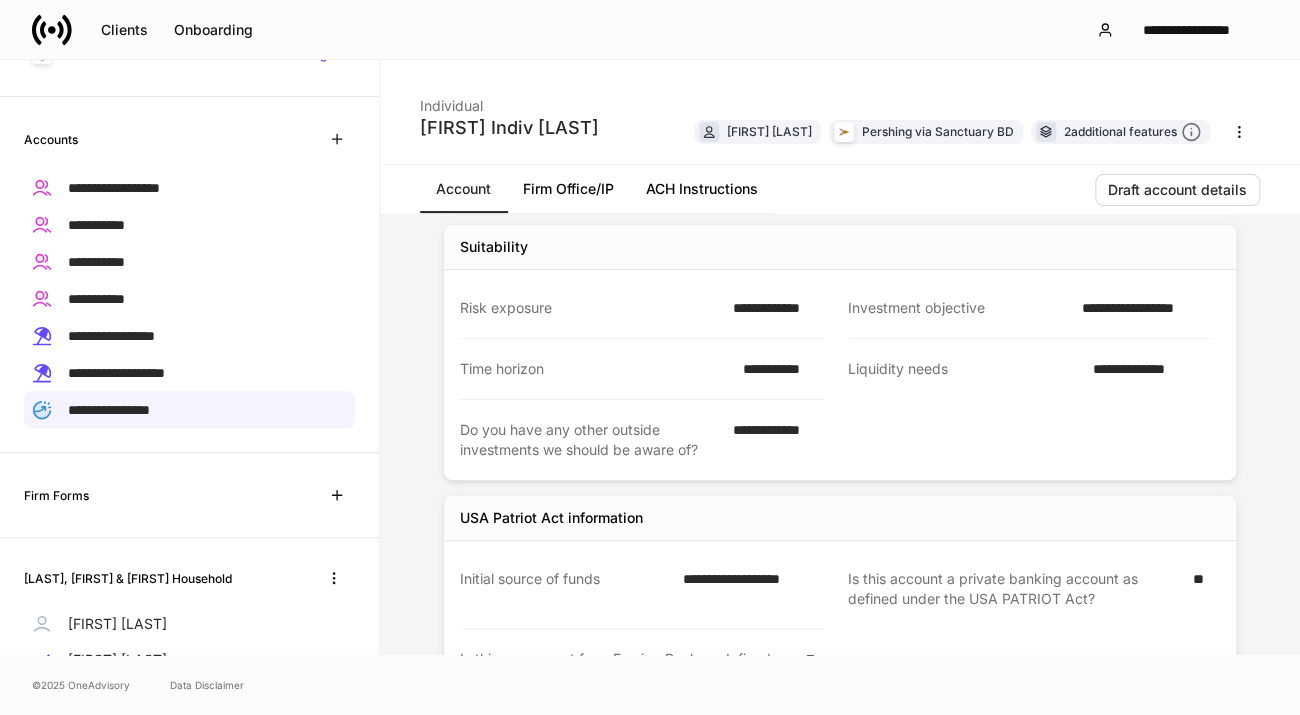 scroll, scrollTop: 578, scrollLeft: 0, axis: vertical 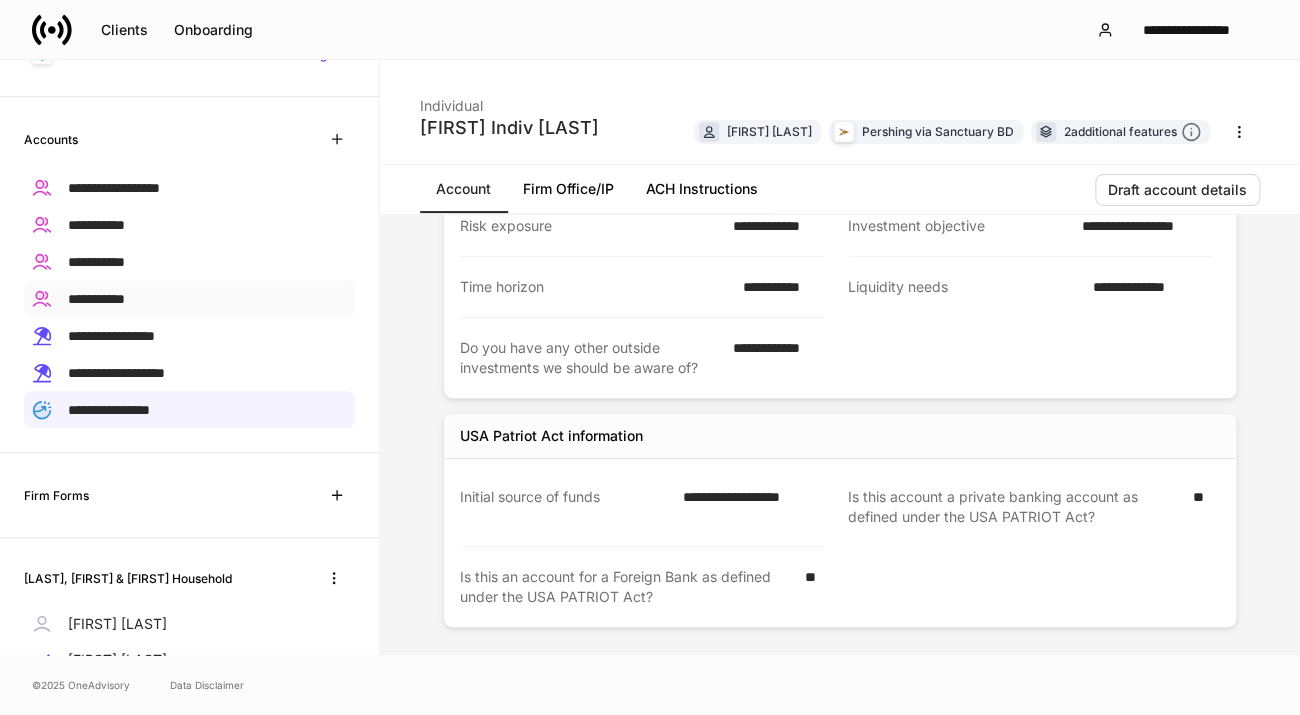drag, startPoint x: 111, startPoint y: 295, endPoint x: 109, endPoint y: 279, distance: 16.124516 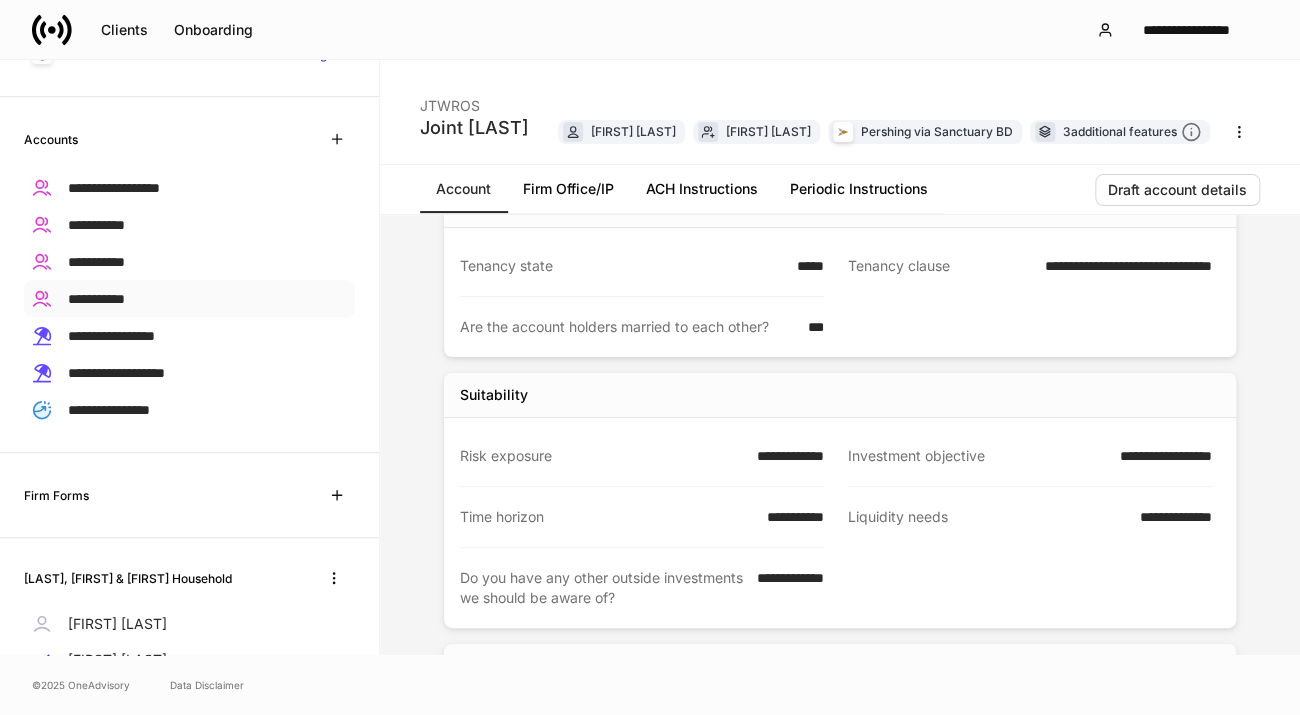 scroll, scrollTop: 0, scrollLeft: 0, axis: both 